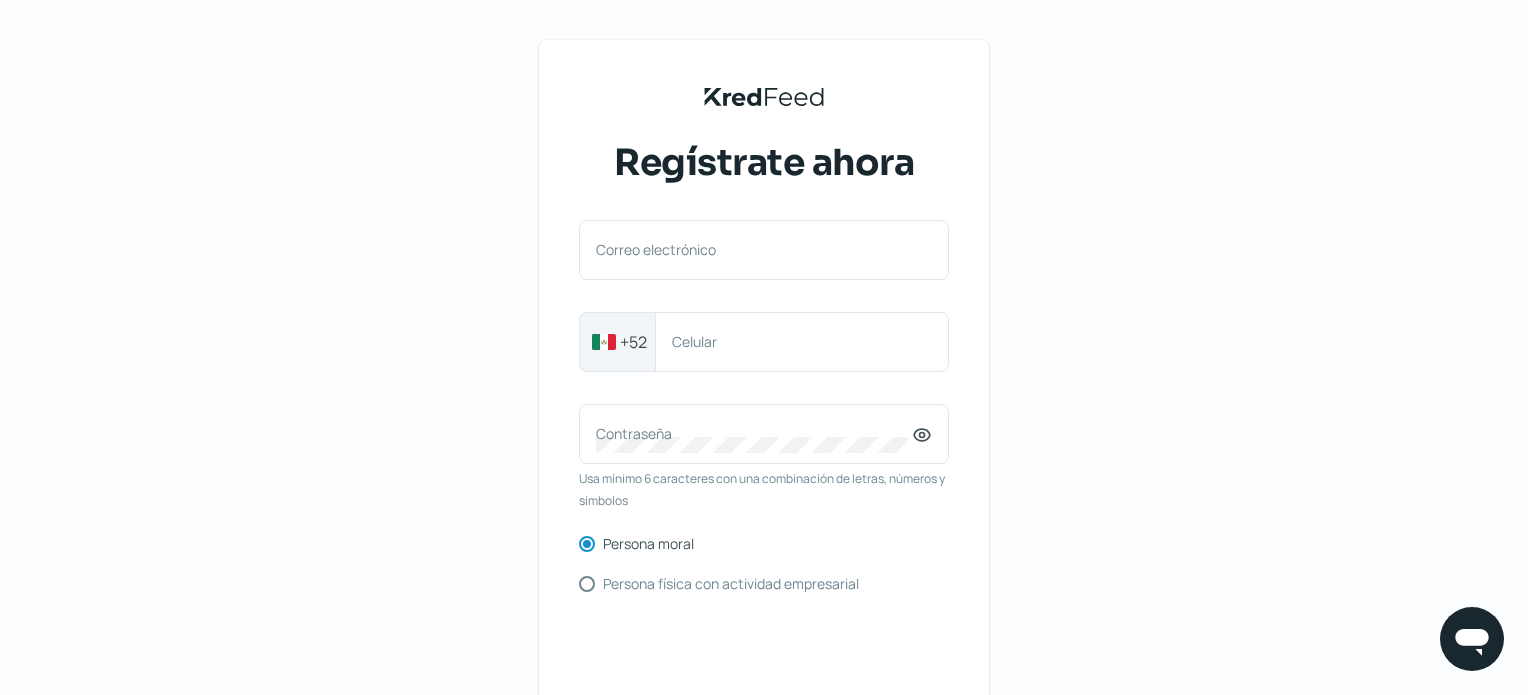 scroll, scrollTop: 0, scrollLeft: 0, axis: both 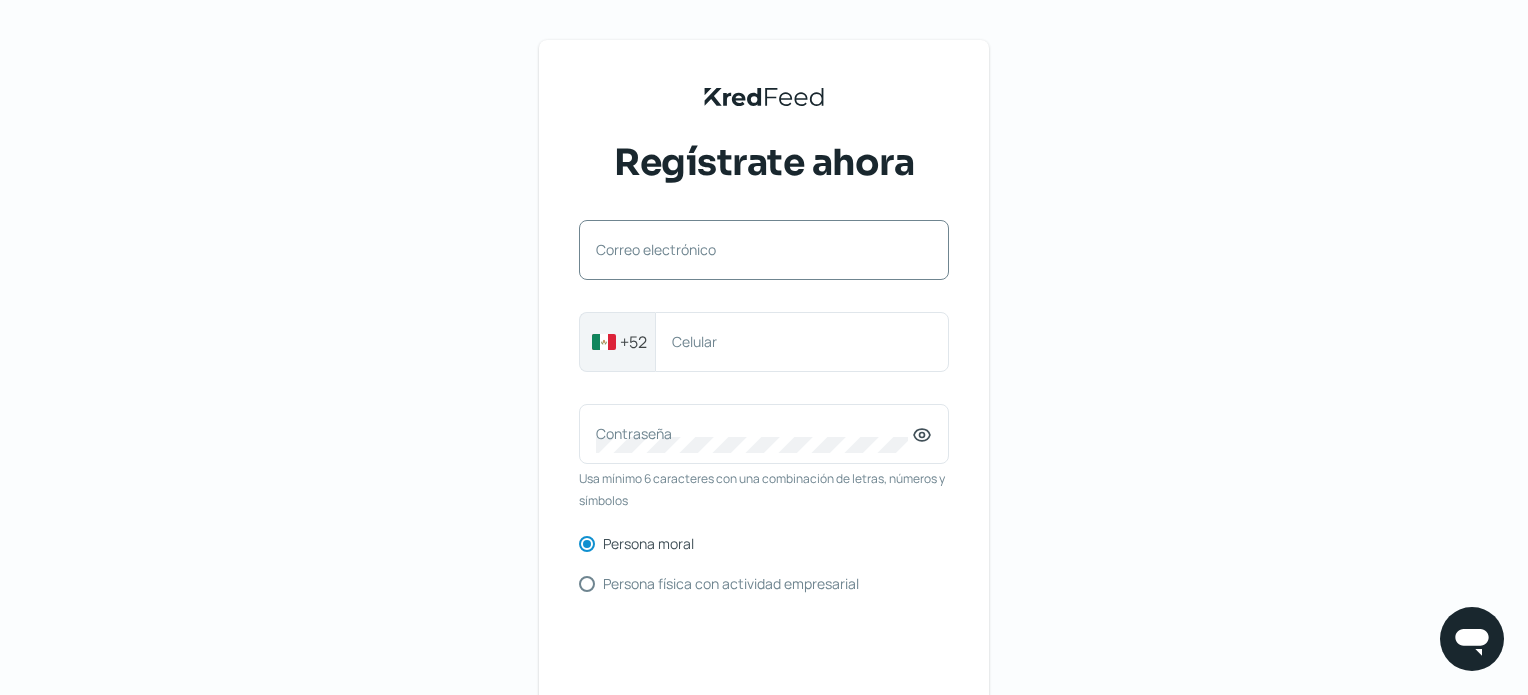 click on "Correo electrónico" at bounding box center (754, 249) 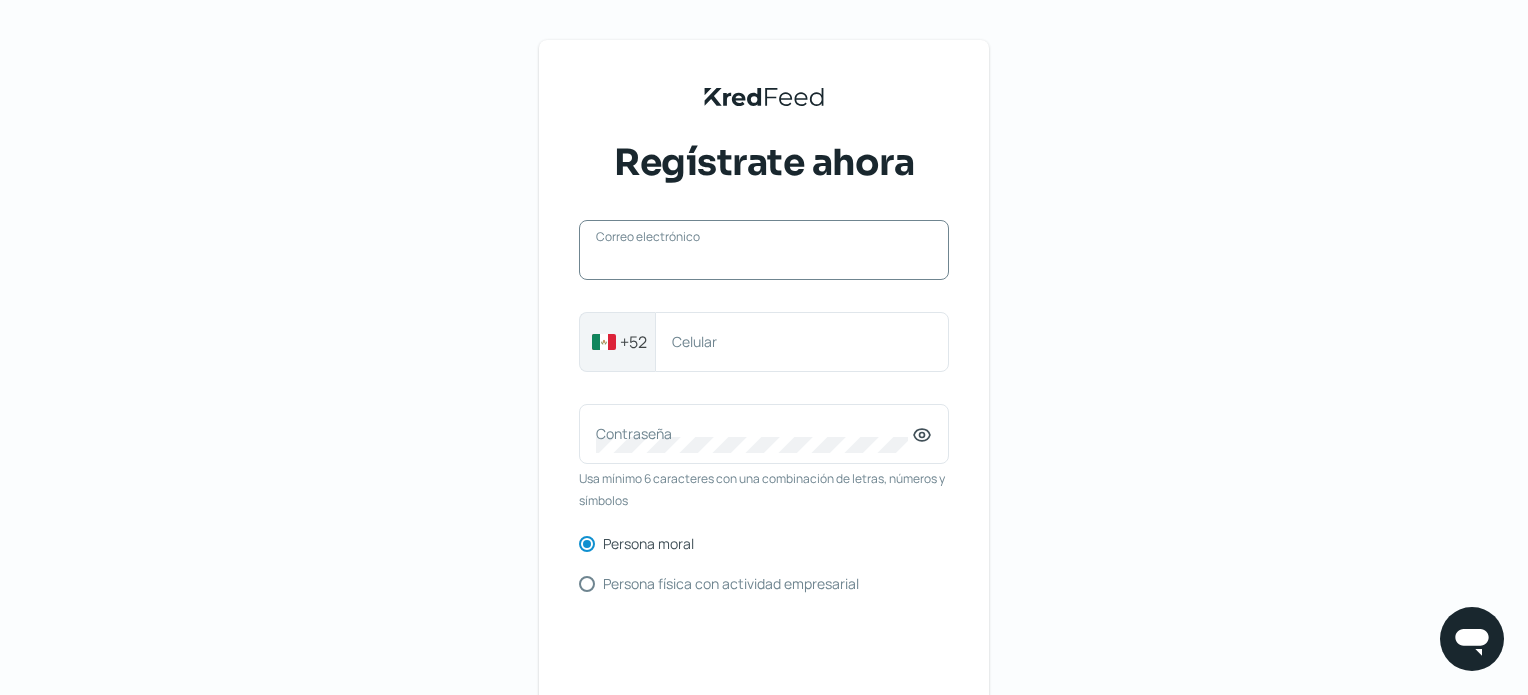 click on "Correo electrónico" at bounding box center (764, 260) 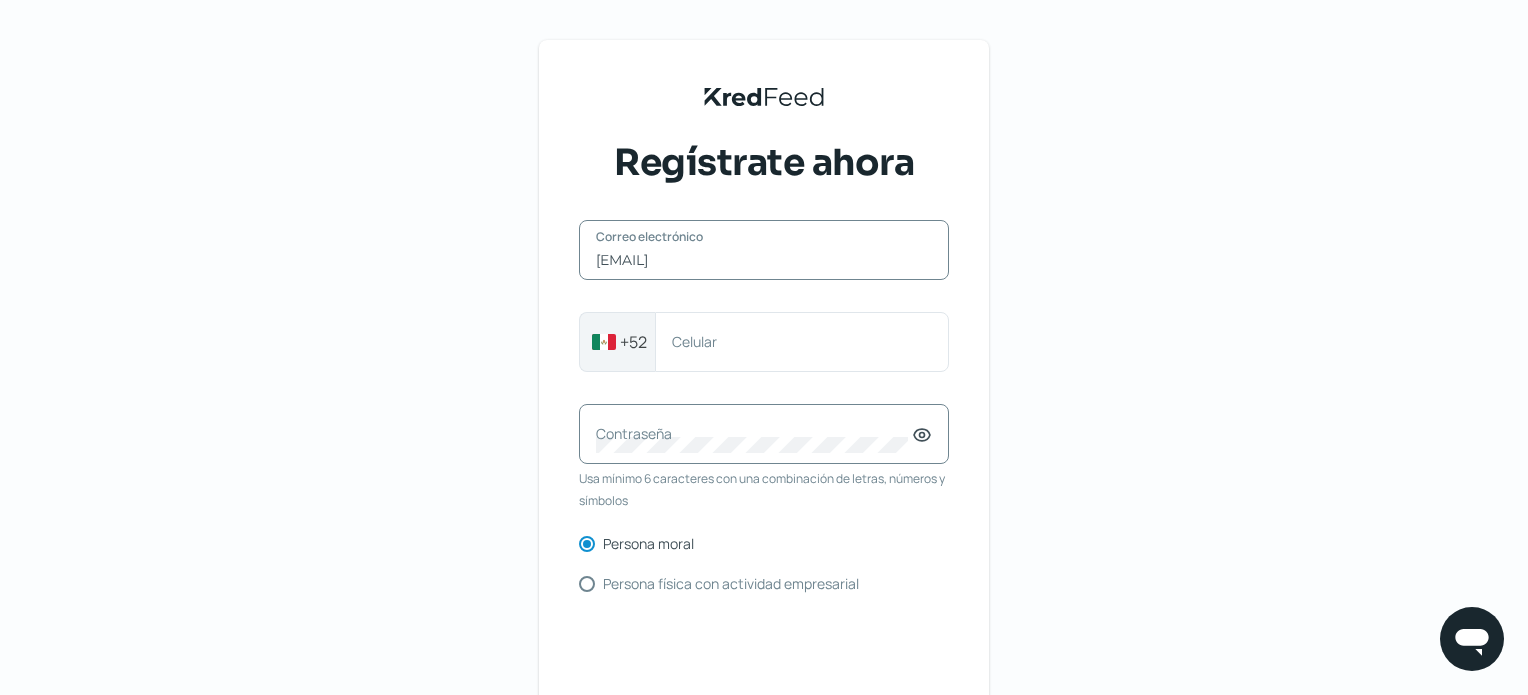 type on "[EMAIL]" 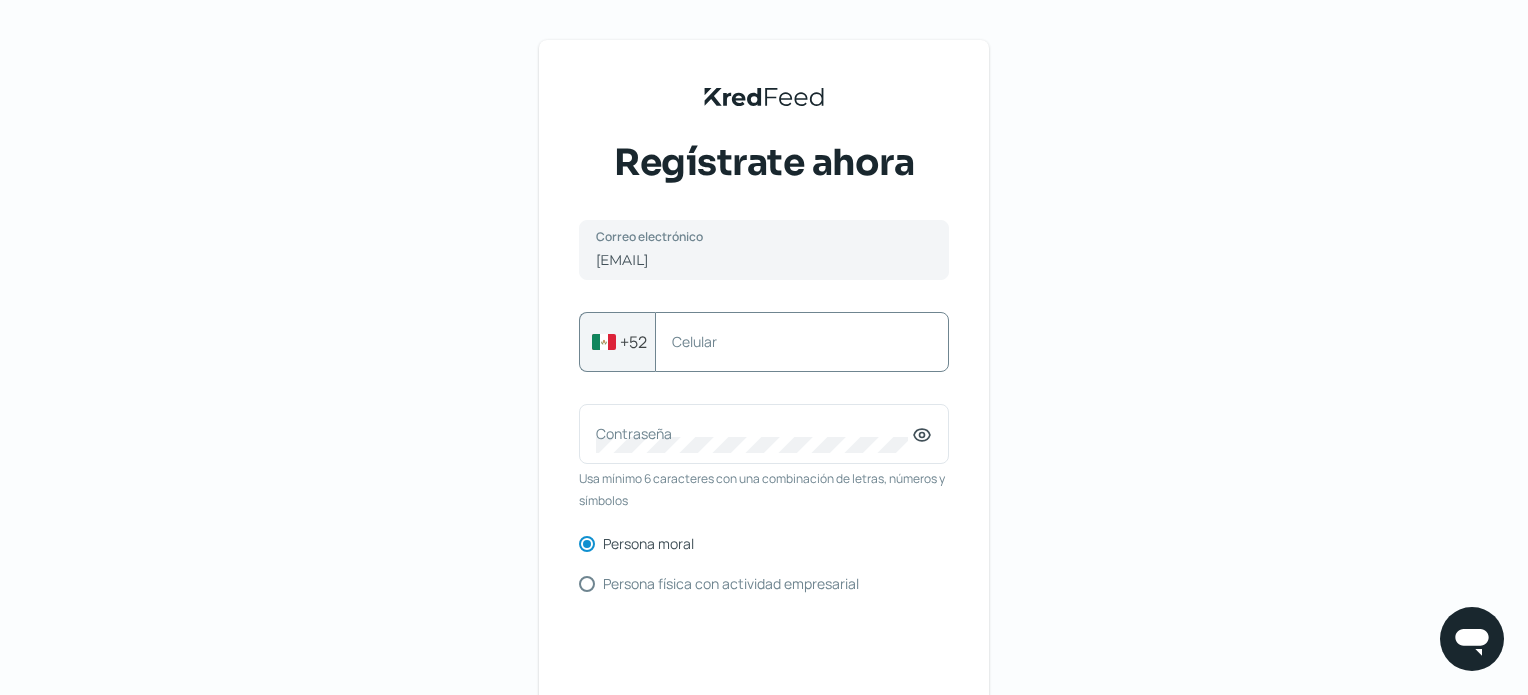 click on "Celular" at bounding box center (802, 342) 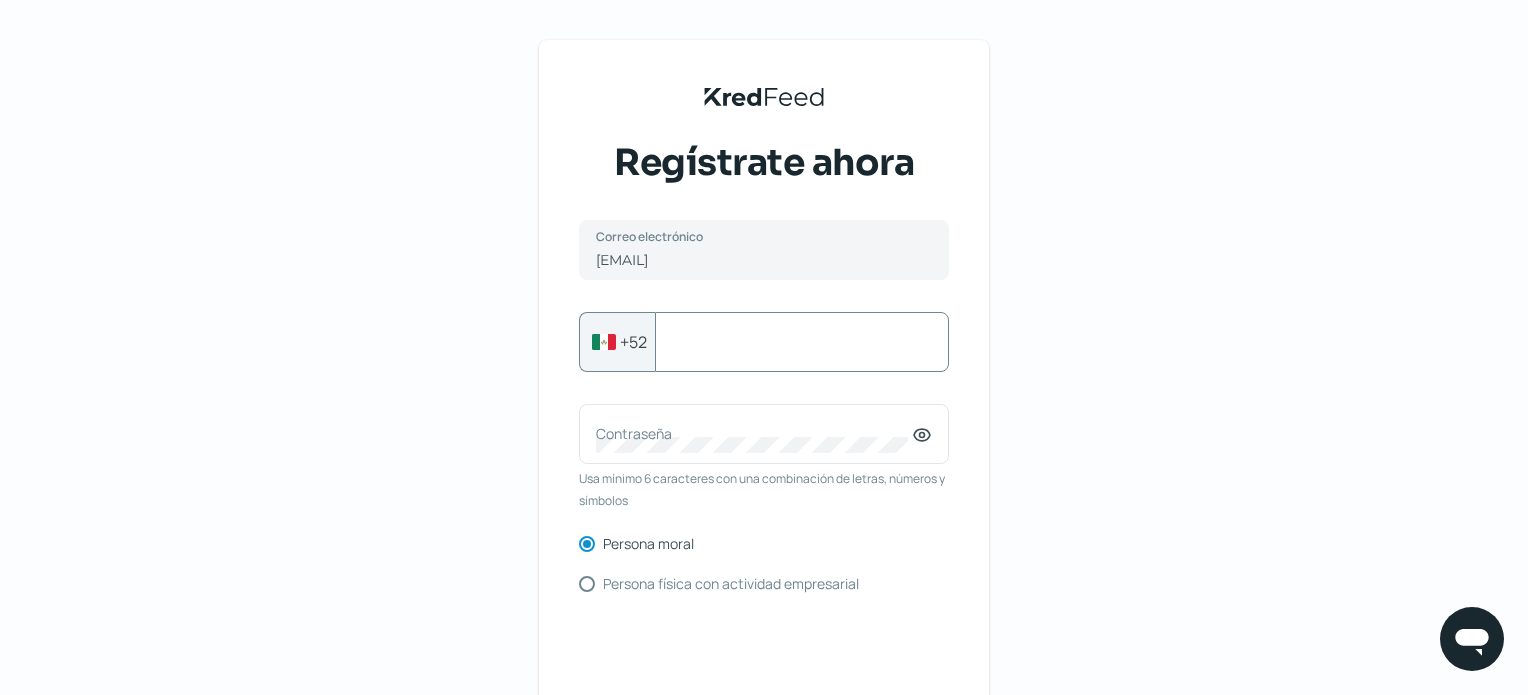 paste on "[PHONE]" 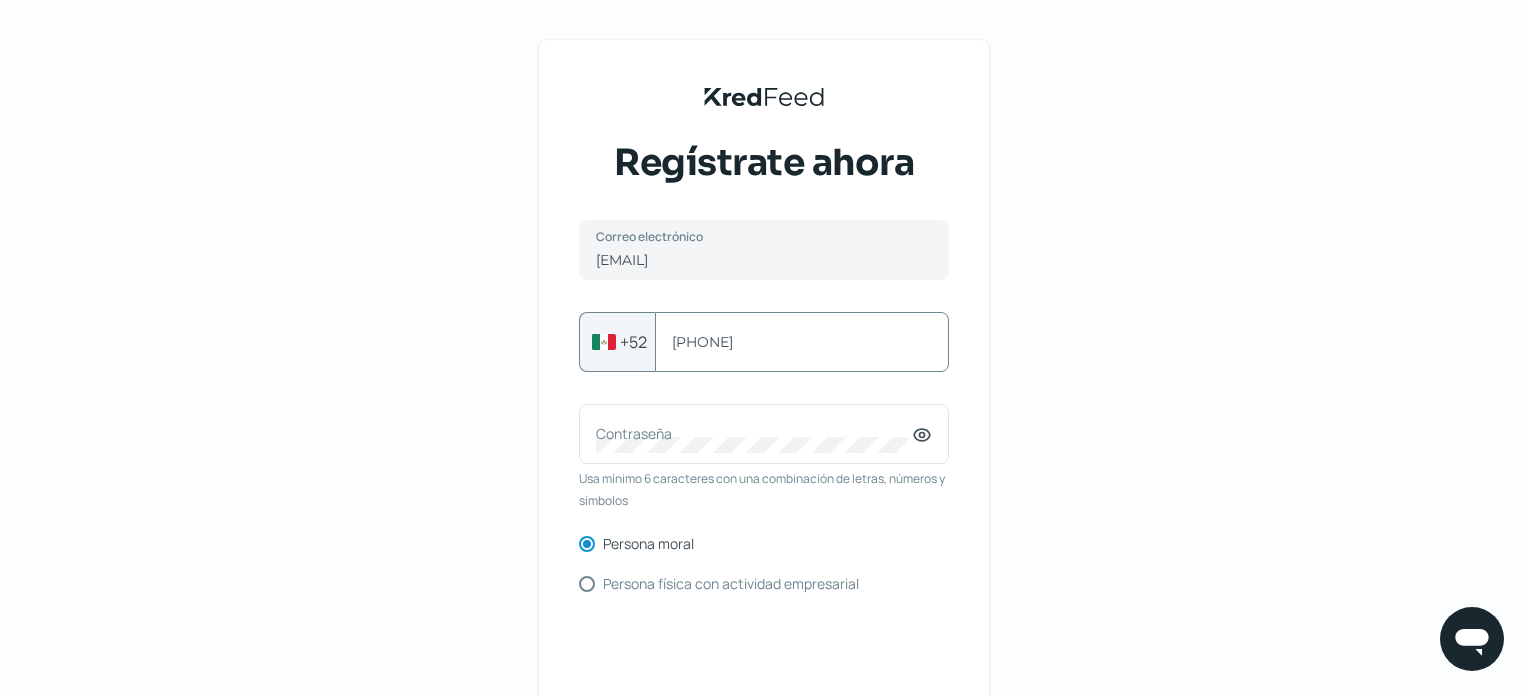 type on "[PHONE]" 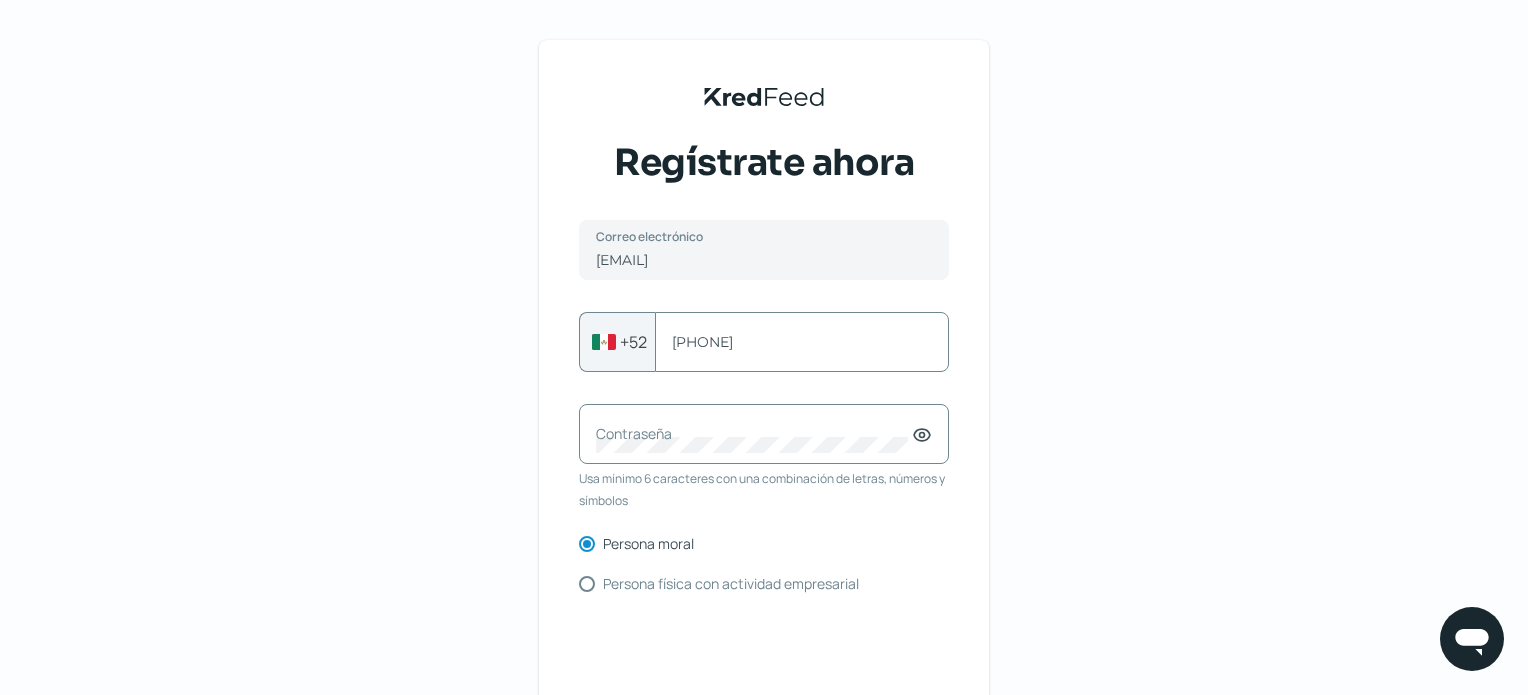 click on "Contraseña" at bounding box center (754, 433) 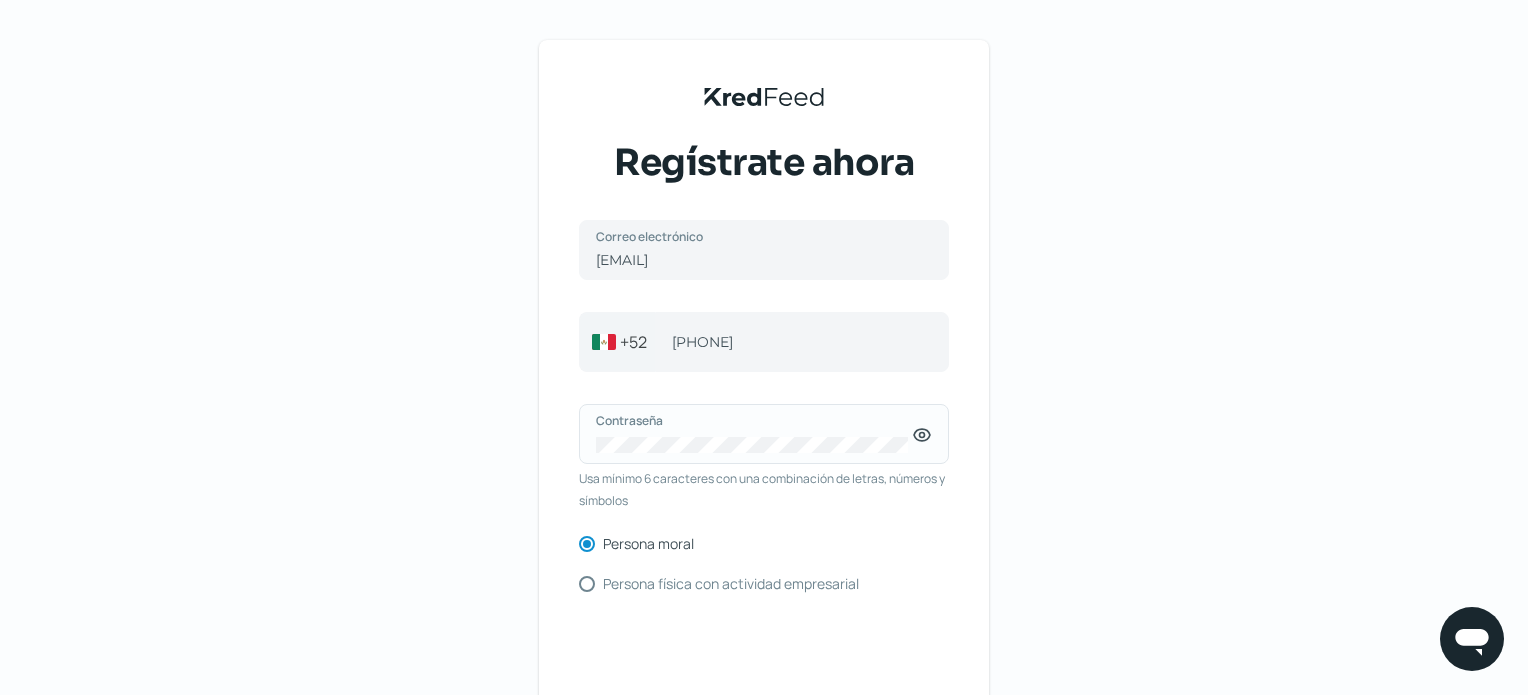 click 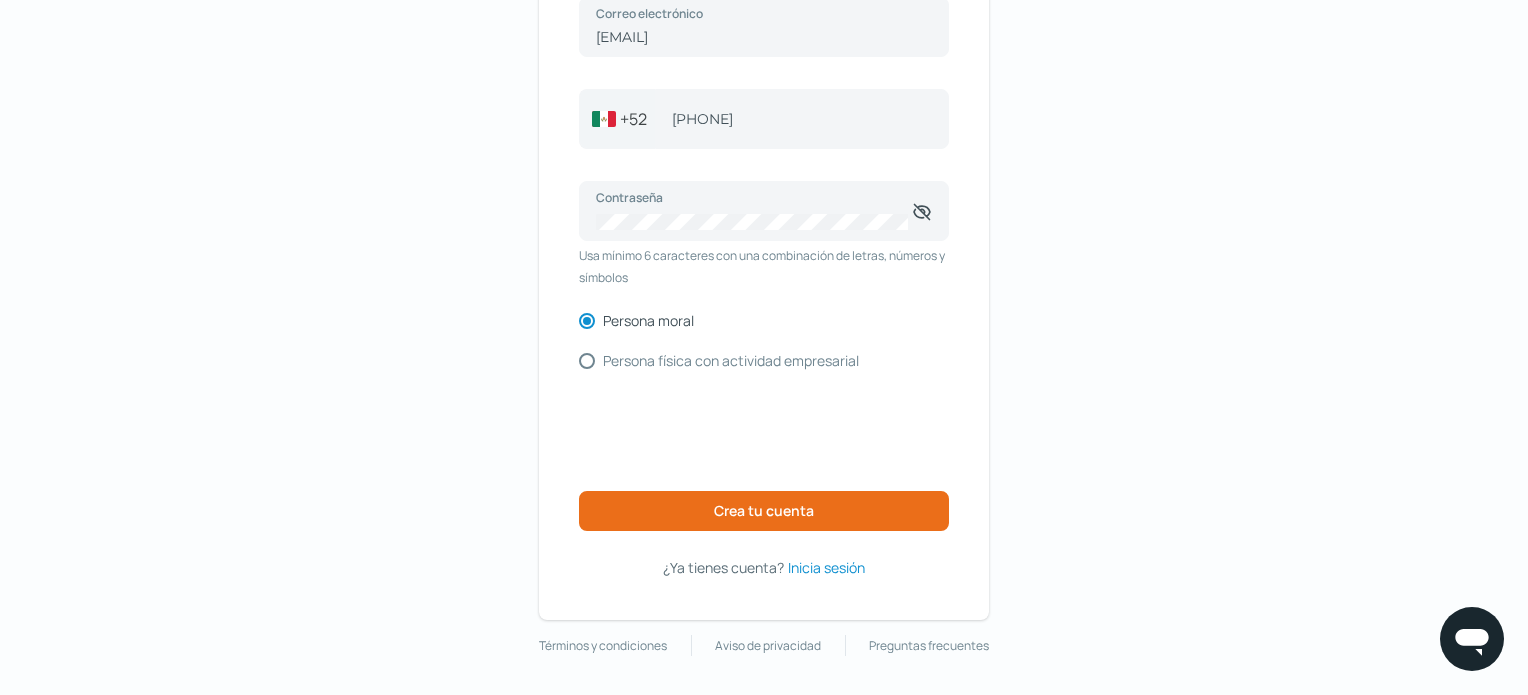 scroll, scrollTop: 224, scrollLeft: 0, axis: vertical 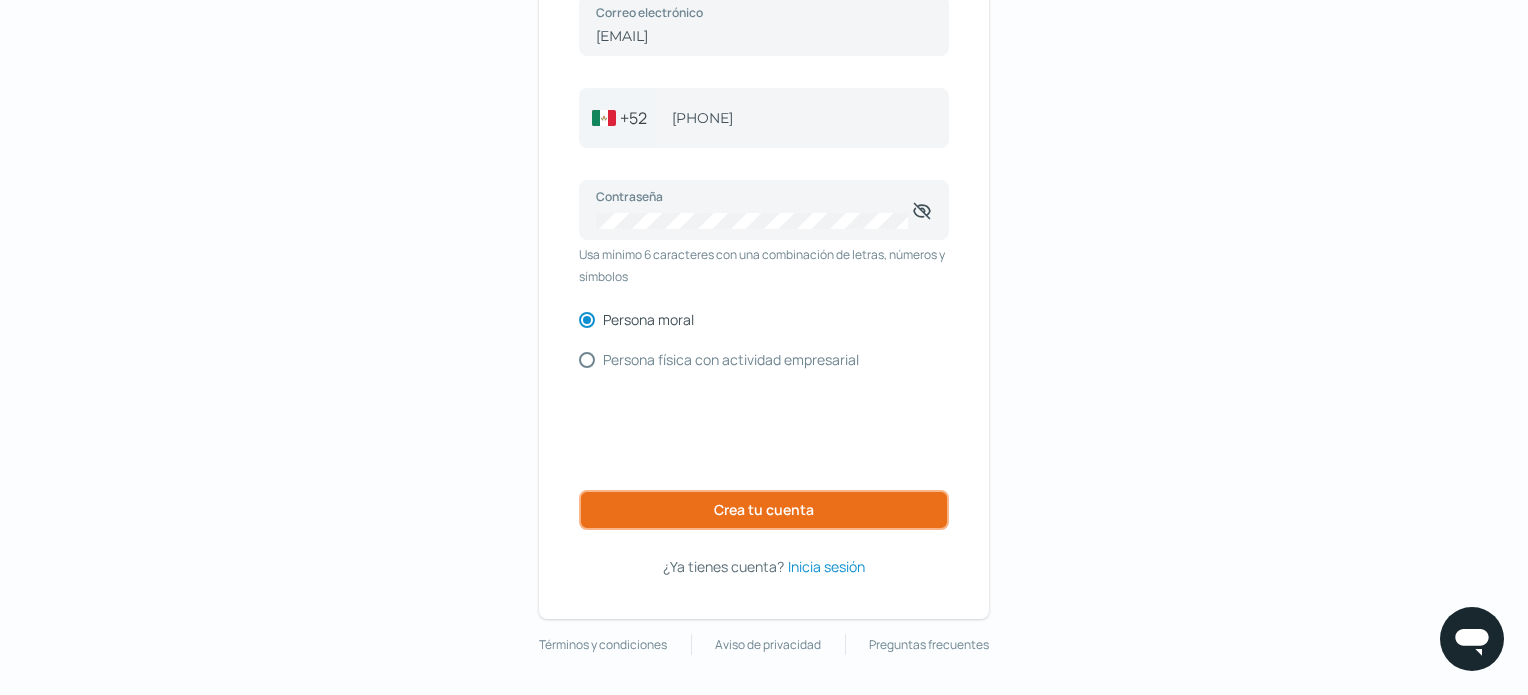 click on "Crea tu cuenta" at bounding box center (764, 510) 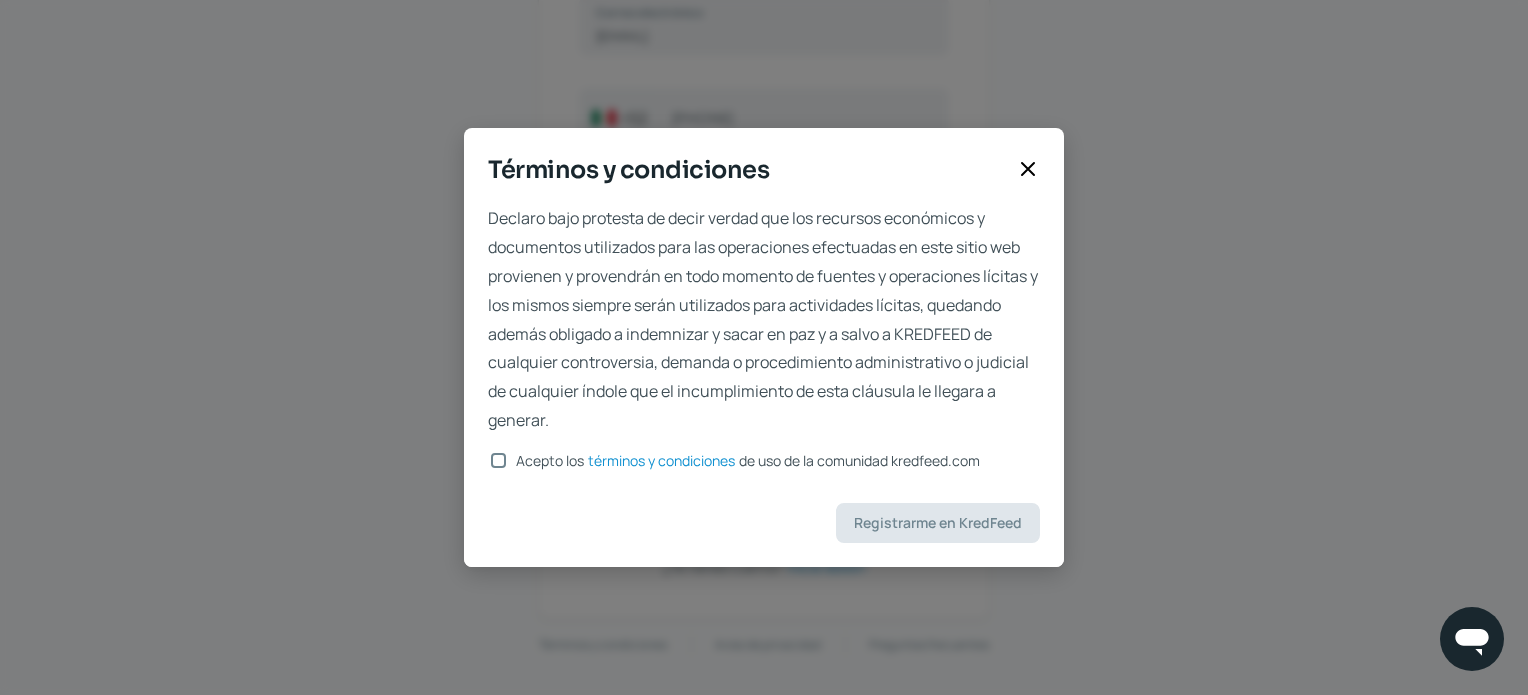 click on "Acepto los términos y condiciones de uso de la comunidad kredfeed.com" at bounding box center (498, 460) 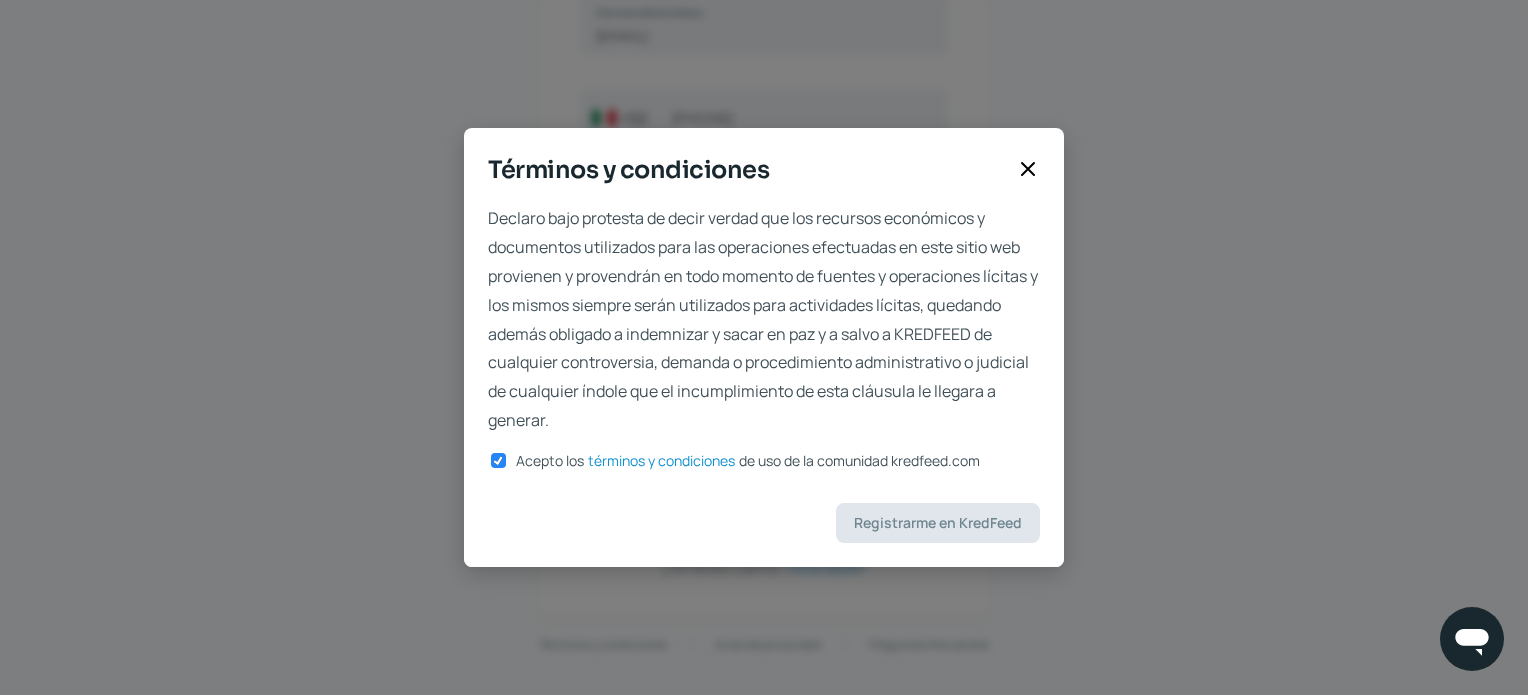checkbox on "true" 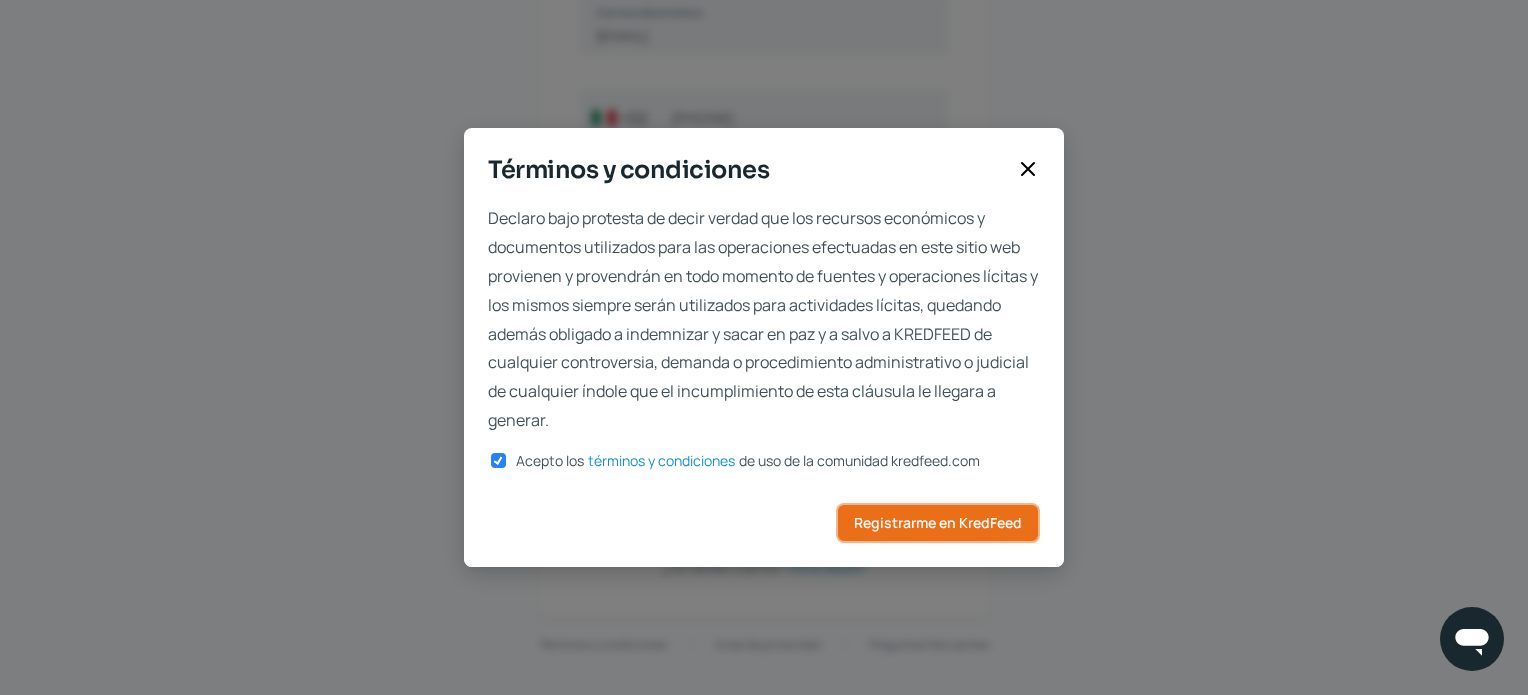 click on "Registrarme en KredFeed" at bounding box center (938, 523) 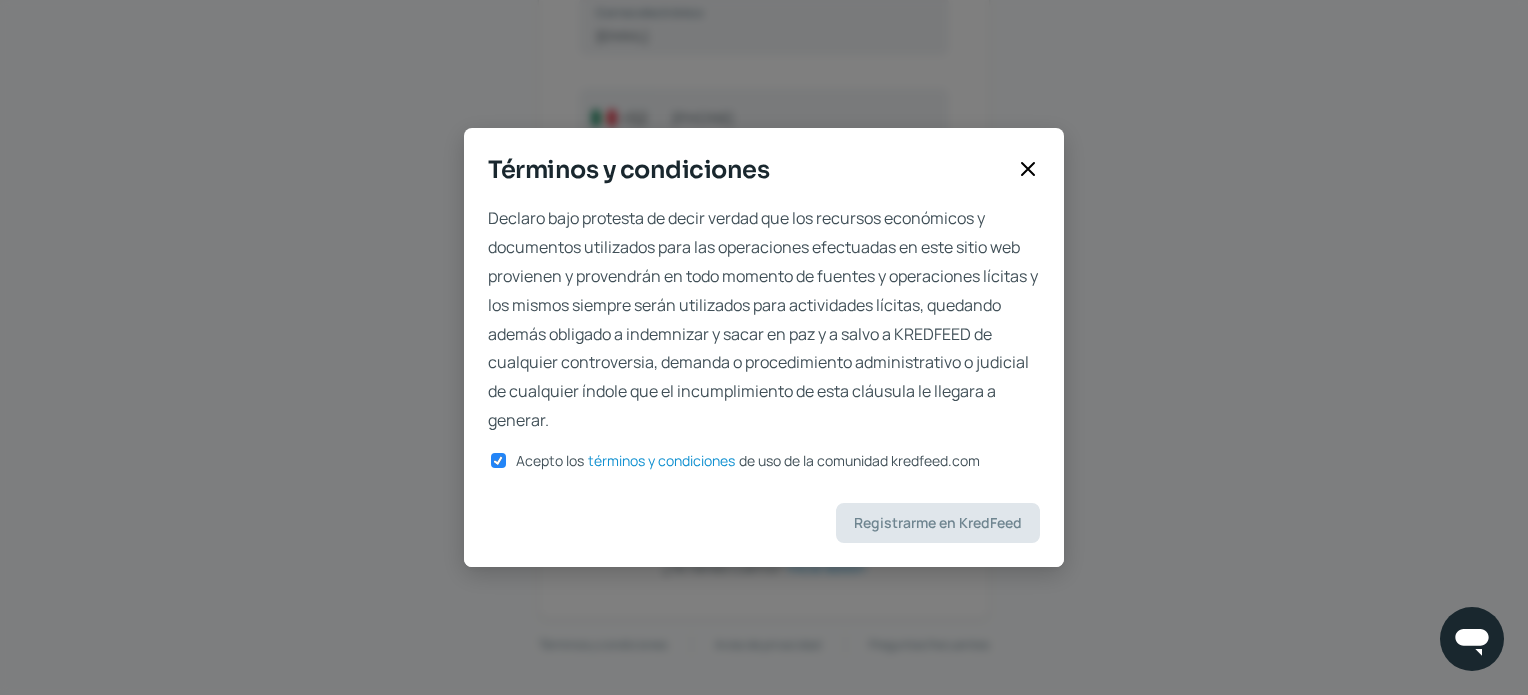 scroll, scrollTop: 146, scrollLeft: 0, axis: vertical 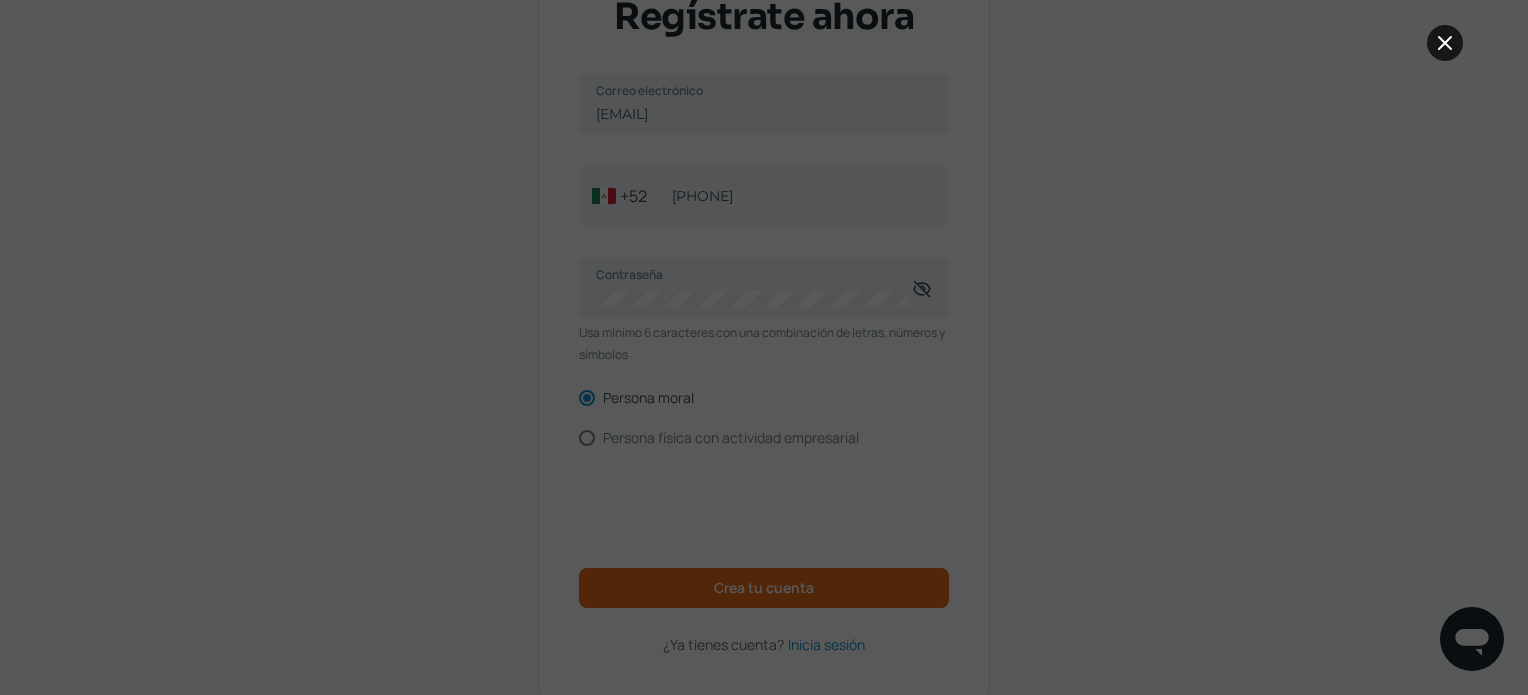 click 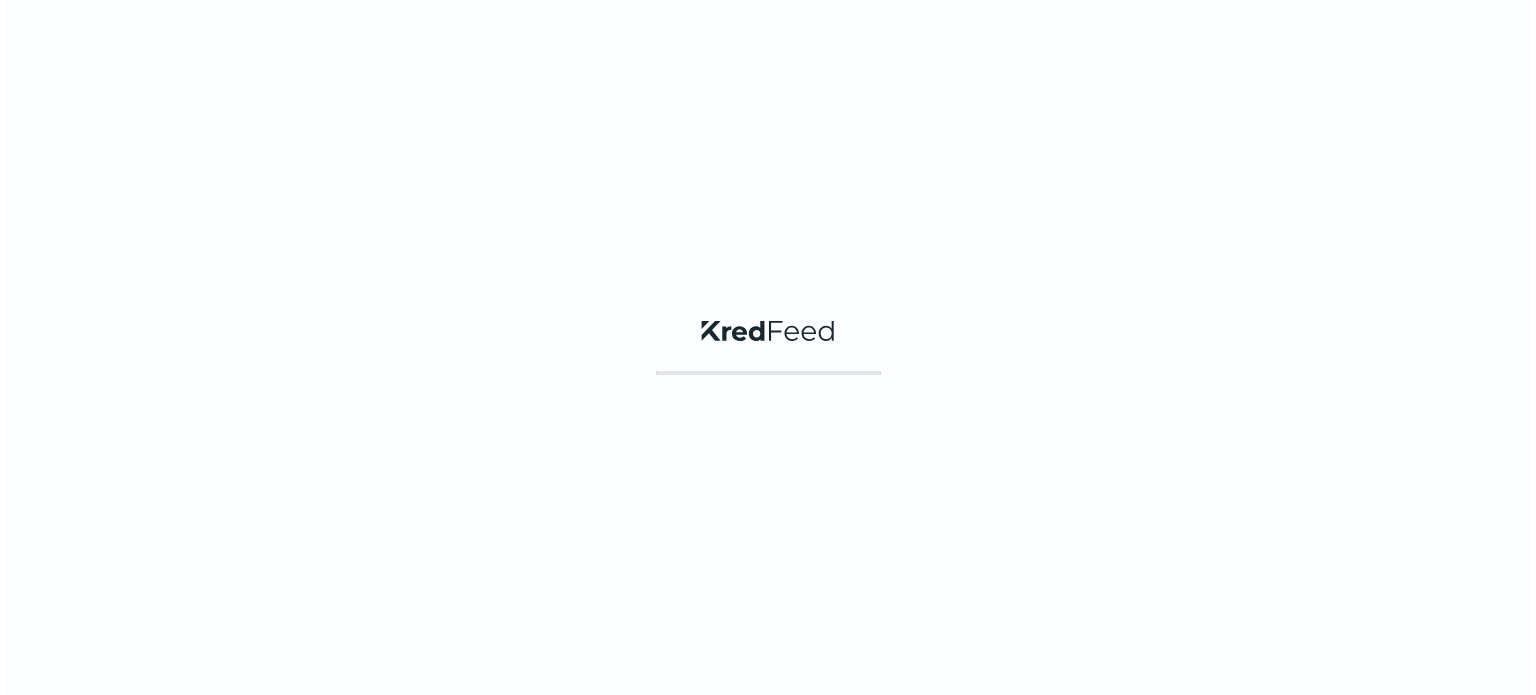 scroll, scrollTop: 0, scrollLeft: 0, axis: both 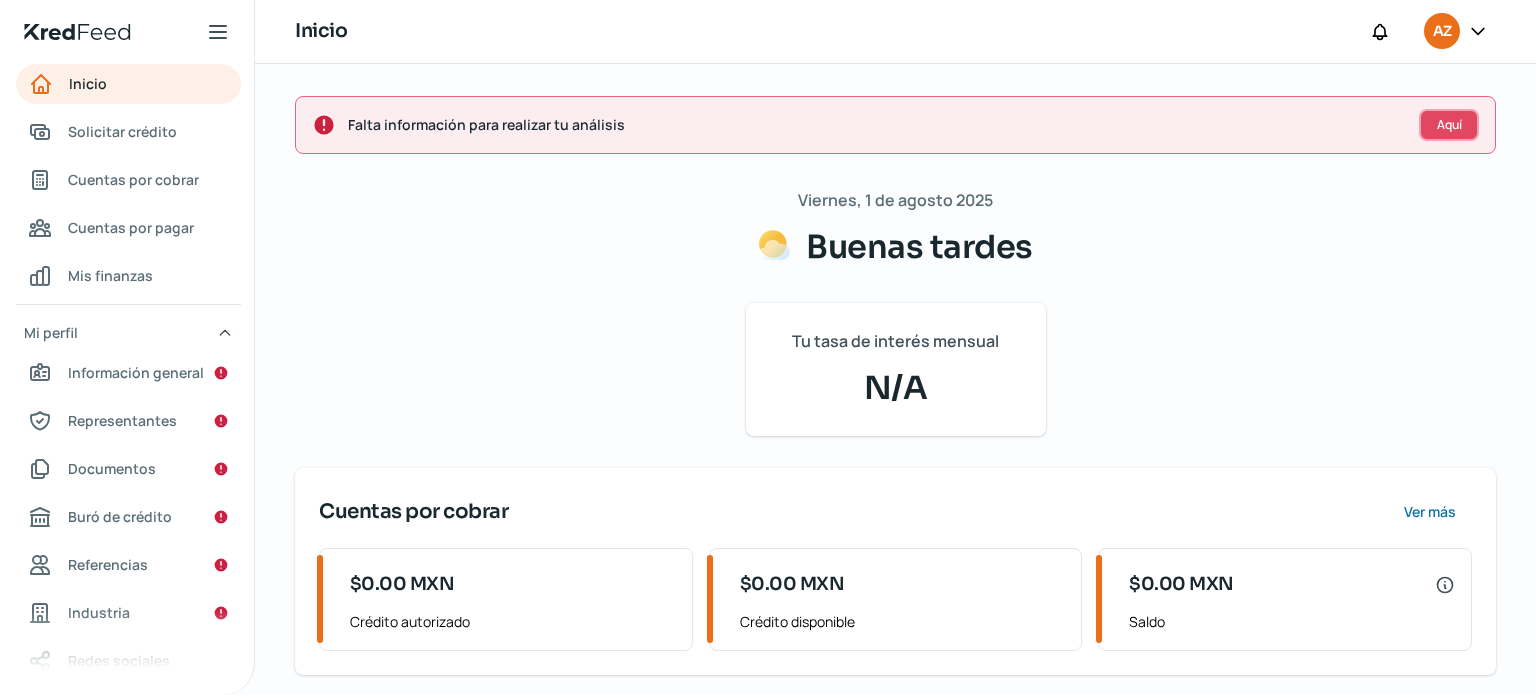 click on "Aquí" at bounding box center [1449, 125] 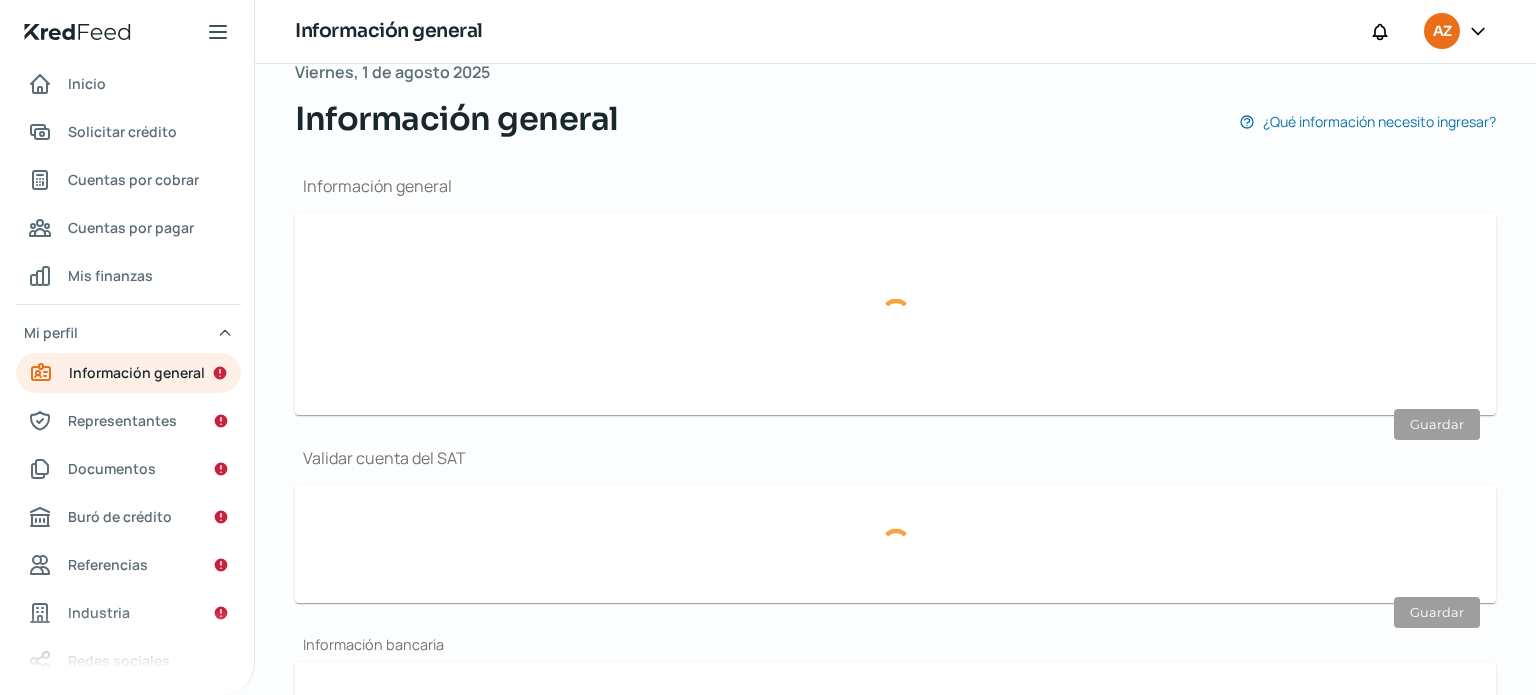 scroll, scrollTop: 238, scrollLeft: 0, axis: vertical 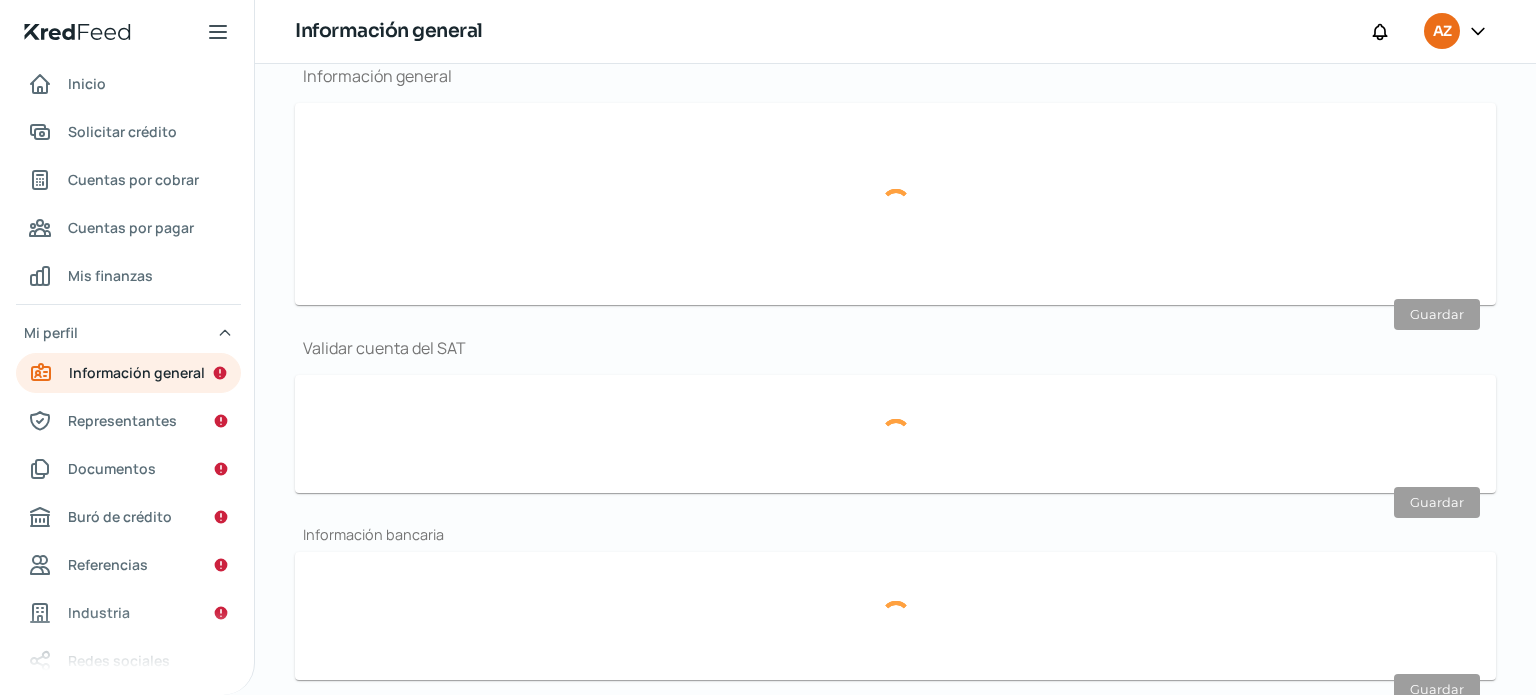 type on "[EMAIL]" 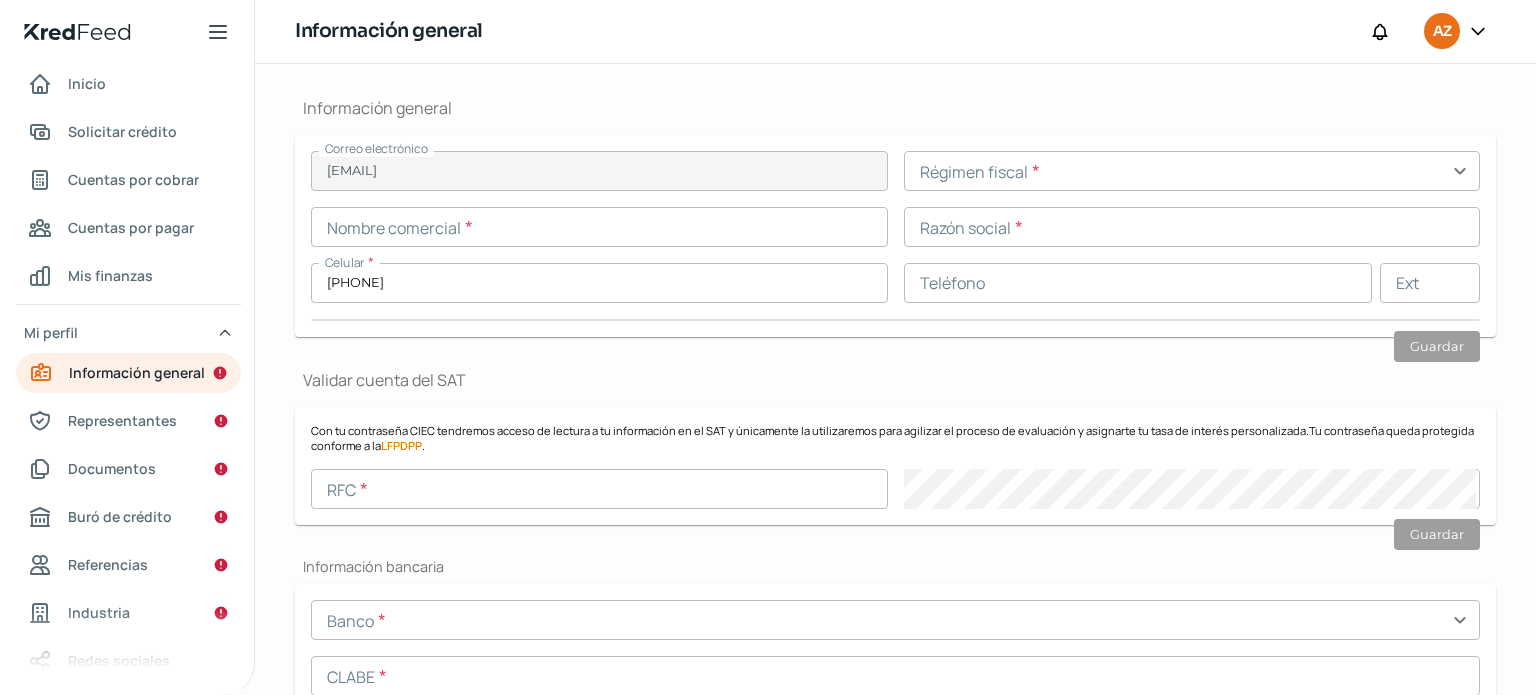 scroll, scrollTop: 138, scrollLeft: 0, axis: vertical 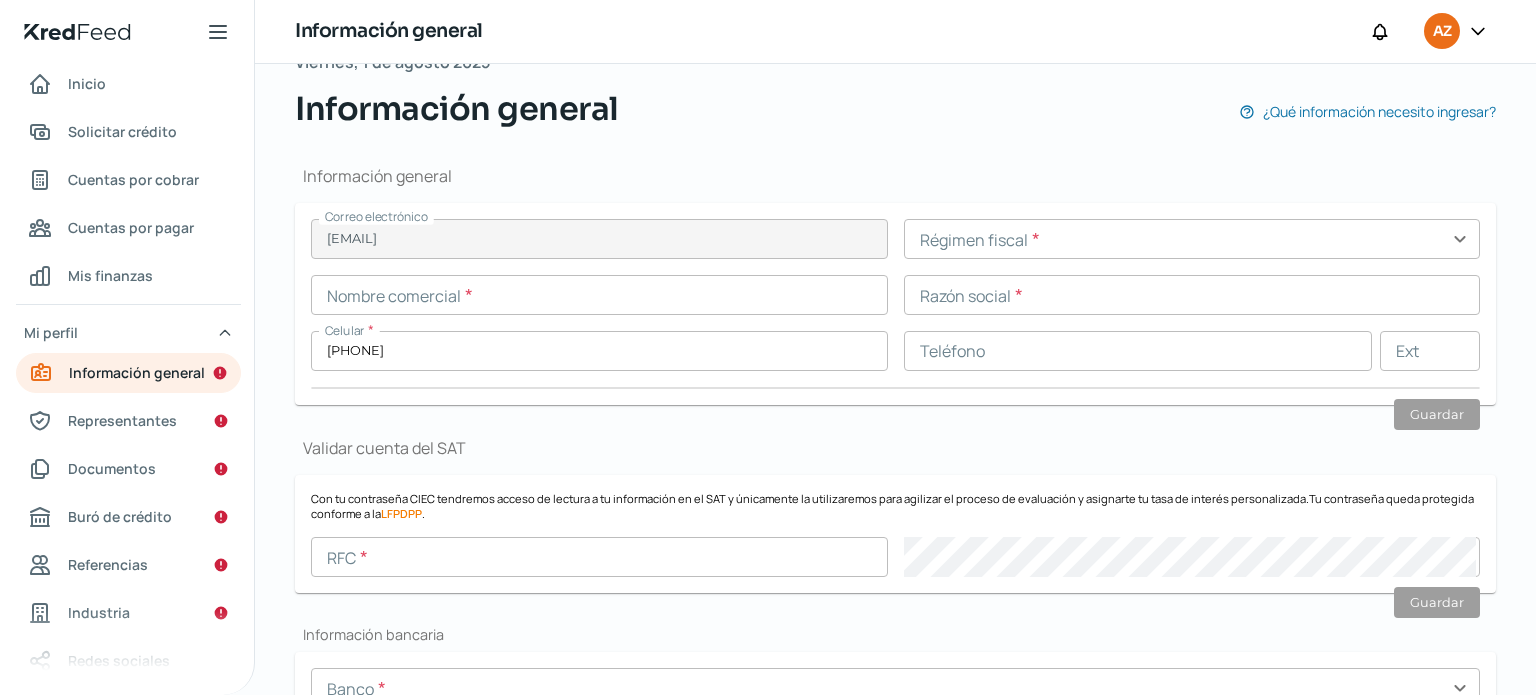 click at bounding box center (1192, 239) 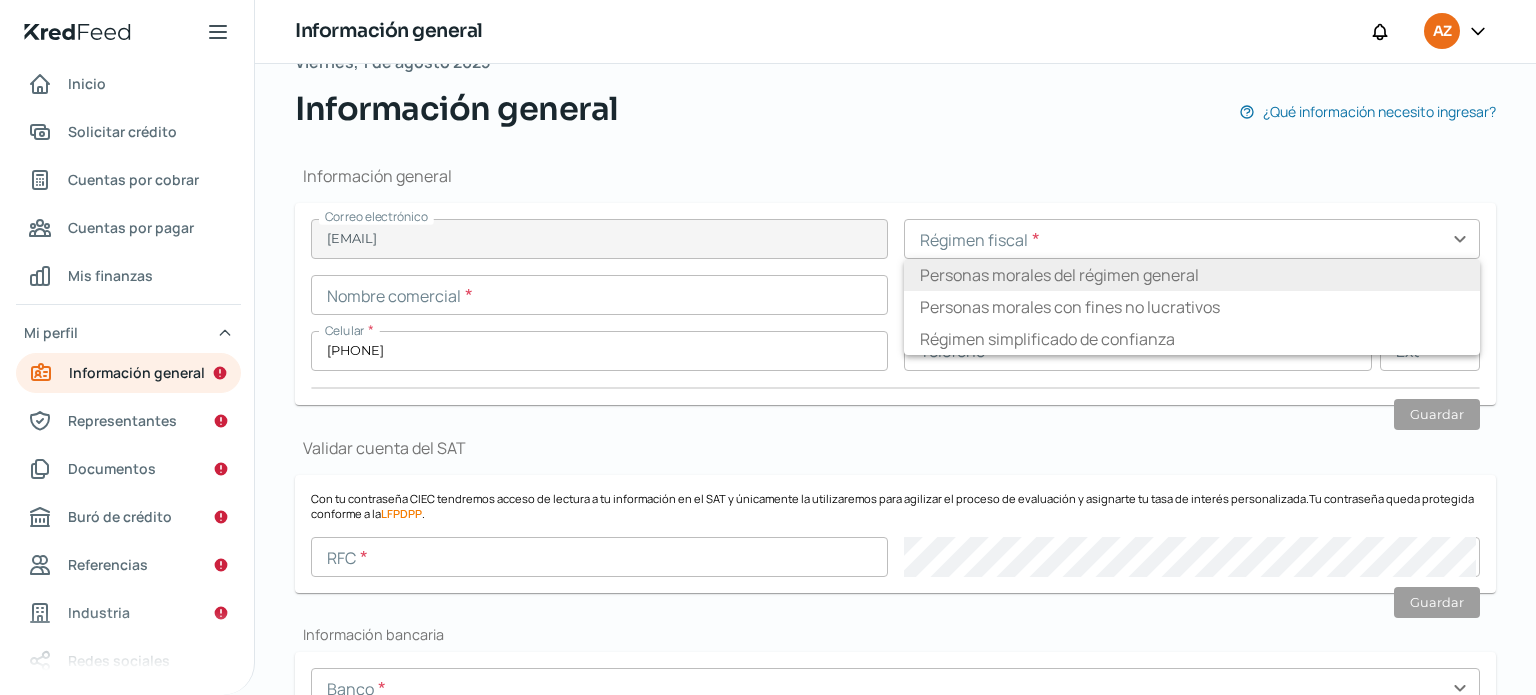 click on "Personas morales del régimen general" at bounding box center [1192, 275] 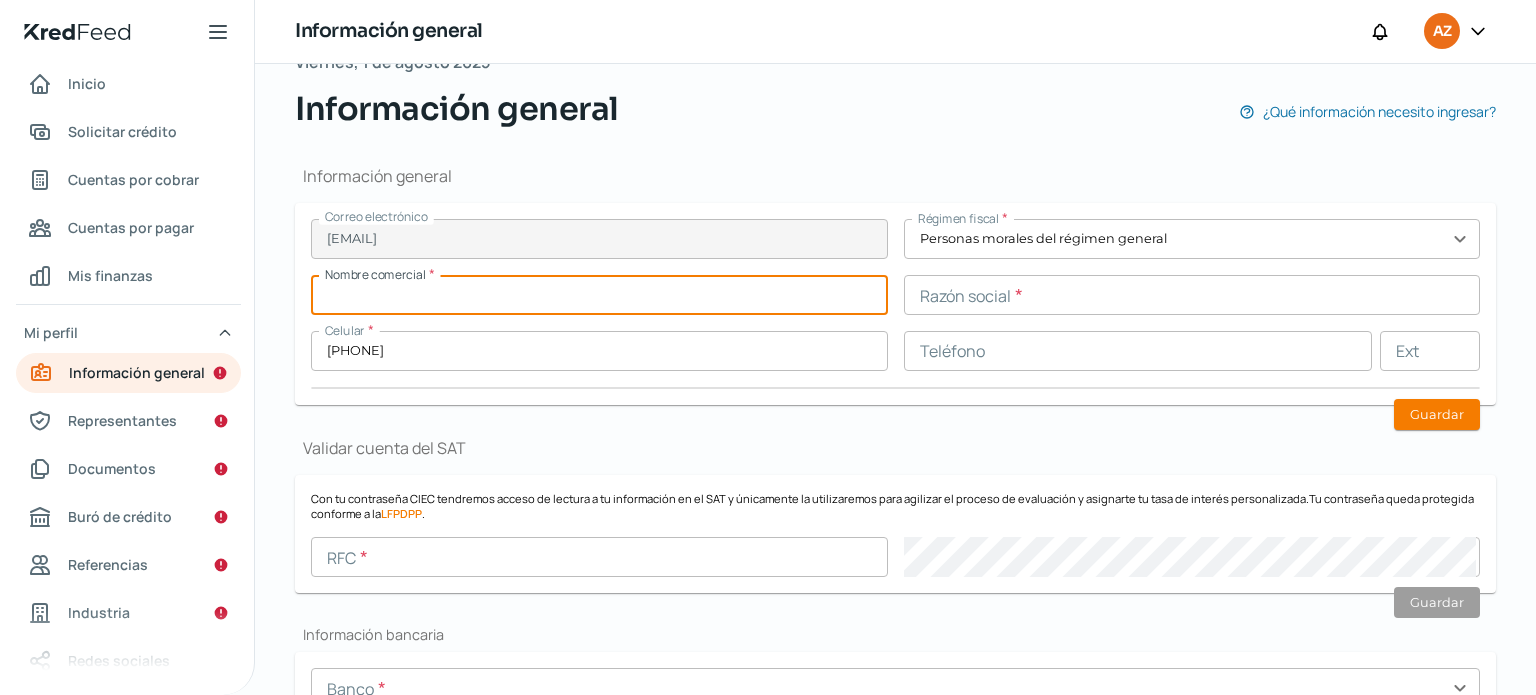 click at bounding box center (599, 295) 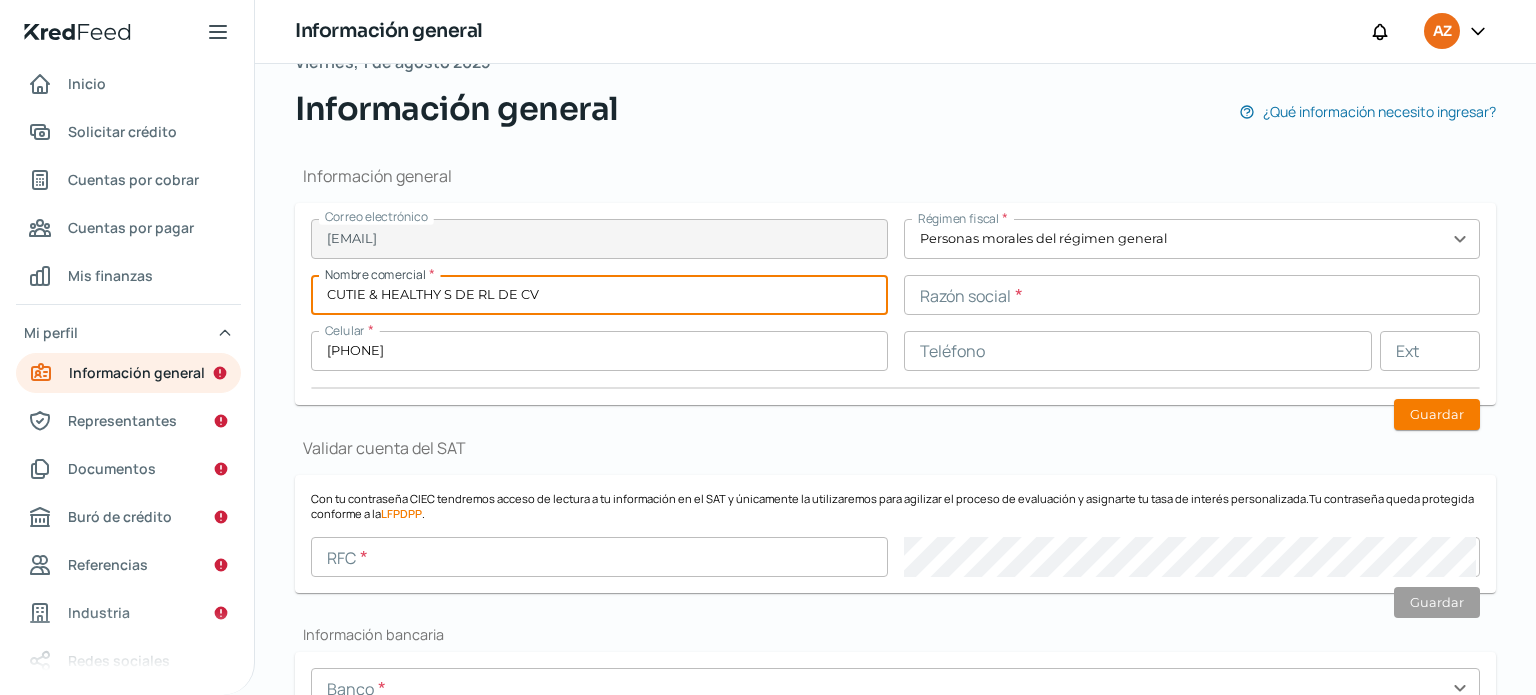 type on "CUTIE & HEALTHY S DE RL DE CV" 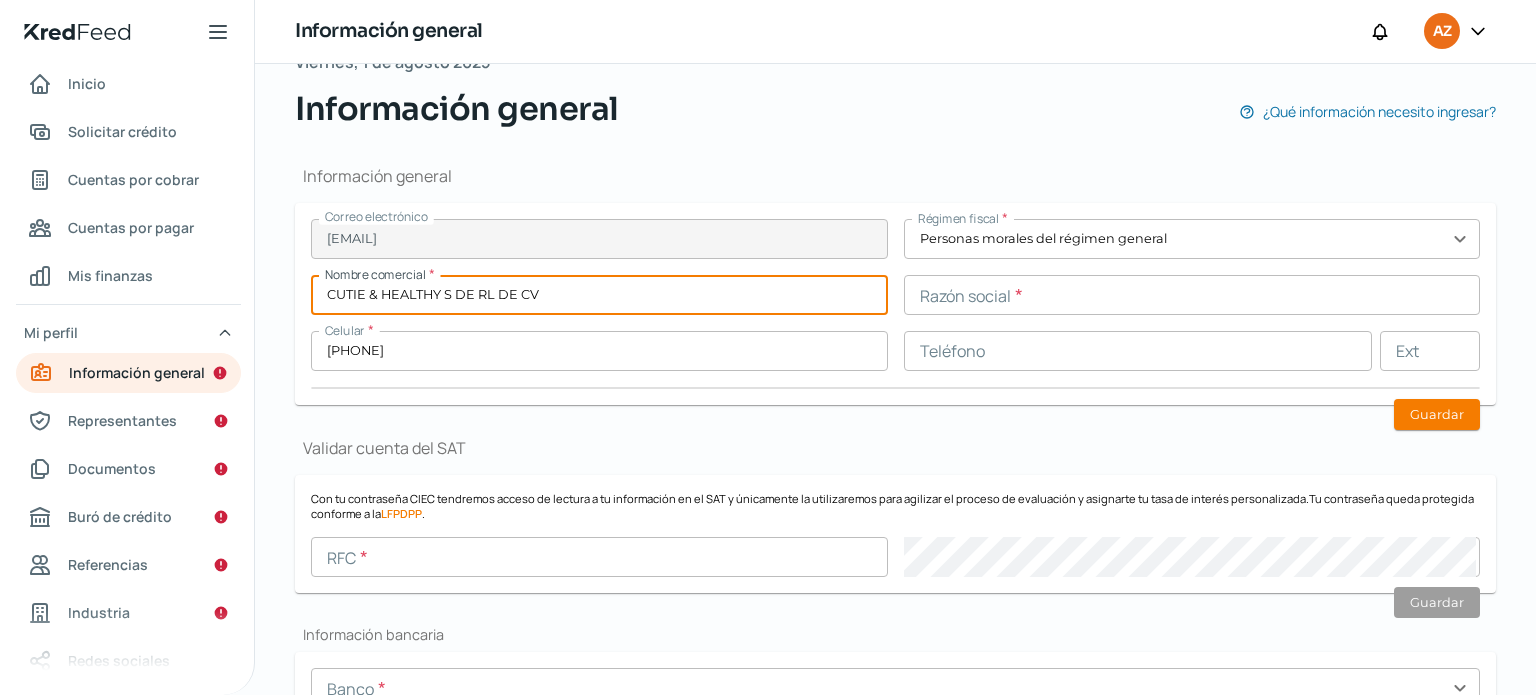 drag, startPoint x: 328, startPoint y: 288, endPoint x: 537, endPoint y: 291, distance: 209.02153 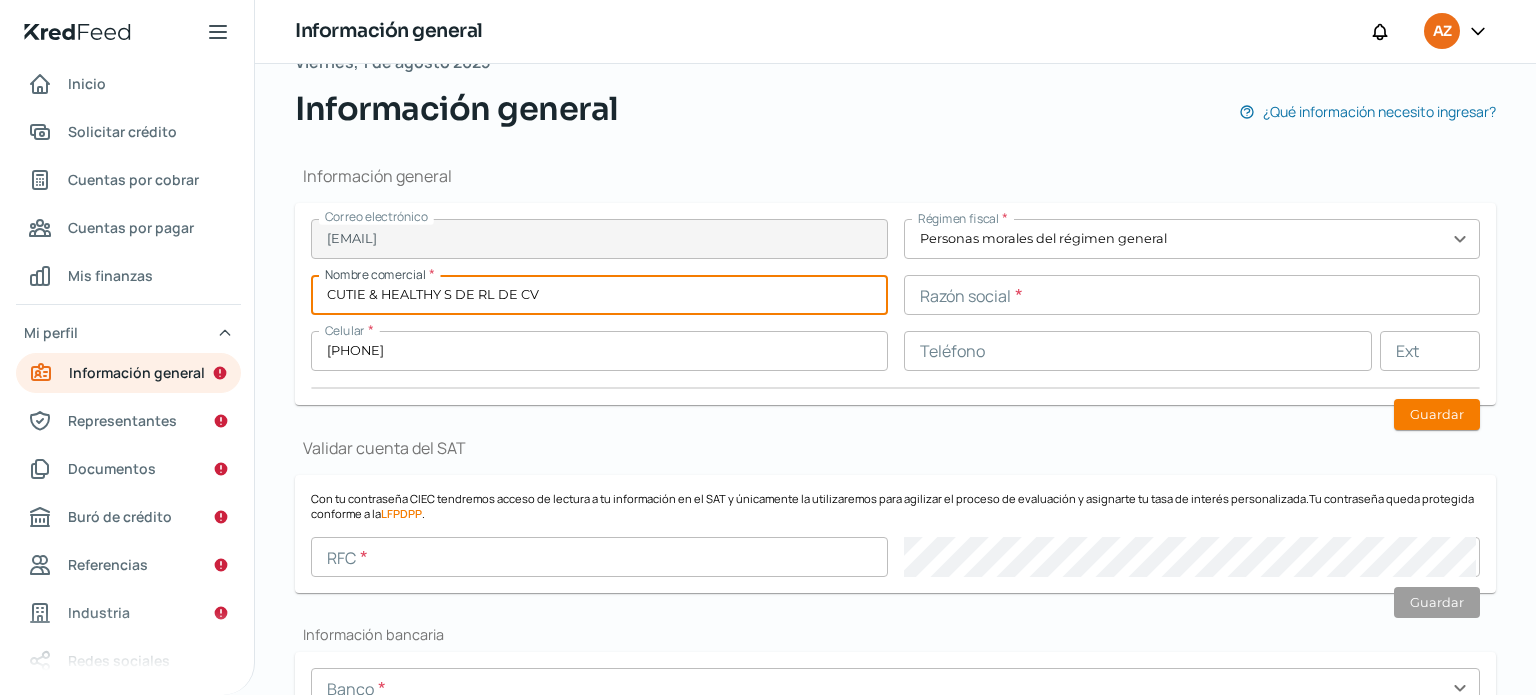 click at bounding box center [1192, 295] 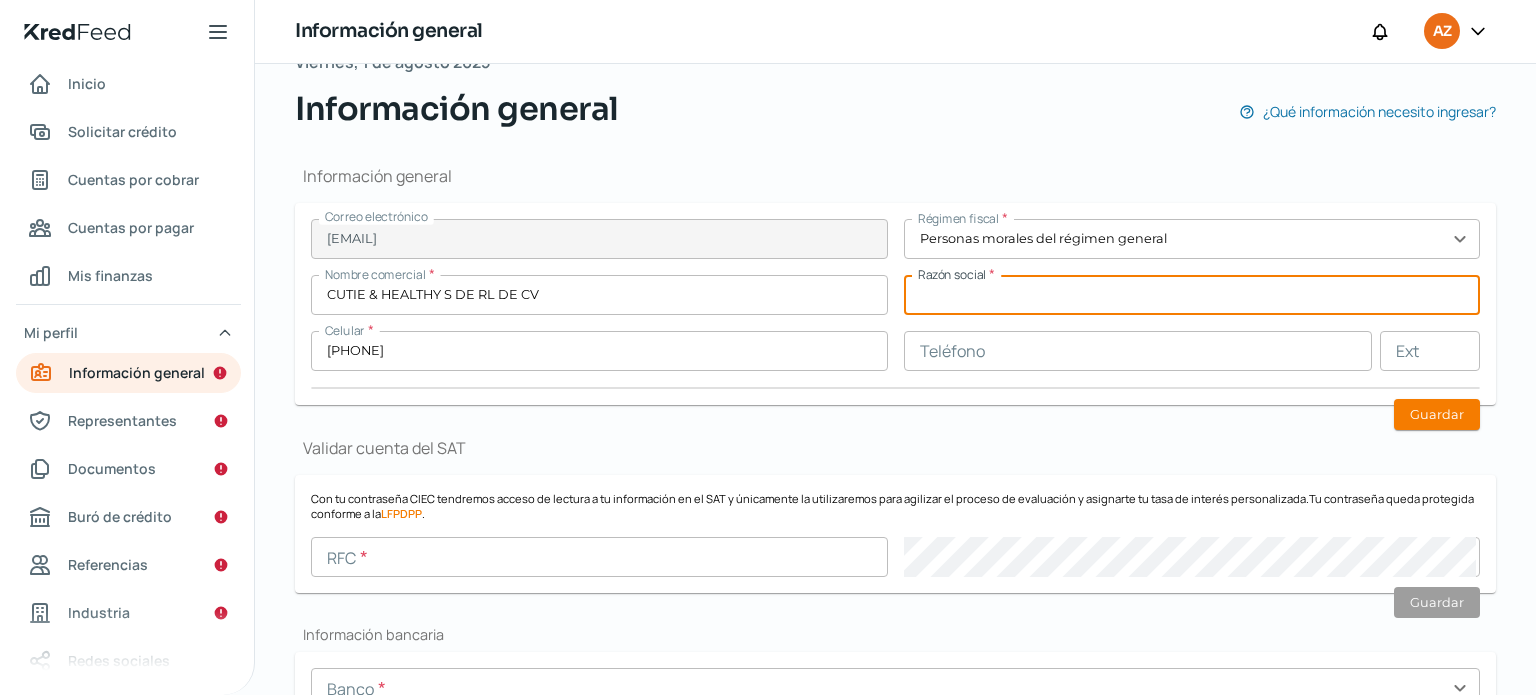 paste on "CUTIE & HEALTHY S DE RL DE CV" 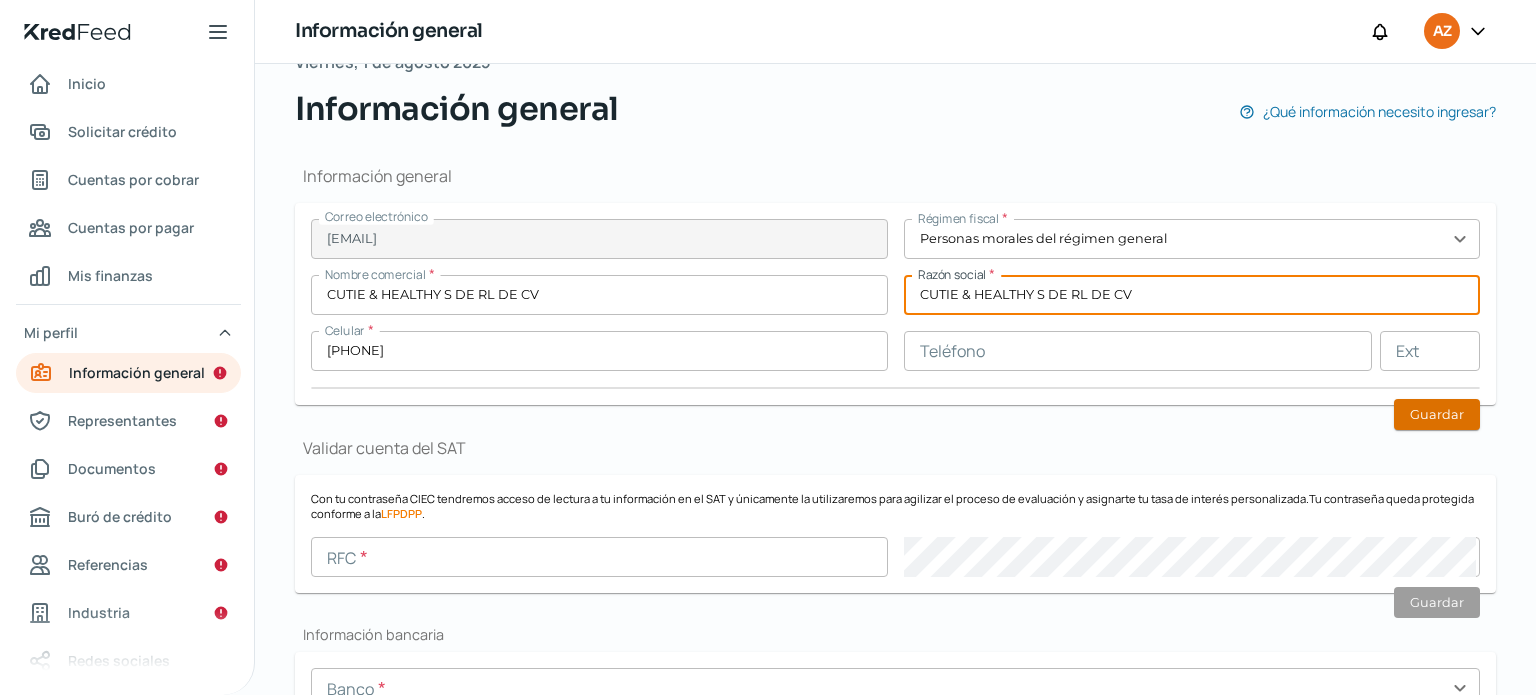 type on "CUTIE & HEALTHY S DE RL DE CV" 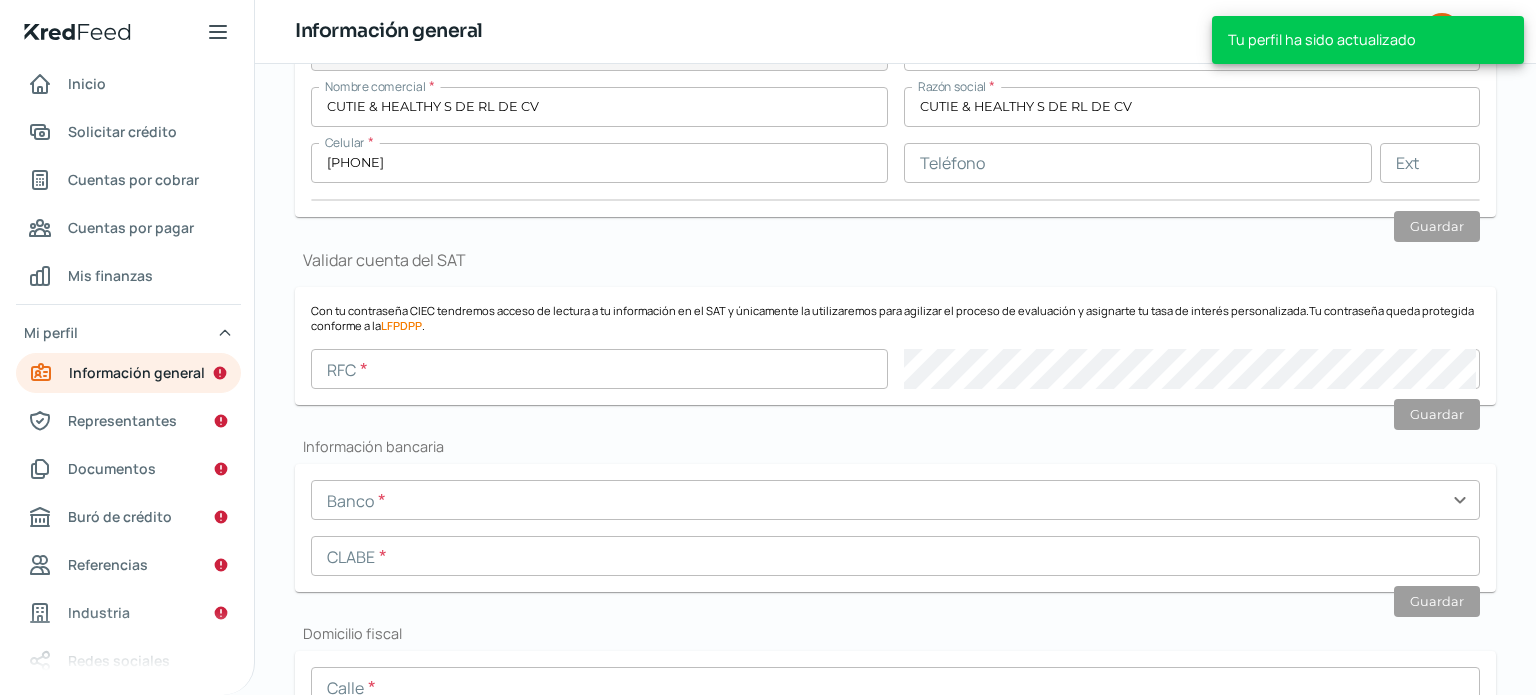 scroll, scrollTop: 309, scrollLeft: 0, axis: vertical 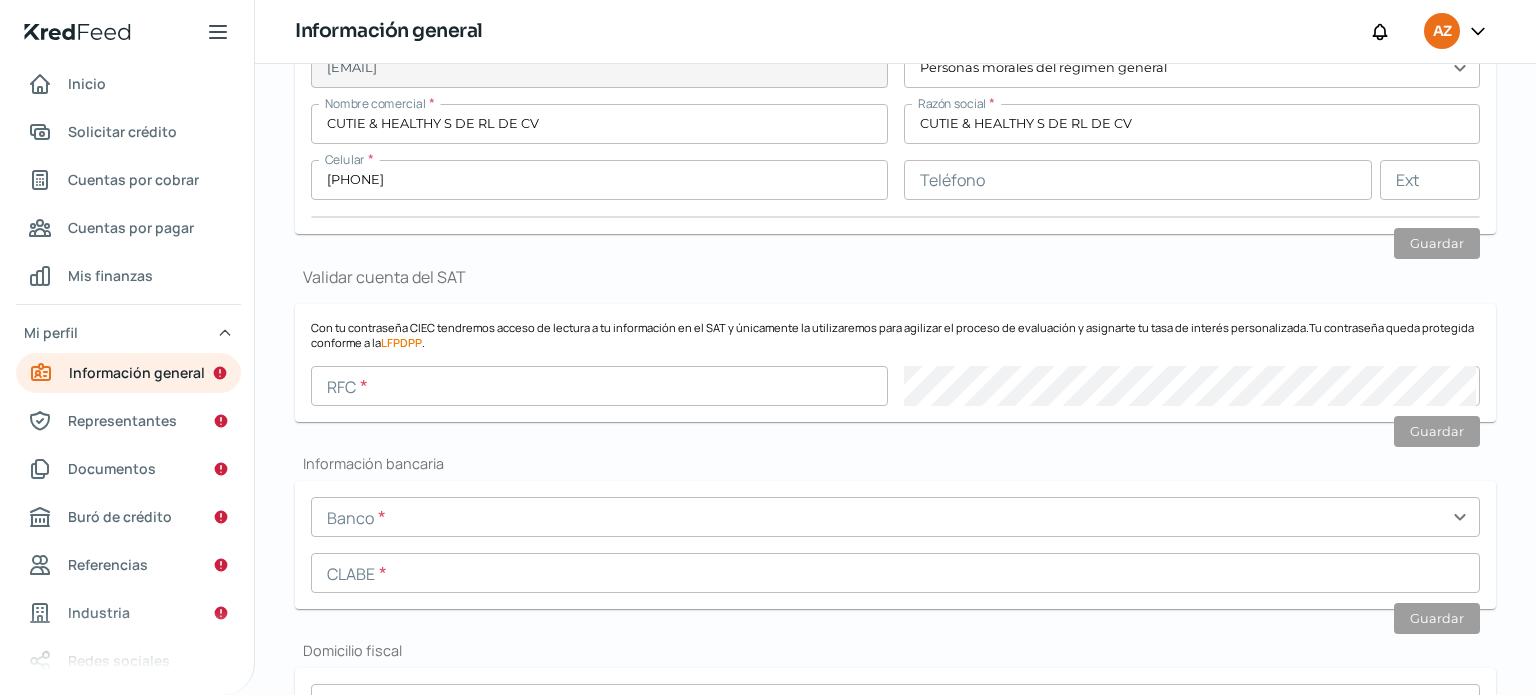 click at bounding box center [599, 386] 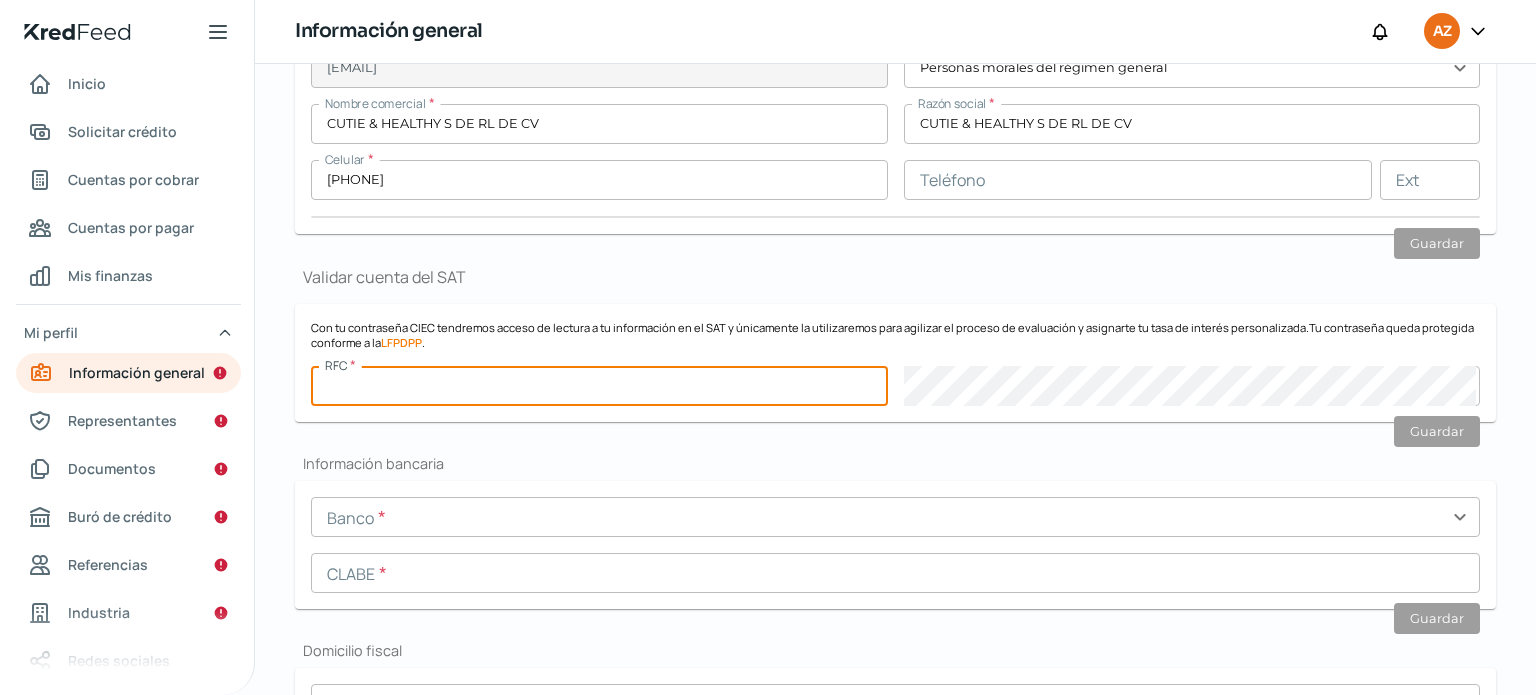 paste on "CAH210923GCA" 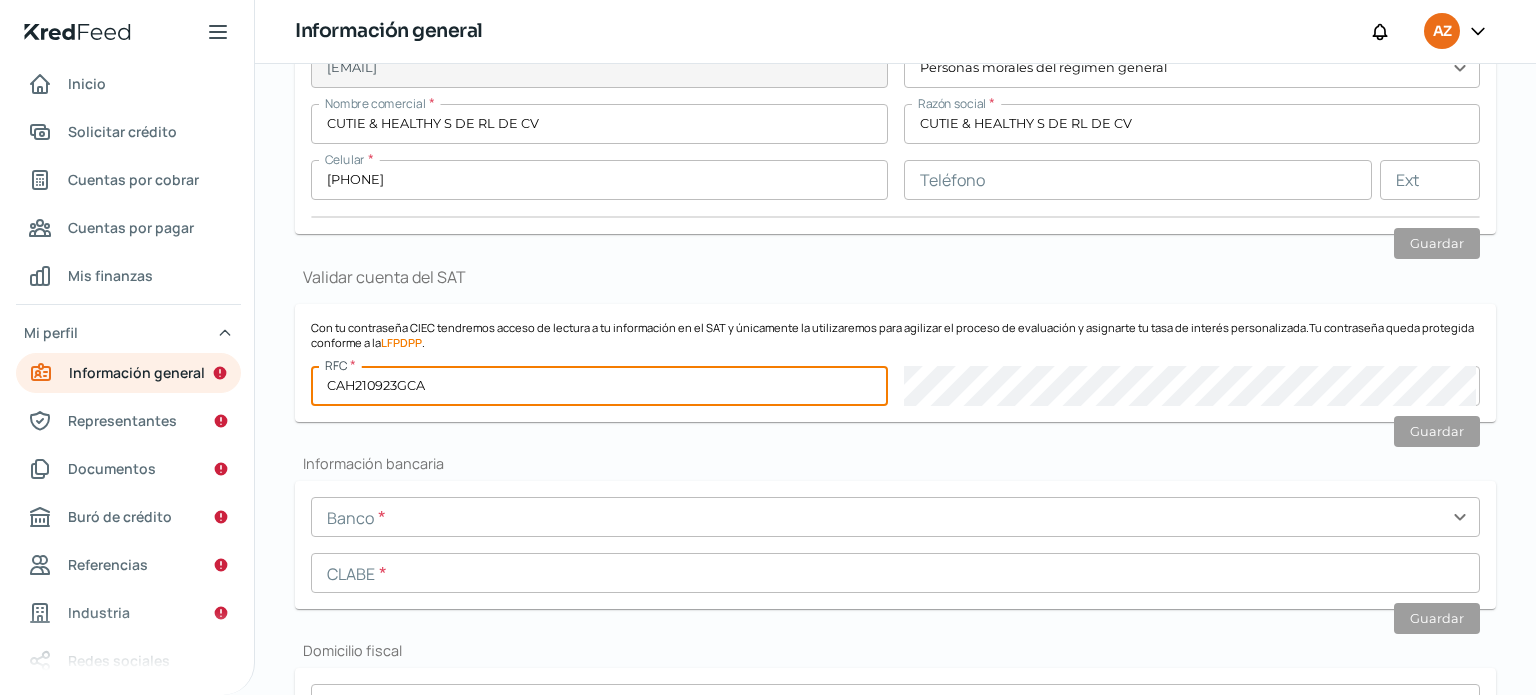 type on "CAH210923GCA" 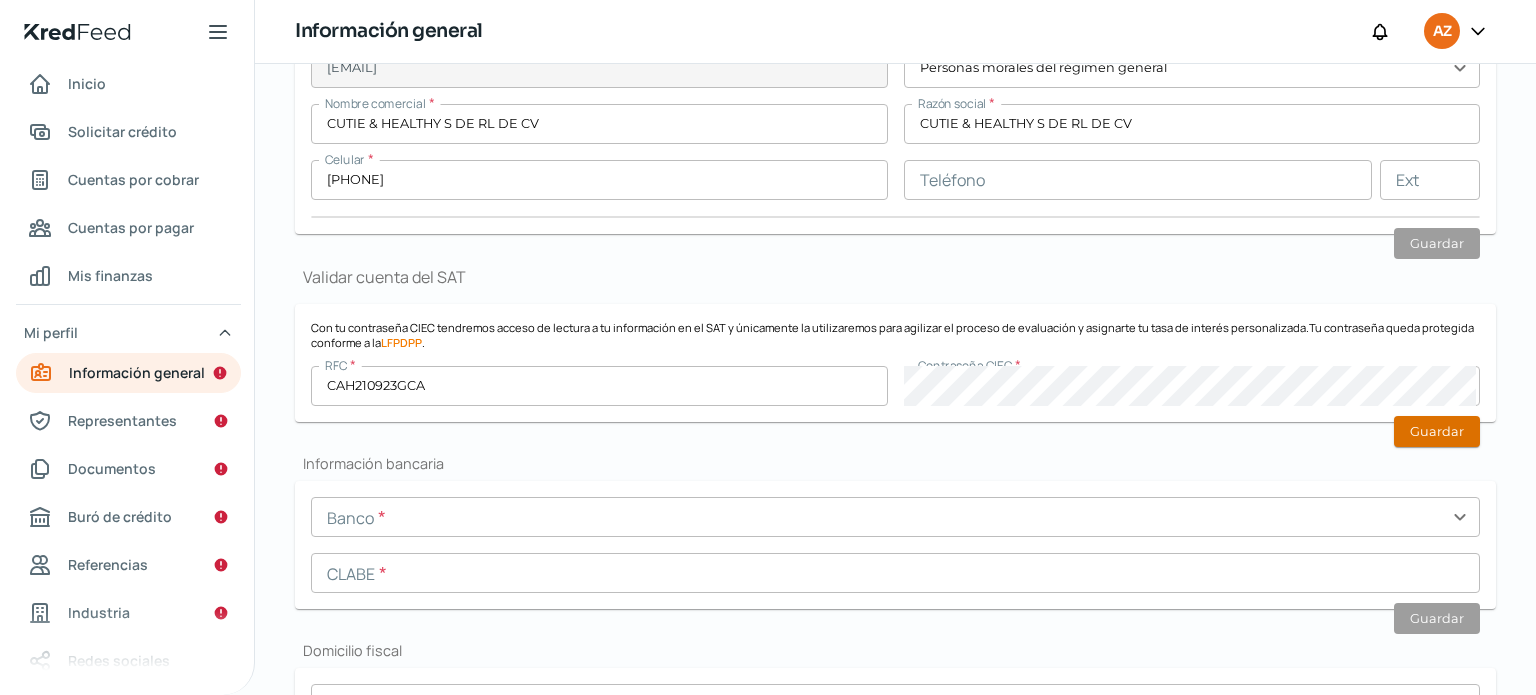 click on "Guardar" at bounding box center [1437, 431] 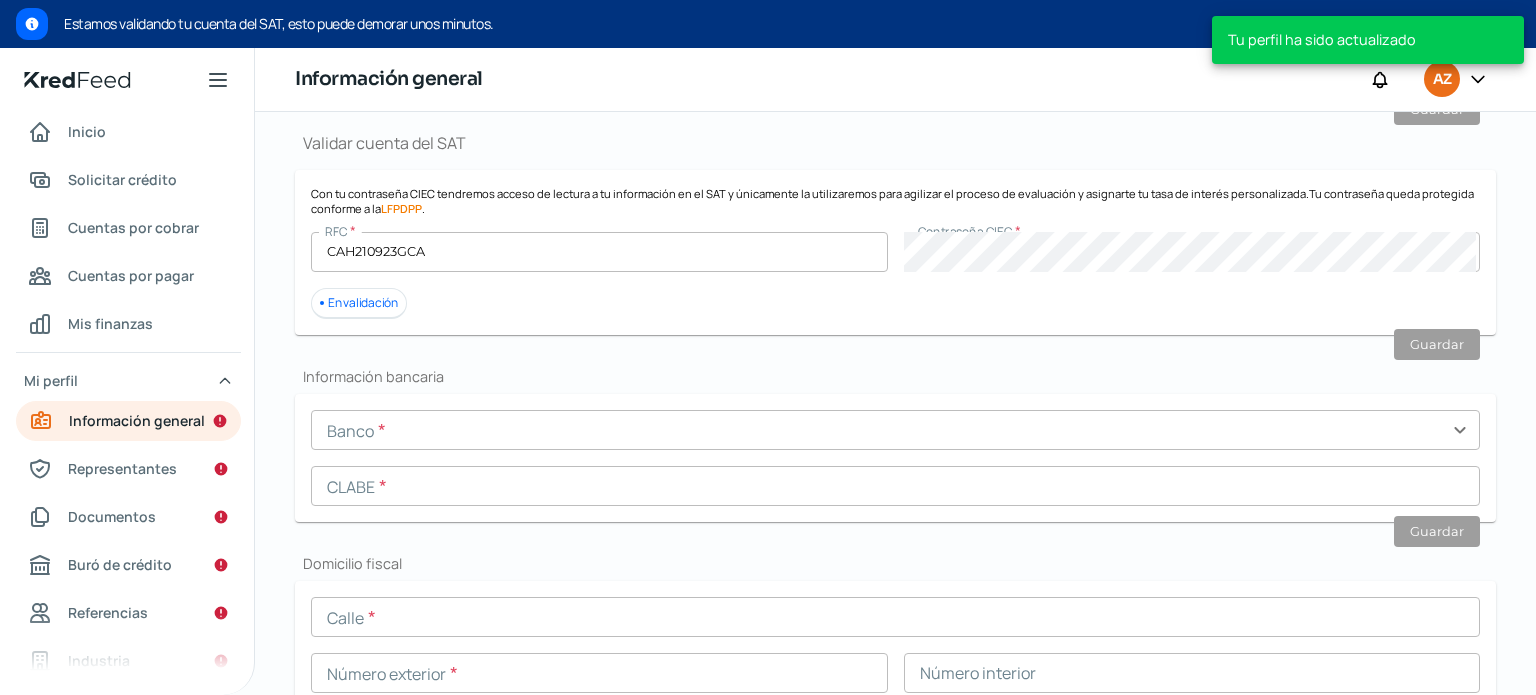 scroll, scrollTop: 544, scrollLeft: 0, axis: vertical 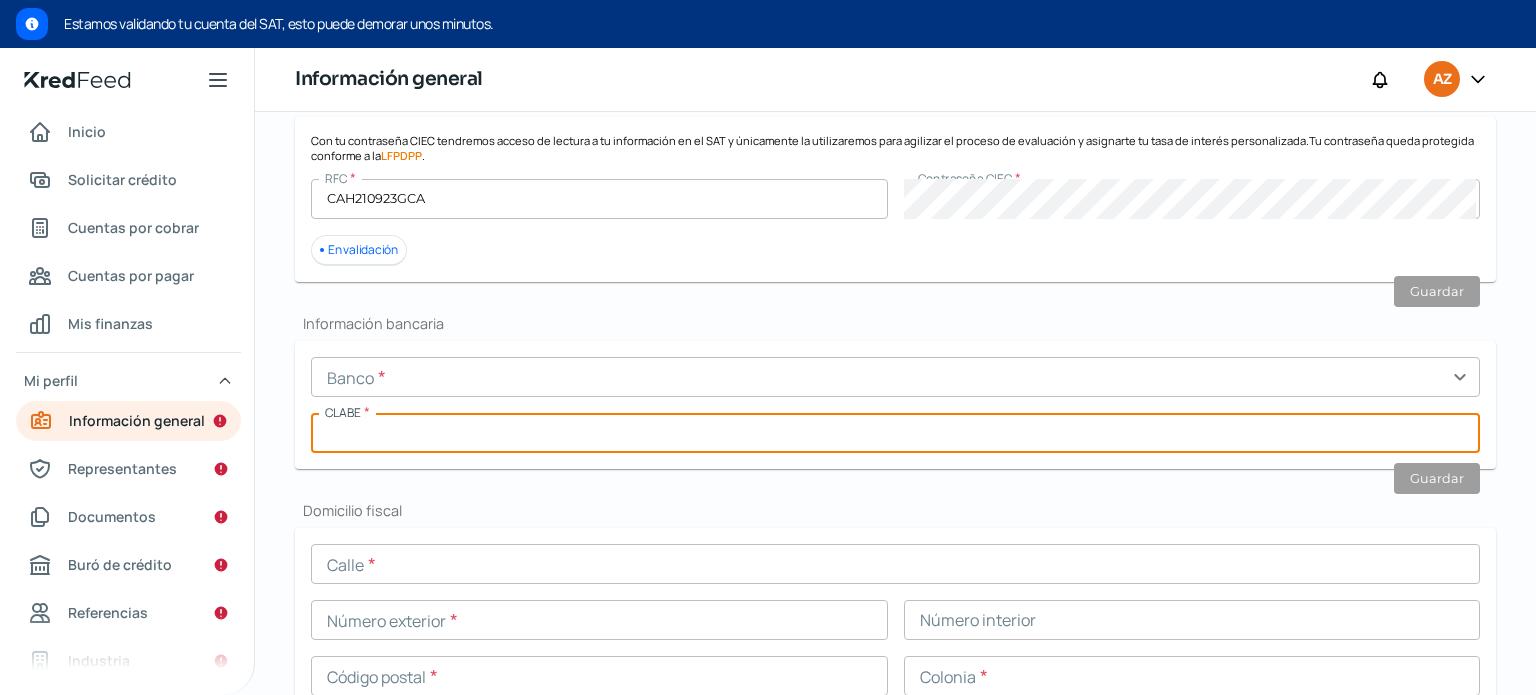 click at bounding box center (895, 433) 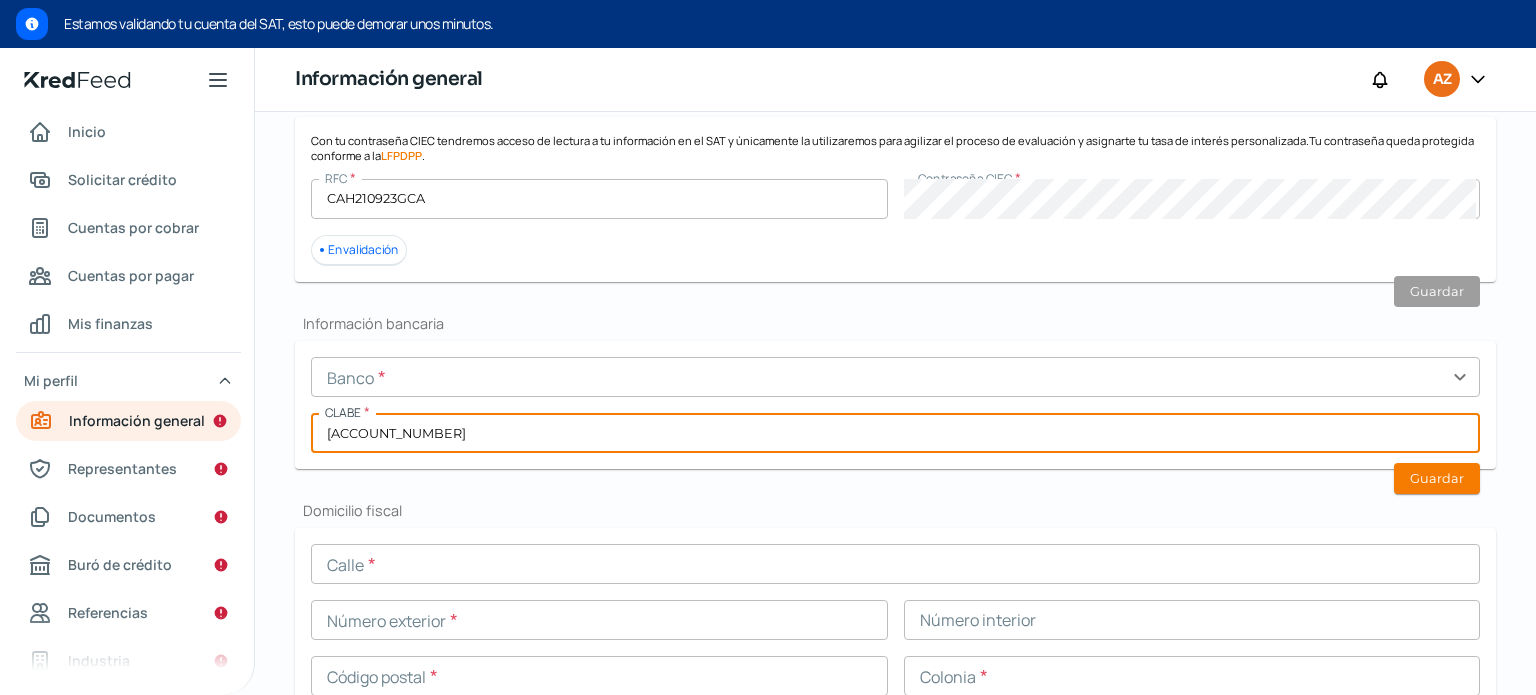 type on "[ACCOUNT_NUMBER]" 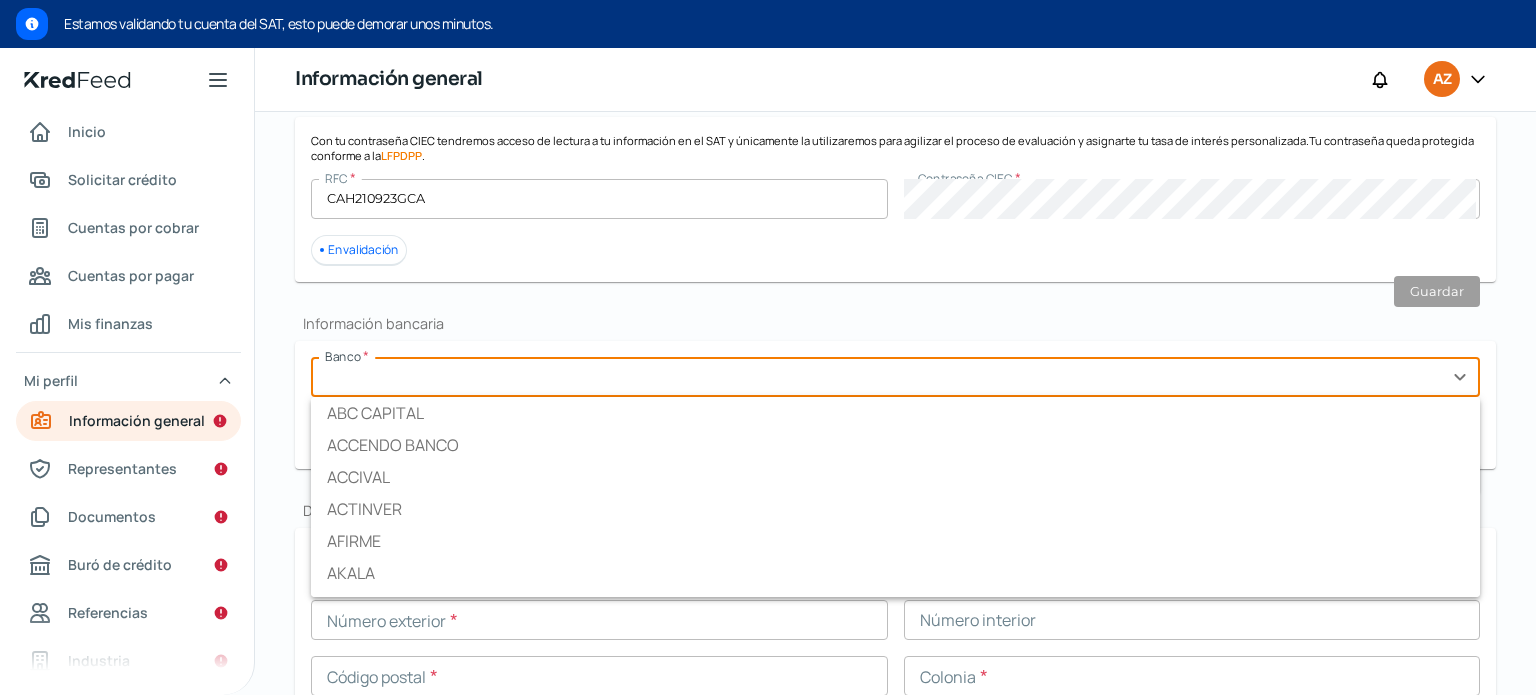 click at bounding box center [895, 377] 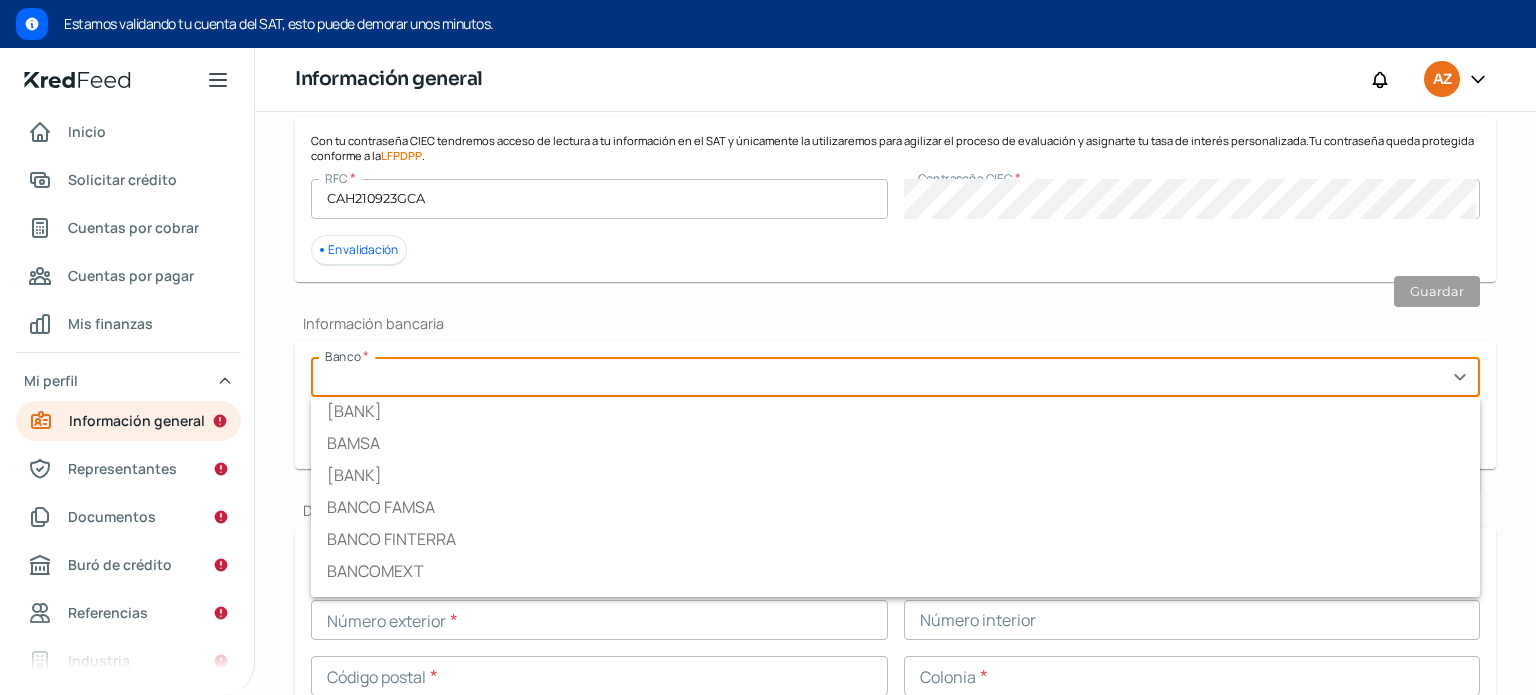 scroll, scrollTop: 400, scrollLeft: 0, axis: vertical 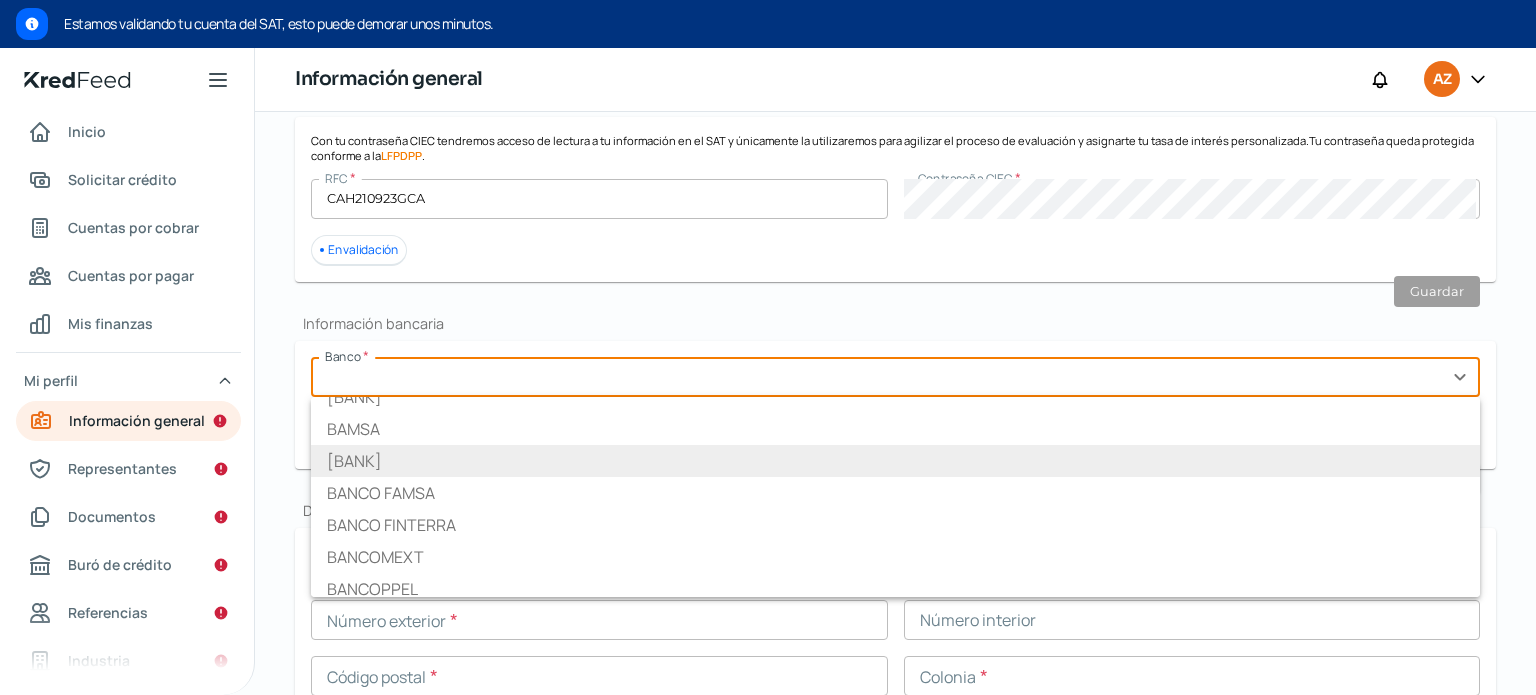 click on "[BANK]" at bounding box center (895, 461) 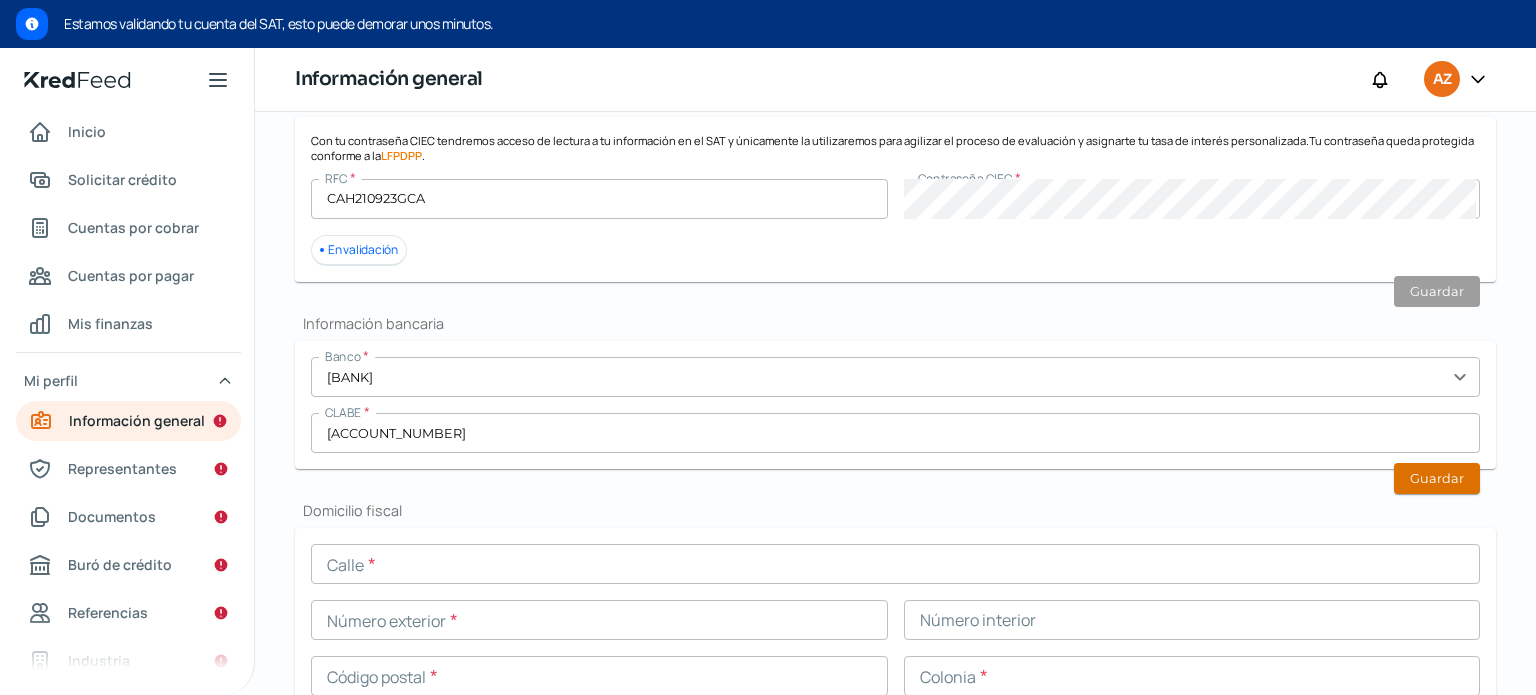 click on "Guardar" at bounding box center [1437, 478] 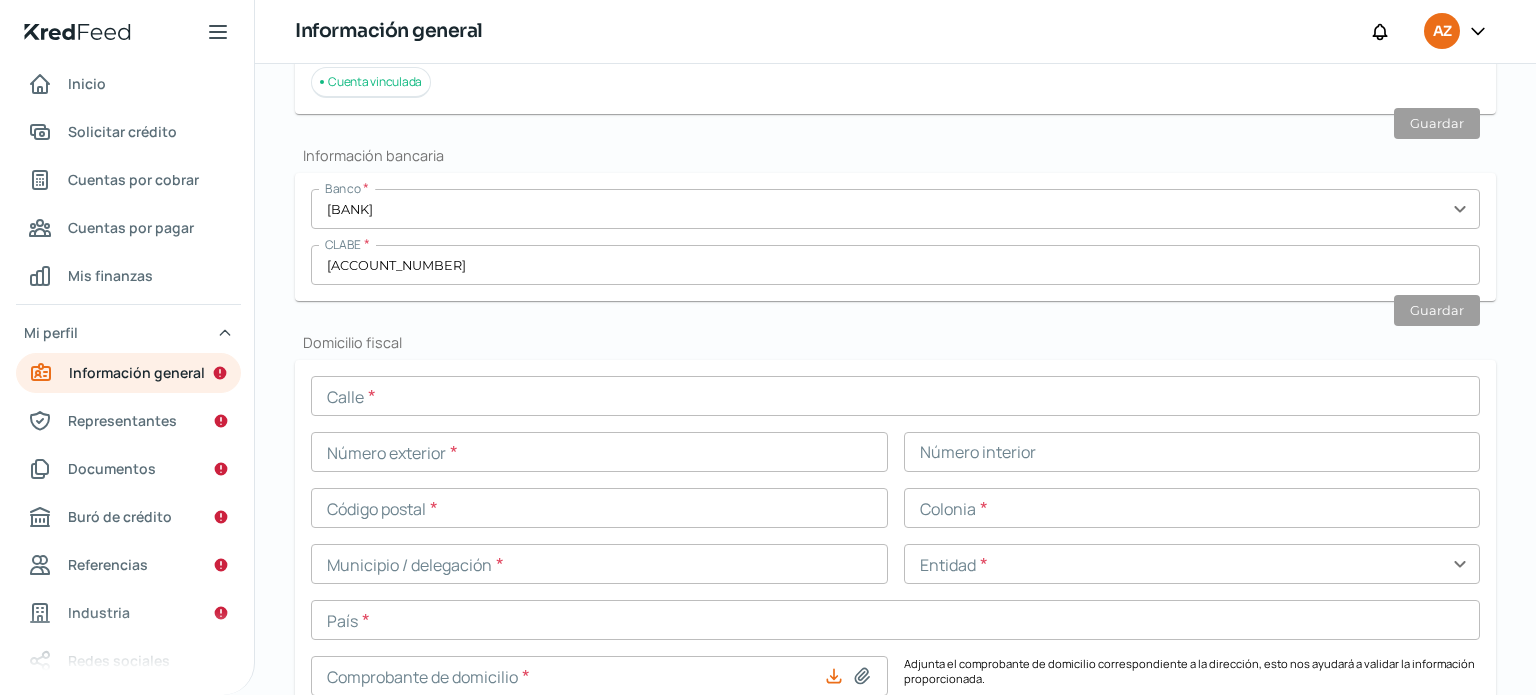 scroll, scrollTop: 744, scrollLeft: 0, axis: vertical 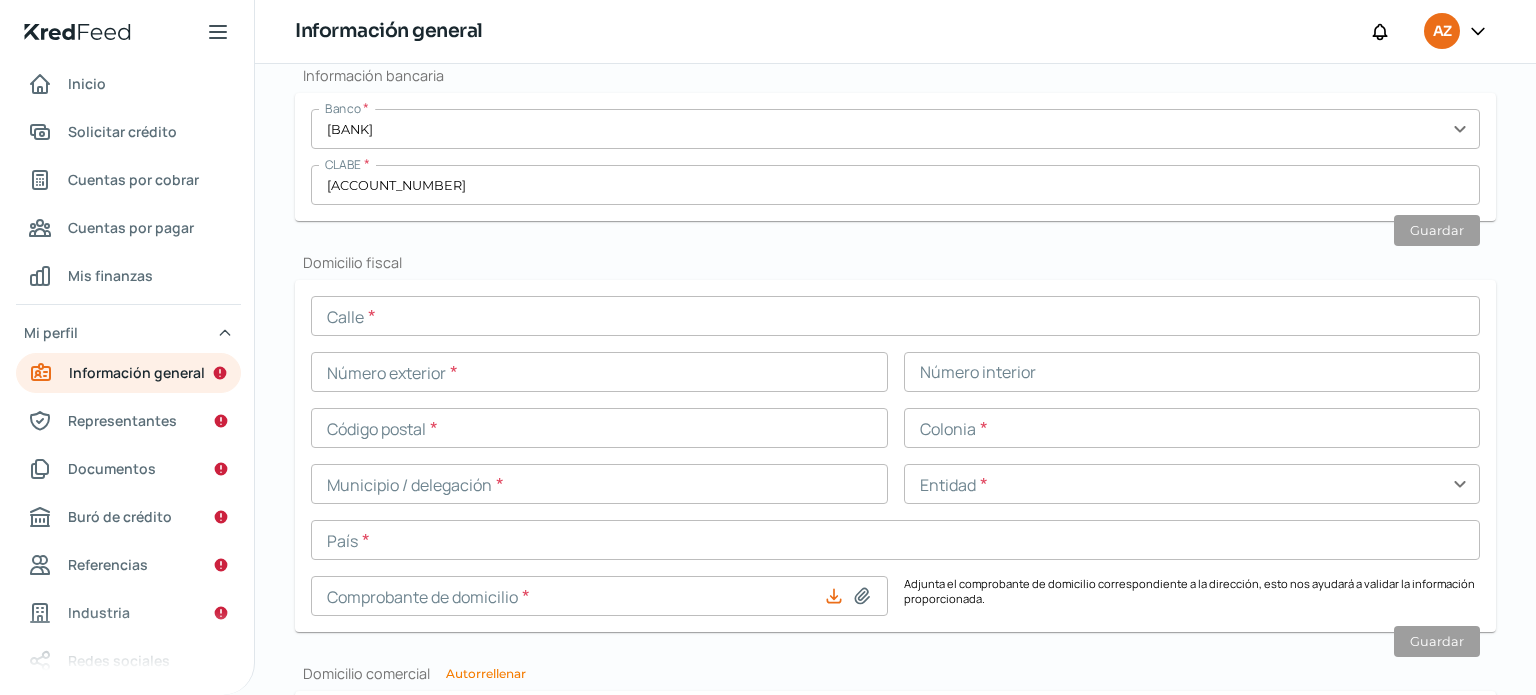 click at bounding box center (895, 316) 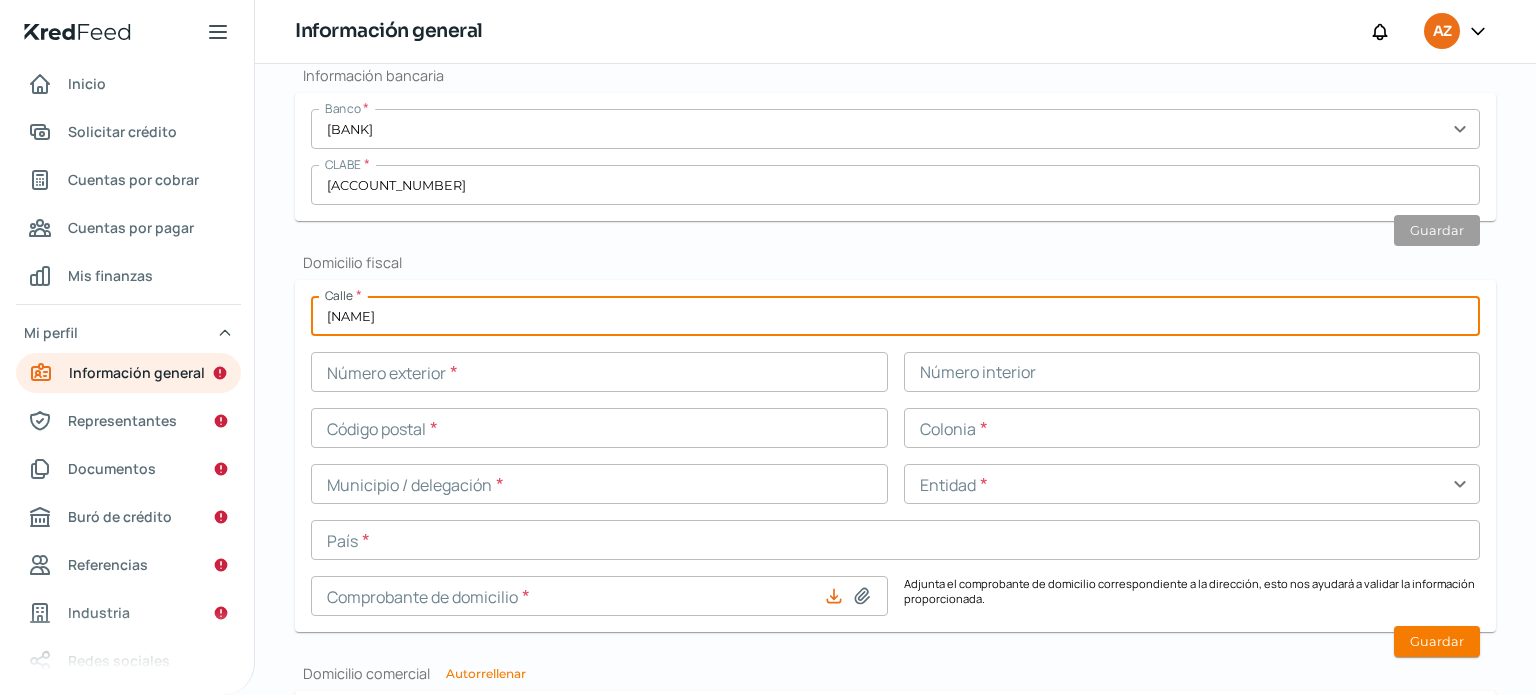 type on "[NAME]" 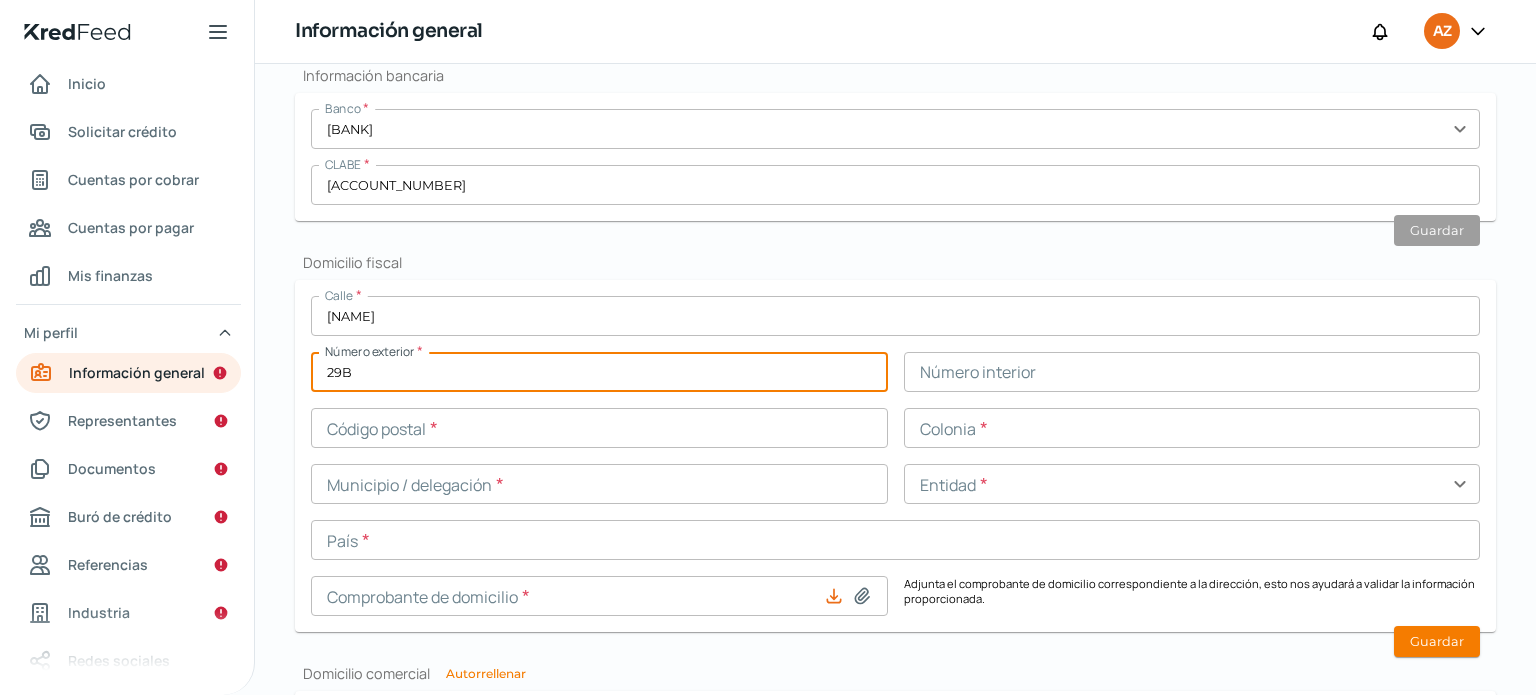 type on "29B" 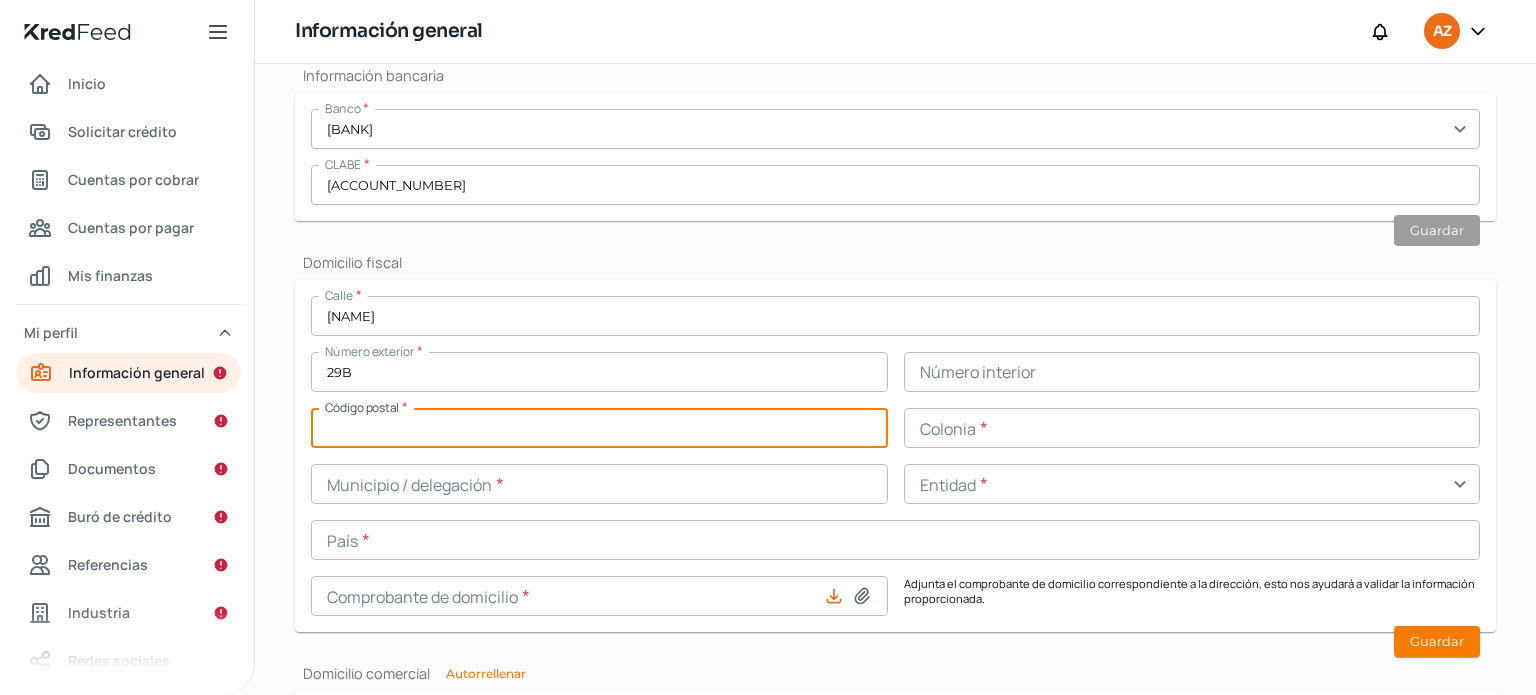 click at bounding box center (599, 428) 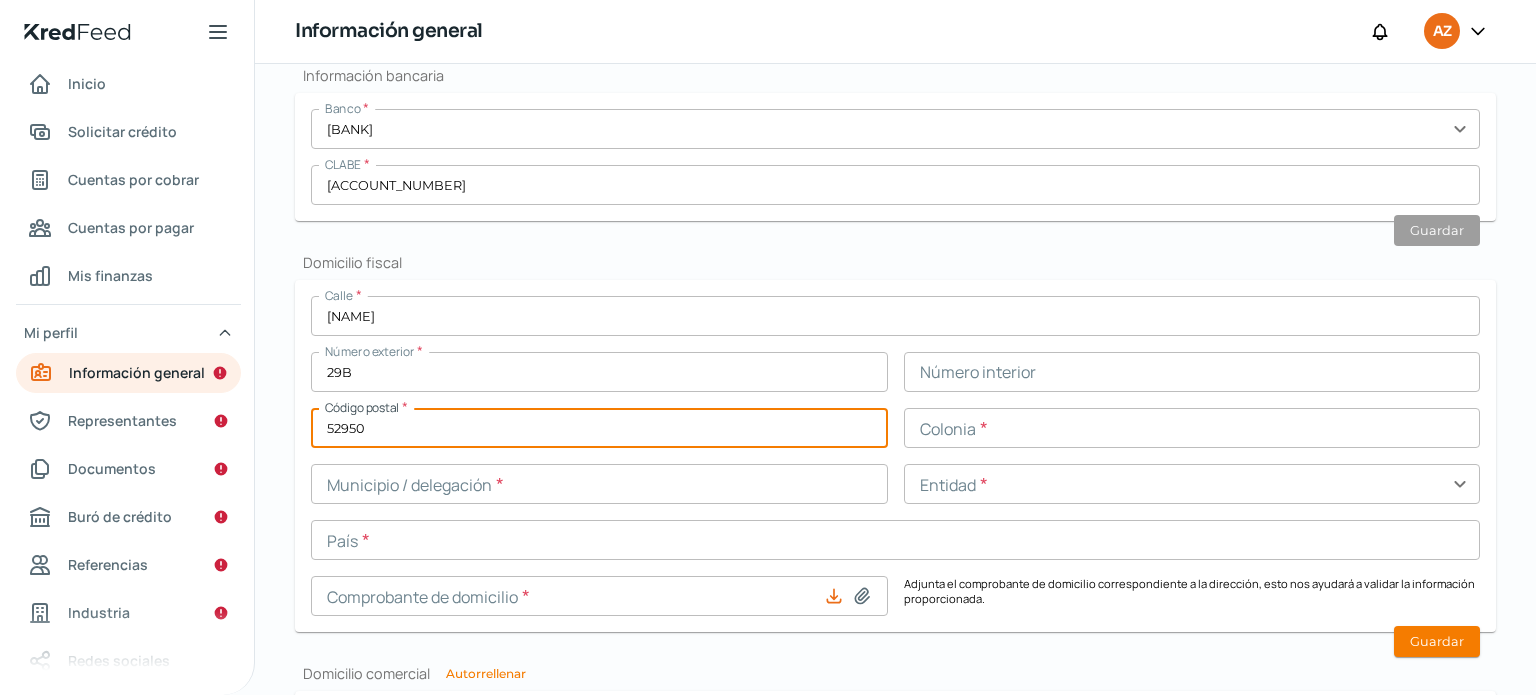 type on "52950" 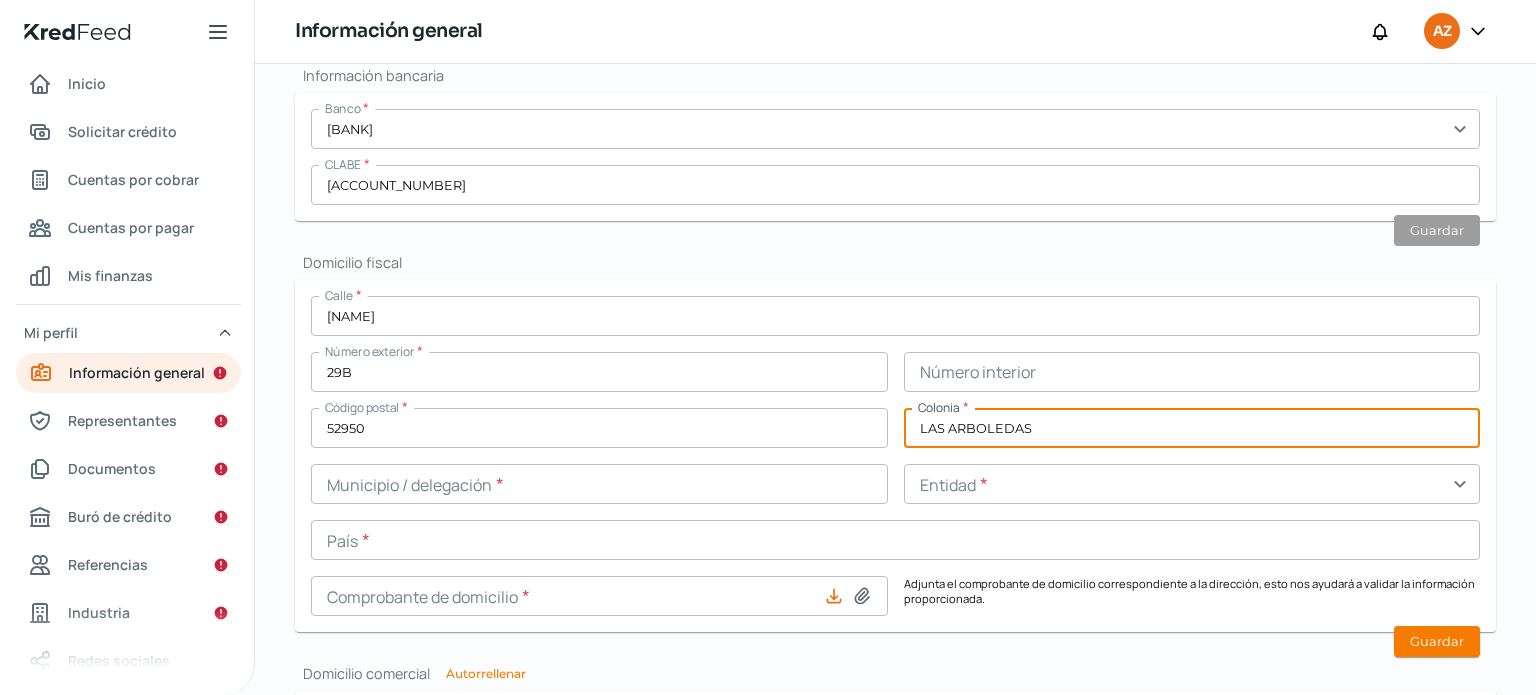 type on "LAS ARBOLEDAS" 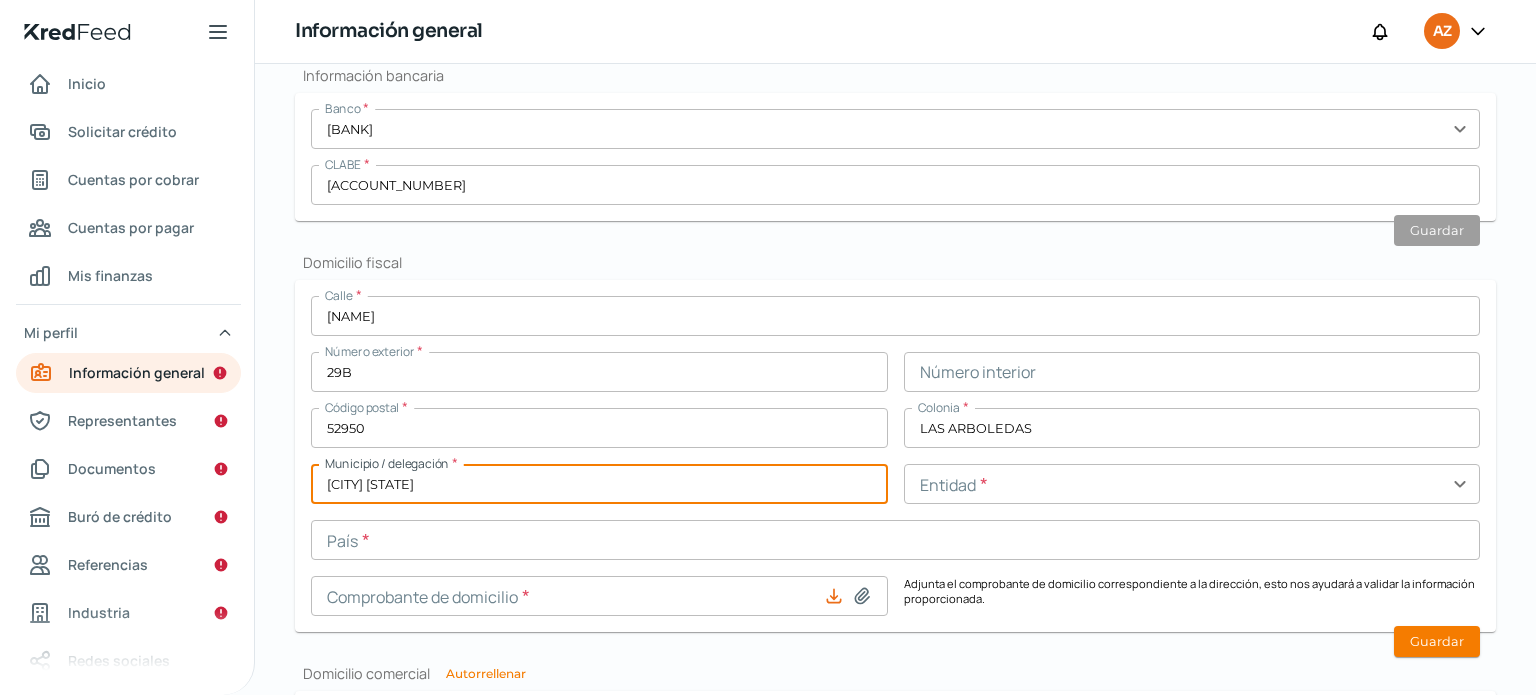 type on "[CITY] [STATE]" 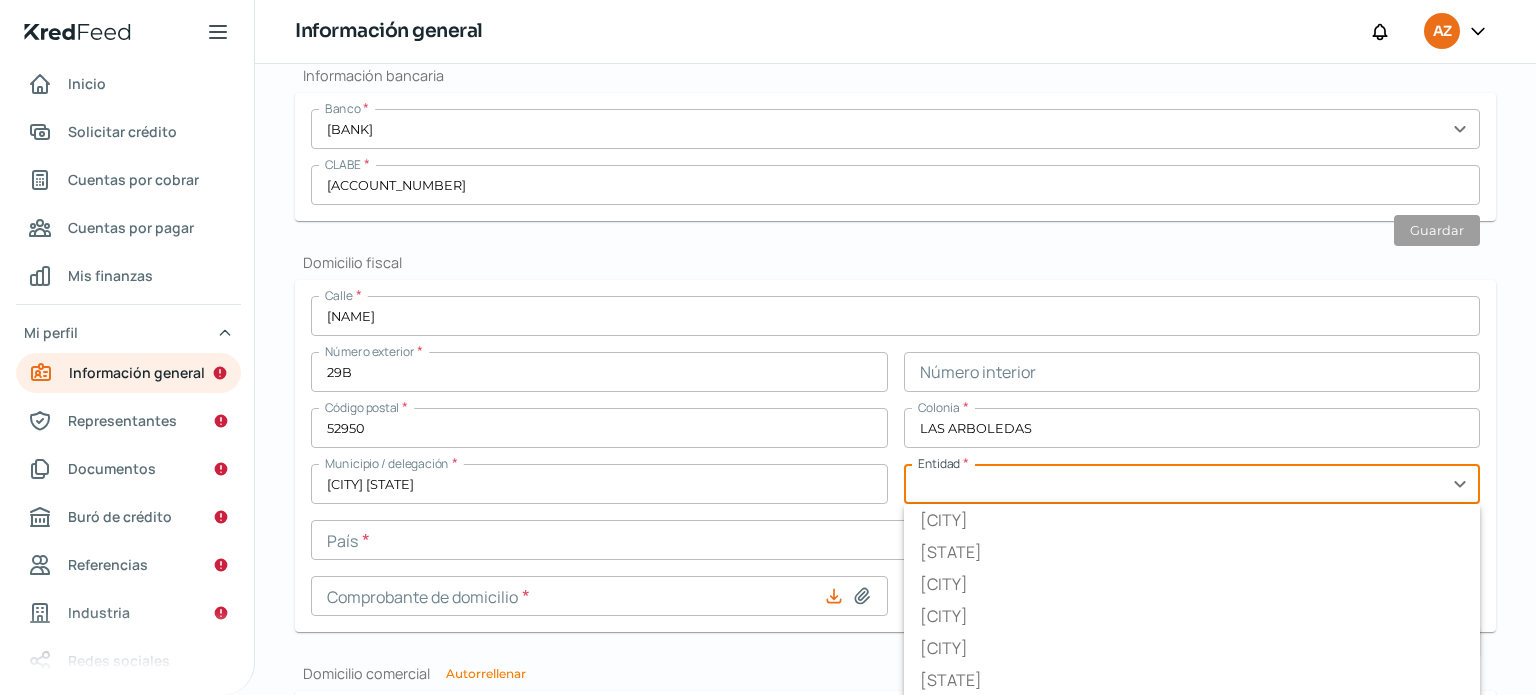 click at bounding box center (1192, 484) 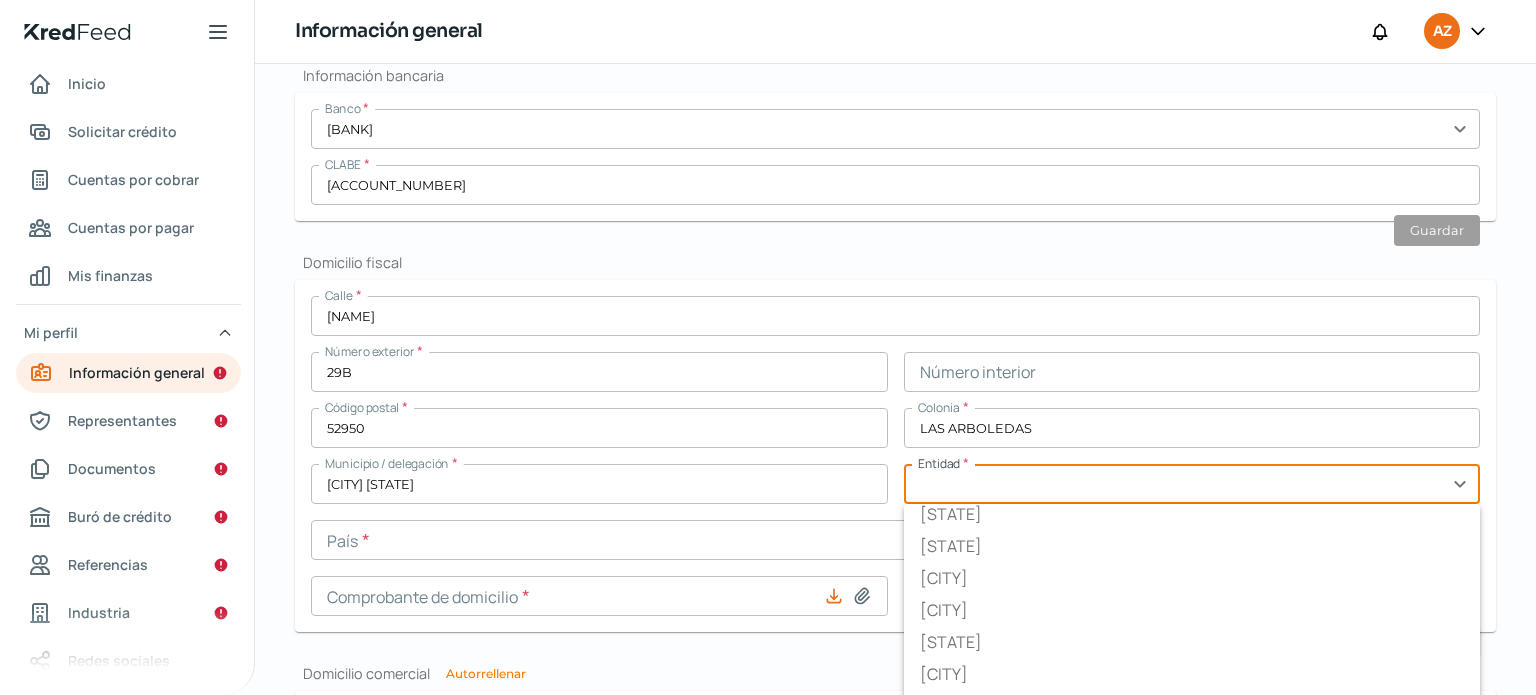scroll, scrollTop: 300, scrollLeft: 0, axis: vertical 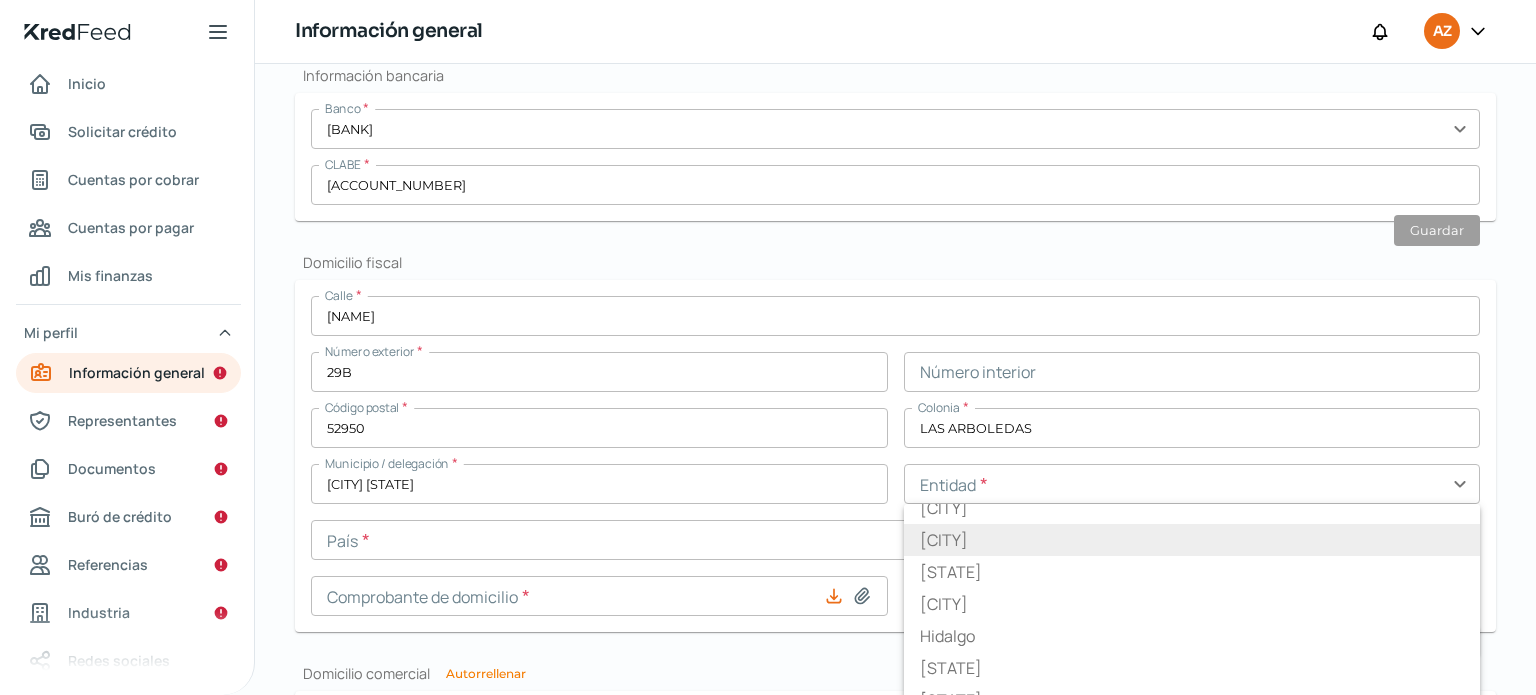 click on "[CITY]" at bounding box center (1192, 540) 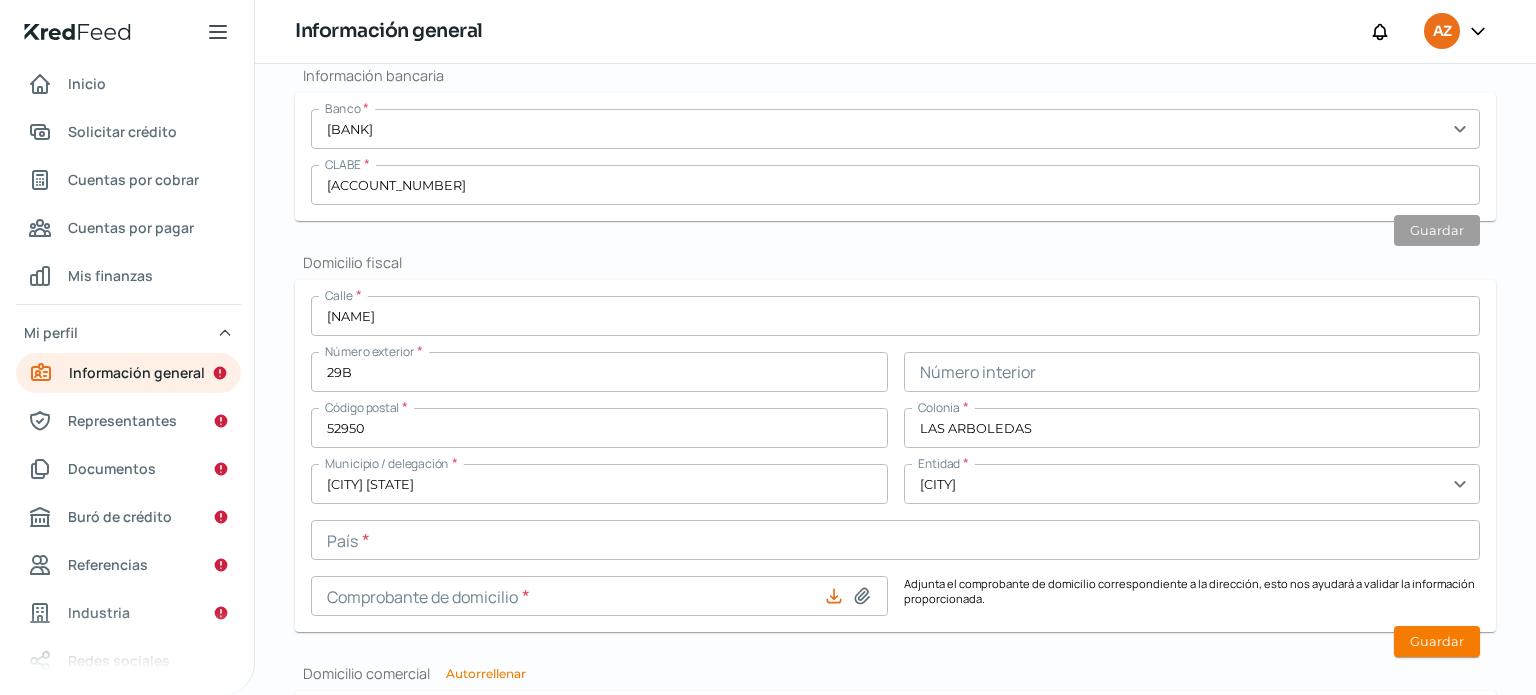 click at bounding box center [895, 540] 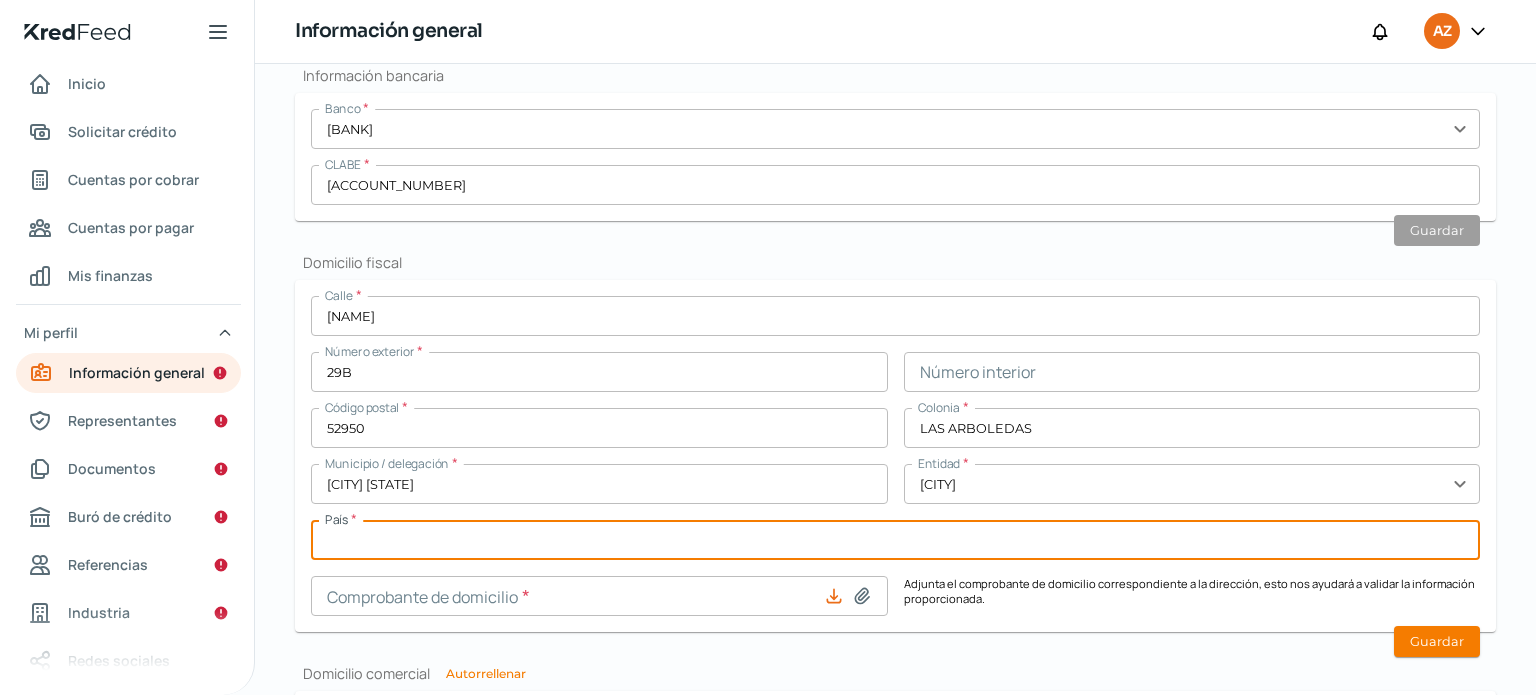 type on "[COUNTRY]" 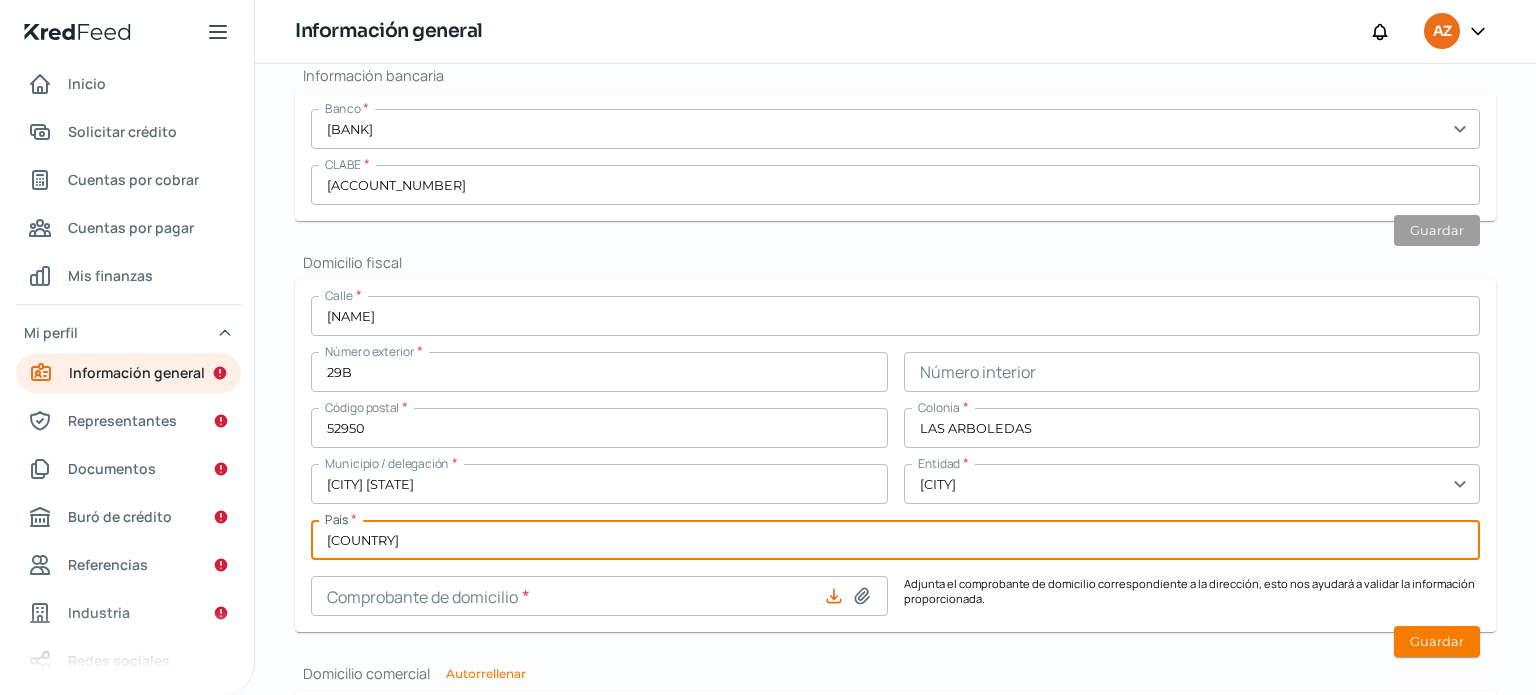 click 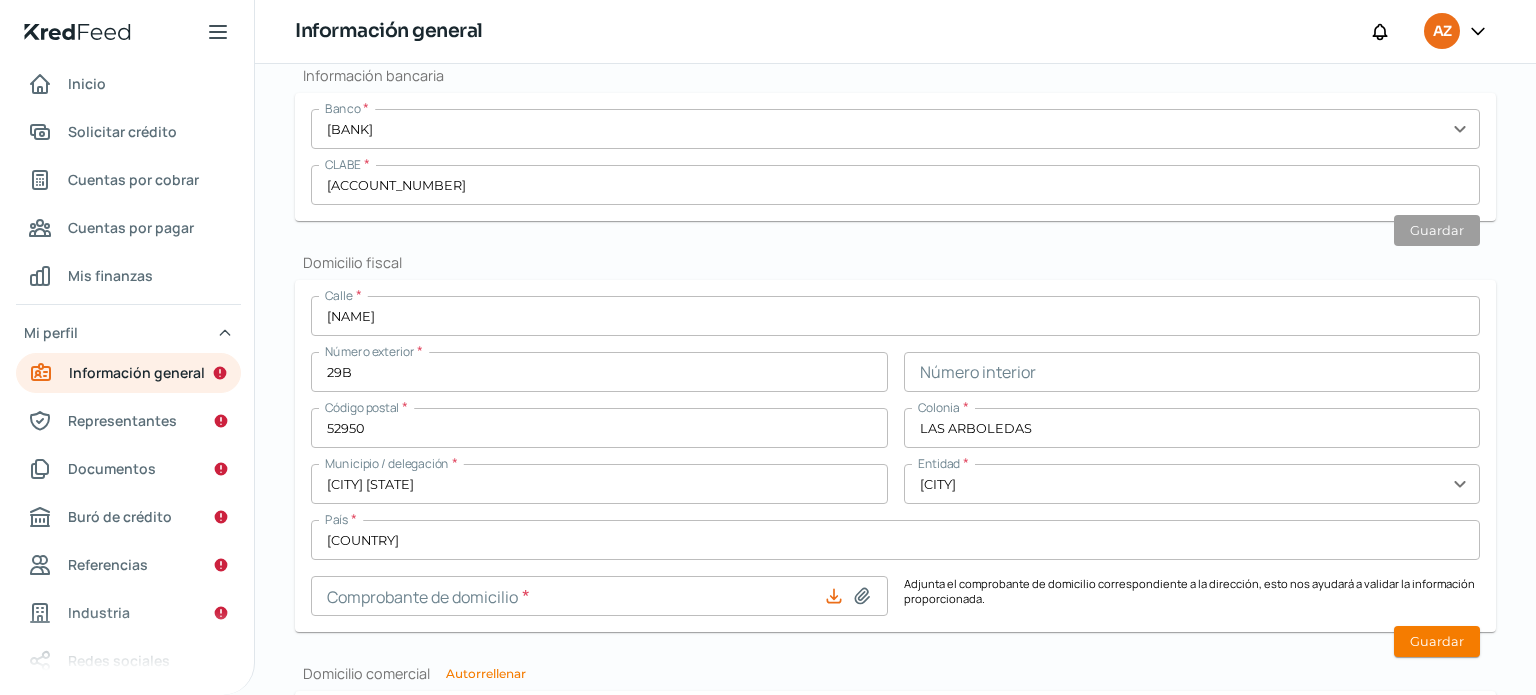 click 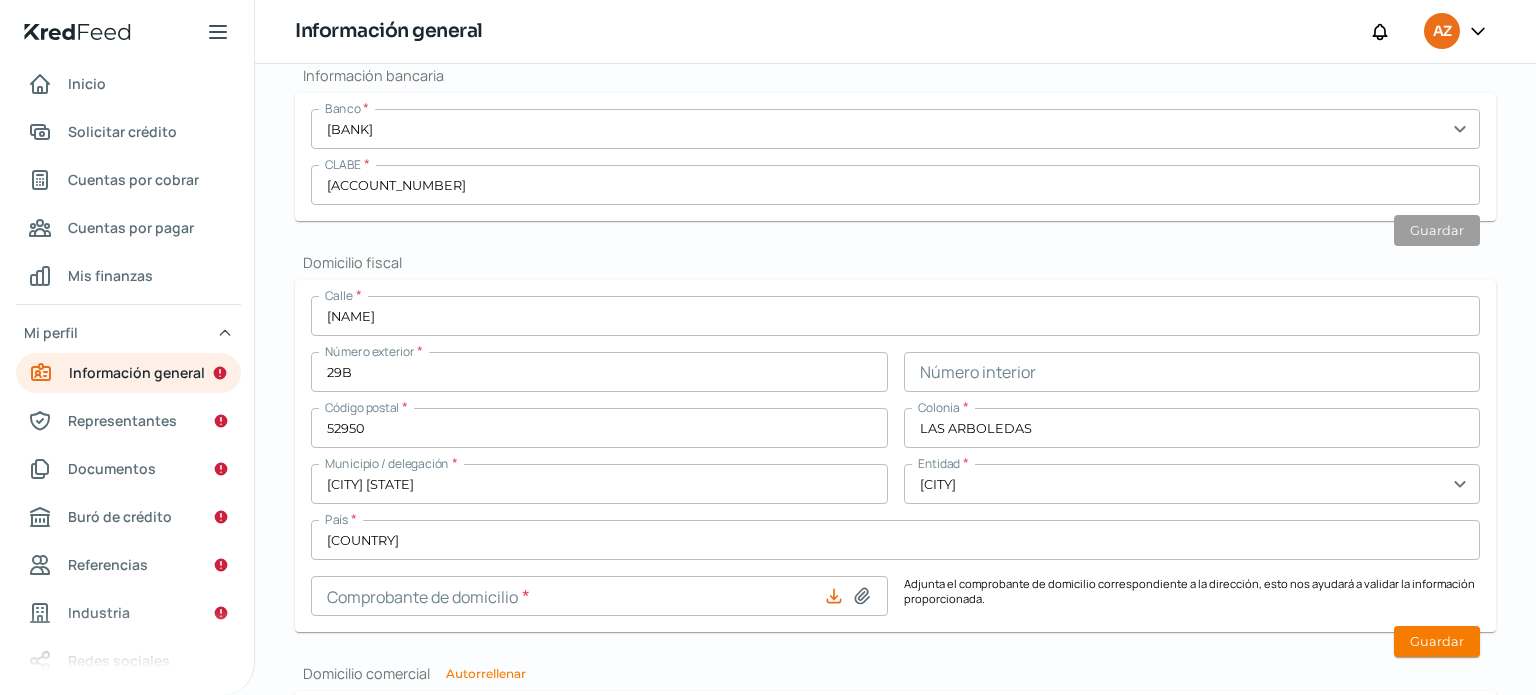 type on "C:\fakepath\COM DOM CUTIE FISCAL (CFE-MAY-25).pdf" 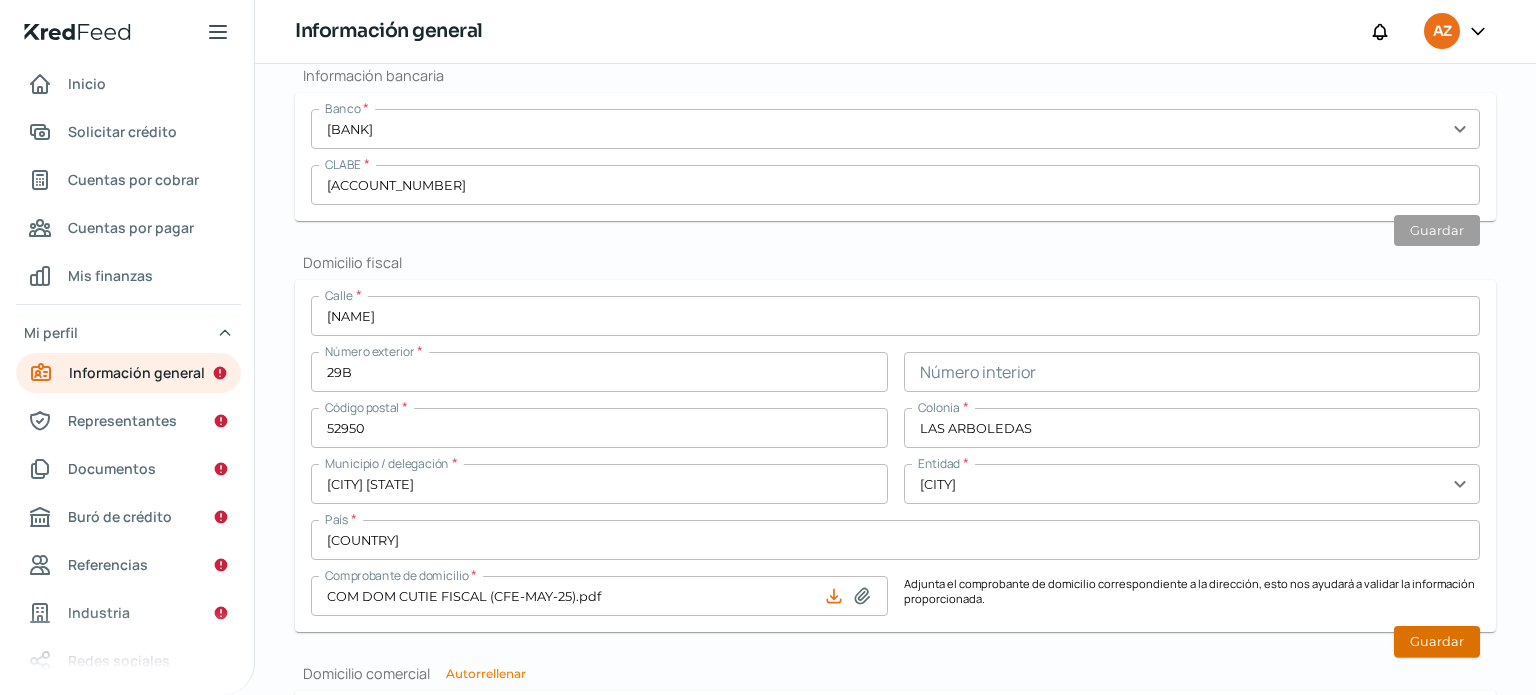 click on "Guardar" at bounding box center [1437, 641] 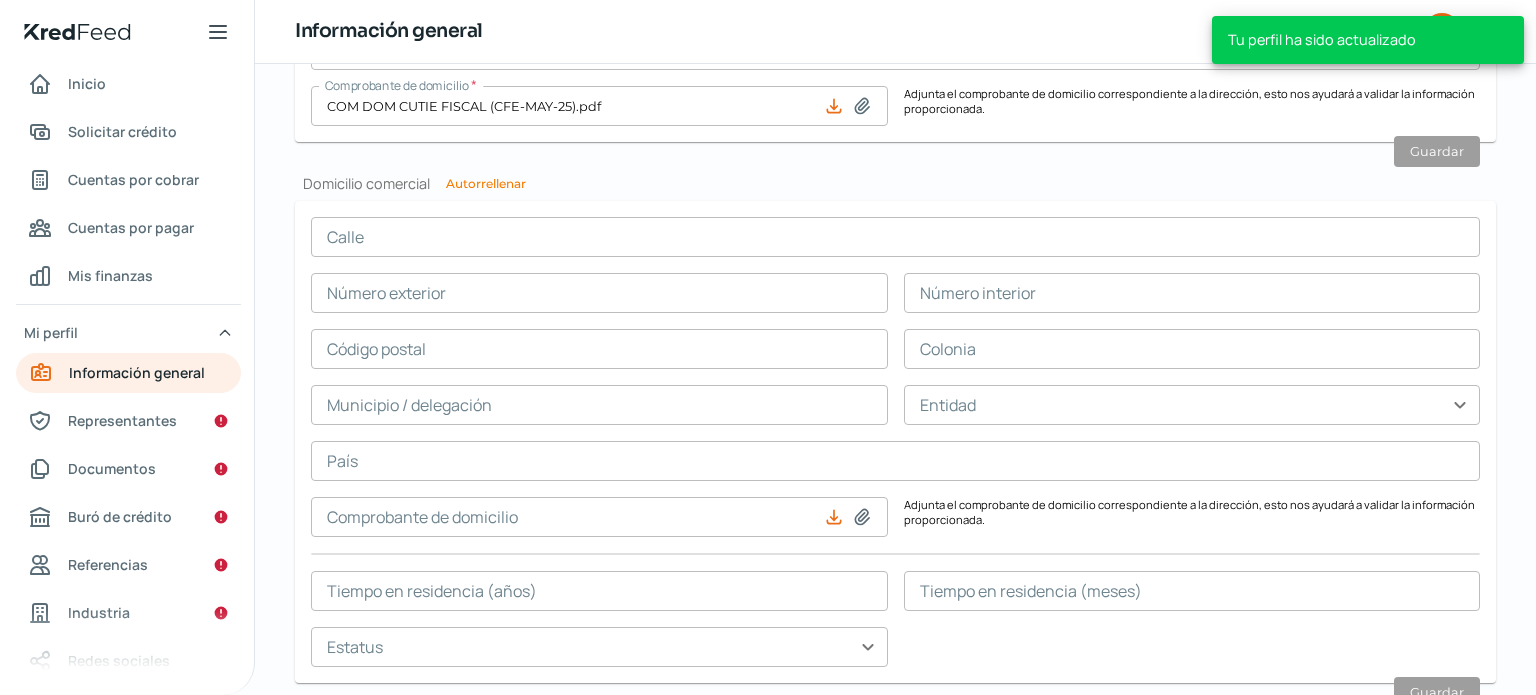scroll, scrollTop: 1187, scrollLeft: 0, axis: vertical 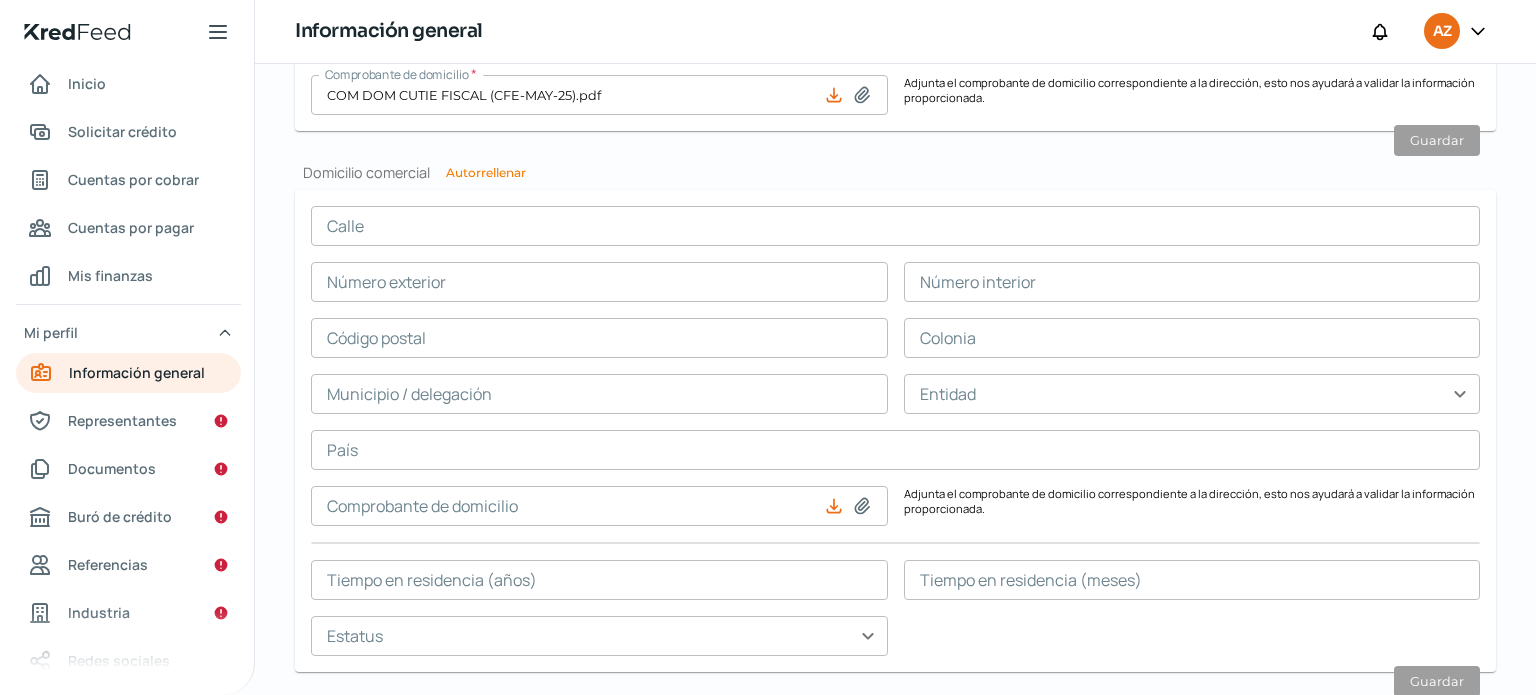 click at bounding box center (895, 226) 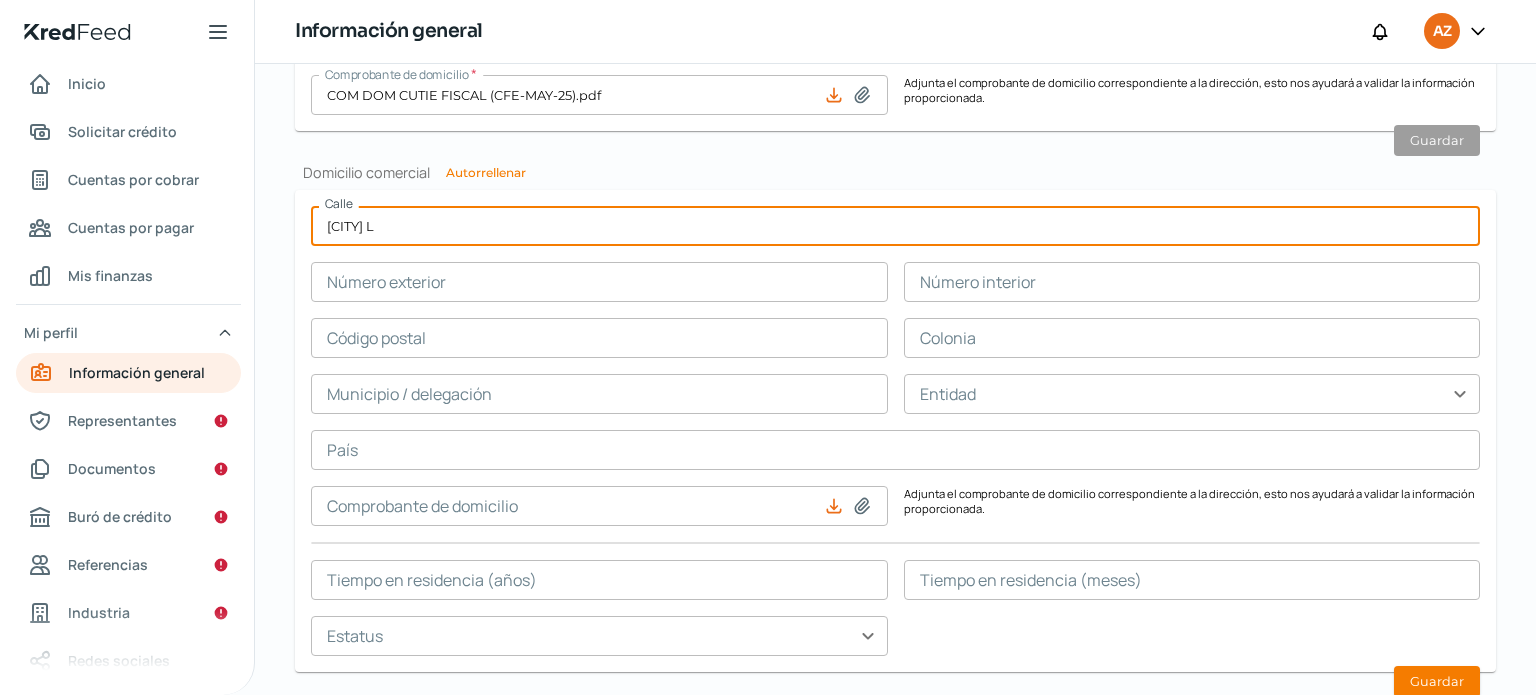type on "[STREET_NAME]" 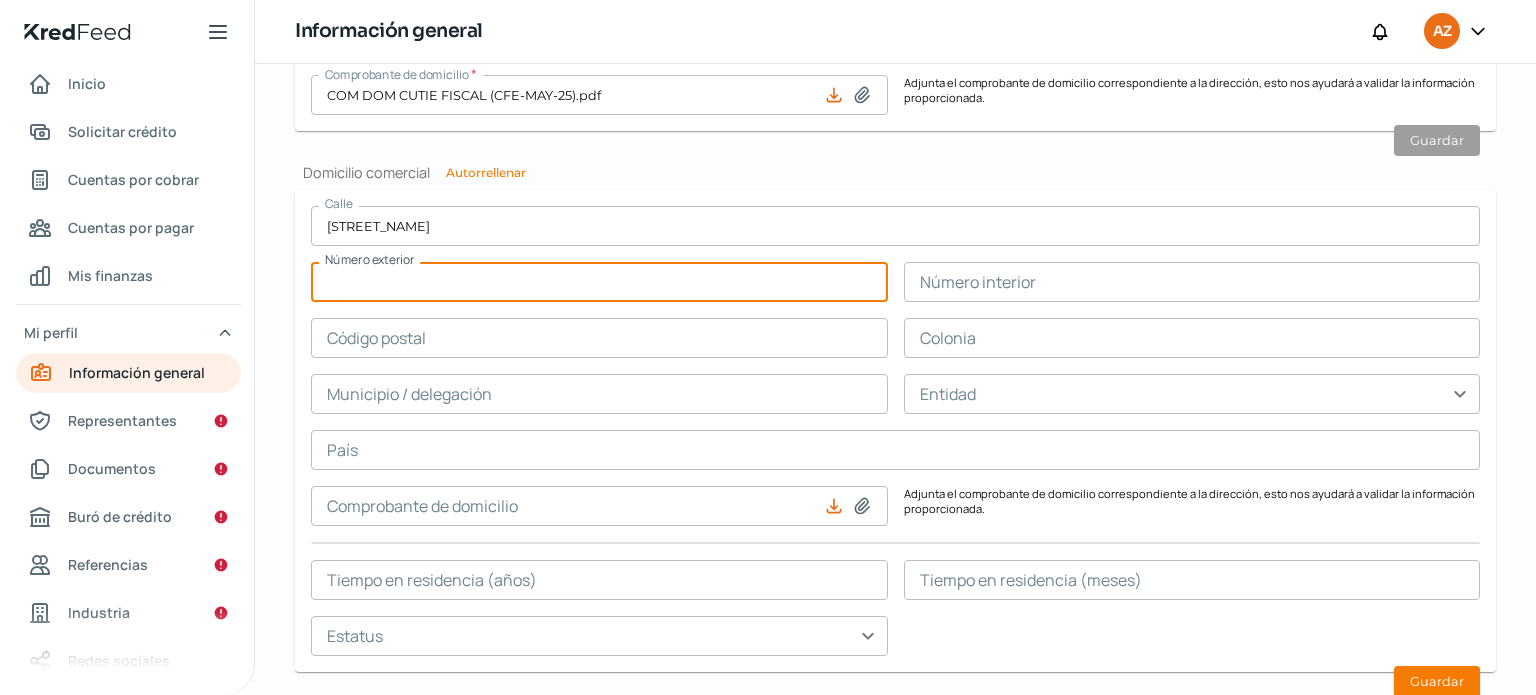 click at bounding box center (599, 282) 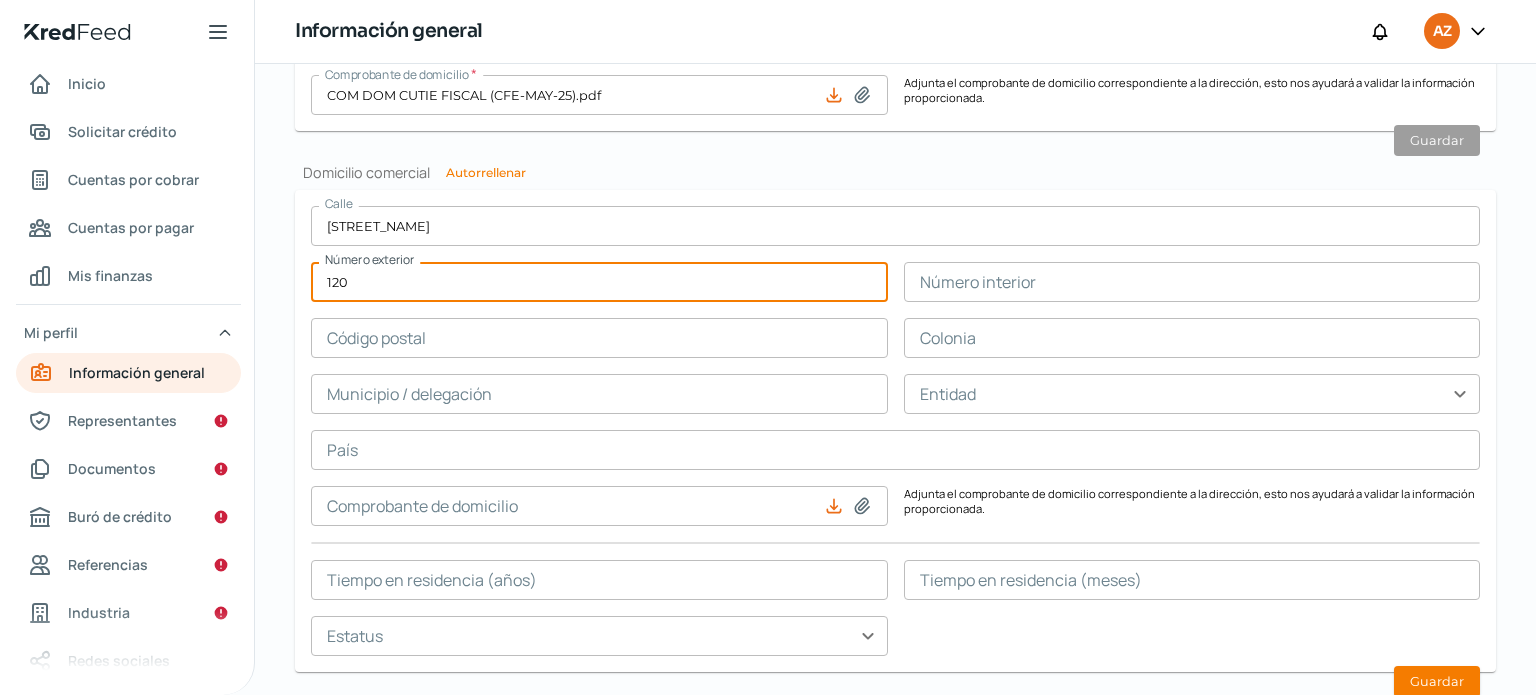 type on "120" 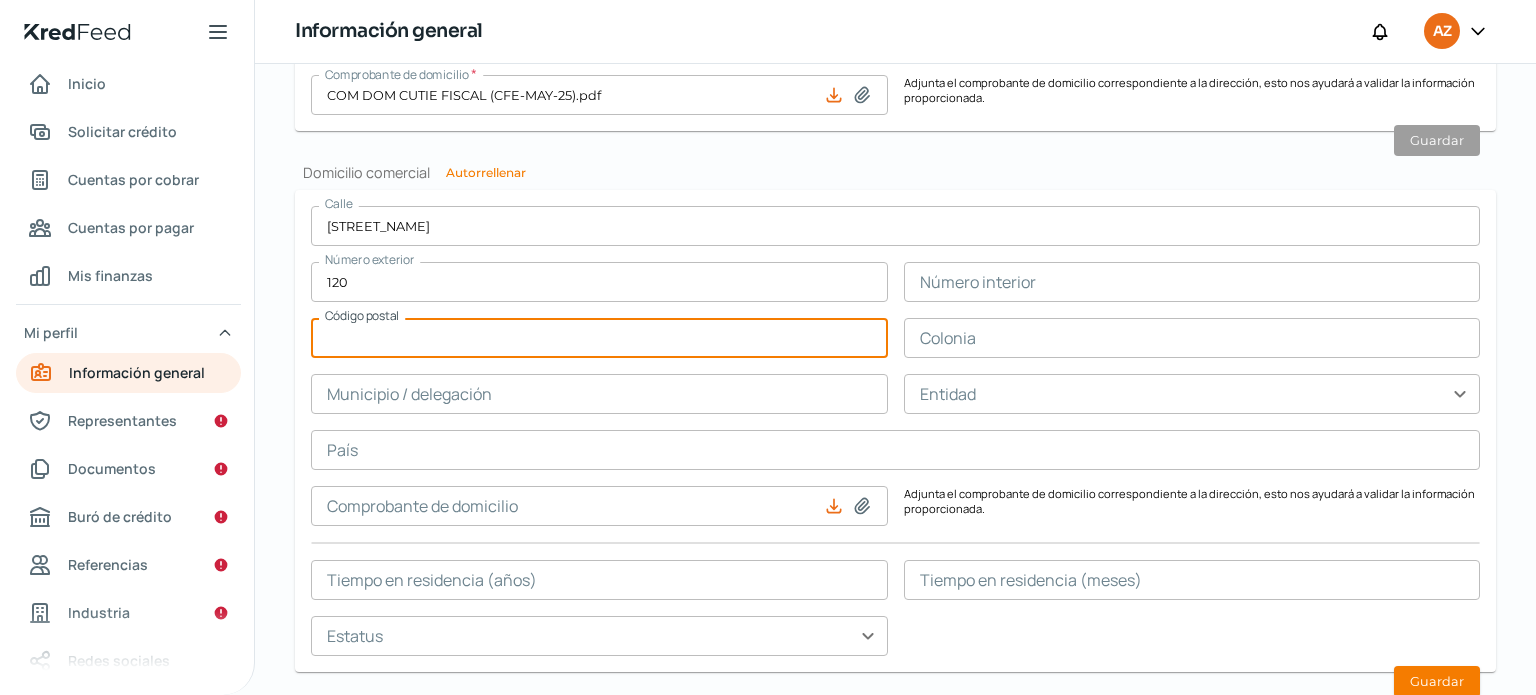 click at bounding box center (599, 338) 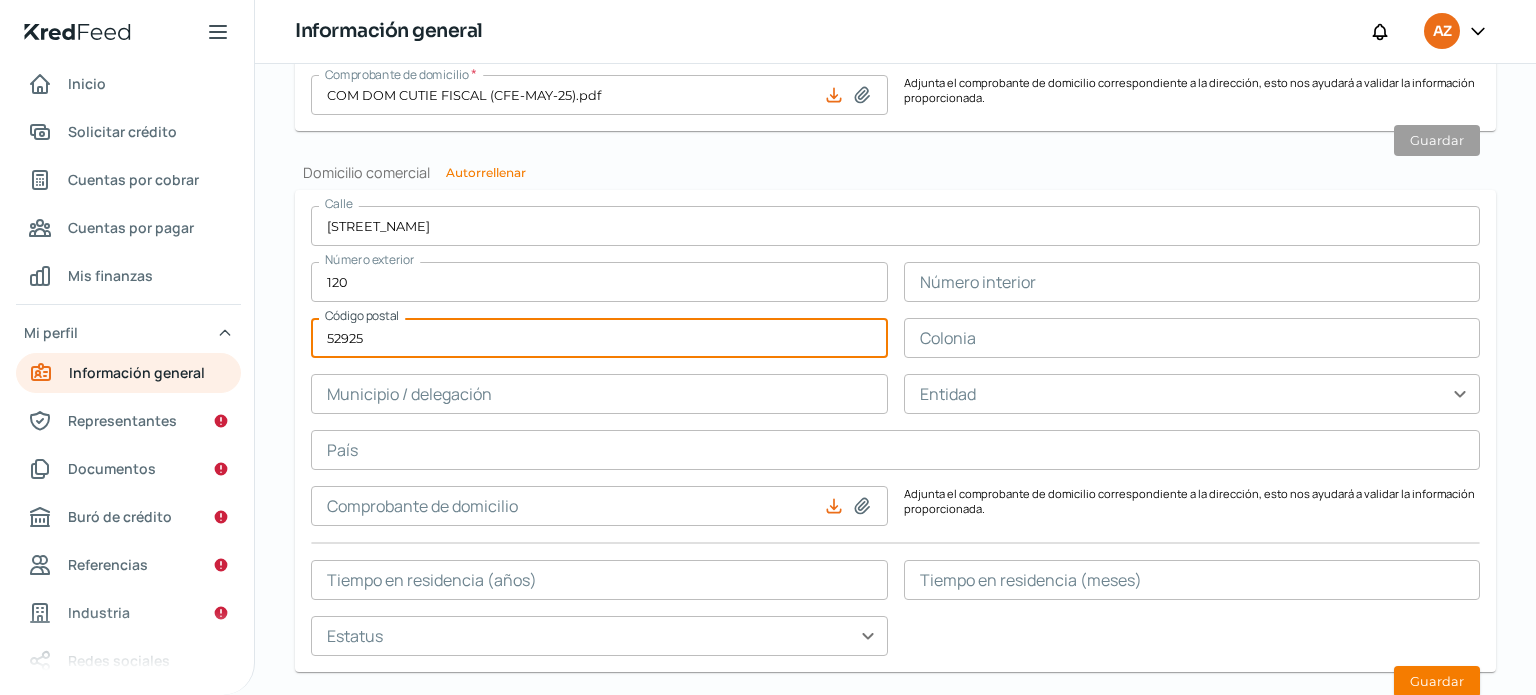 type on "52925" 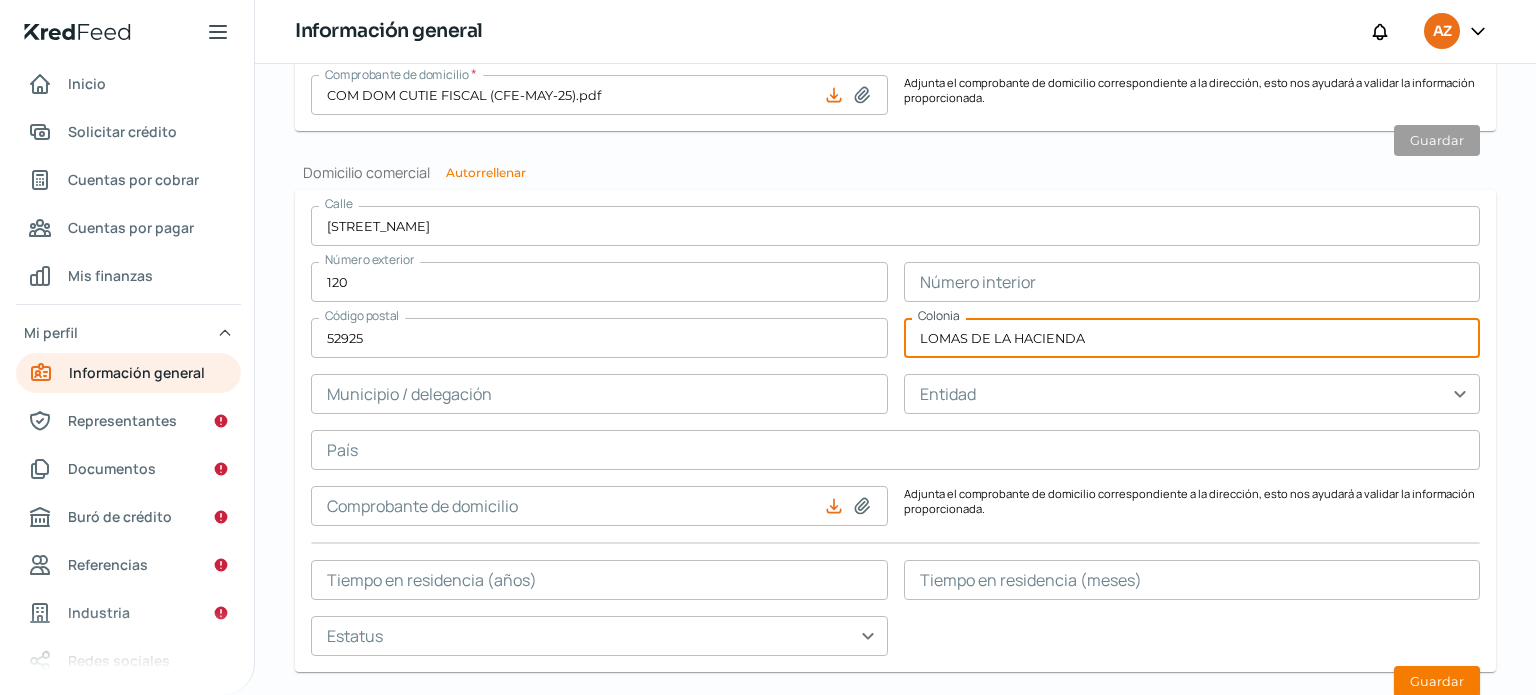 type on "LOMAS DE LA HACIENDA" 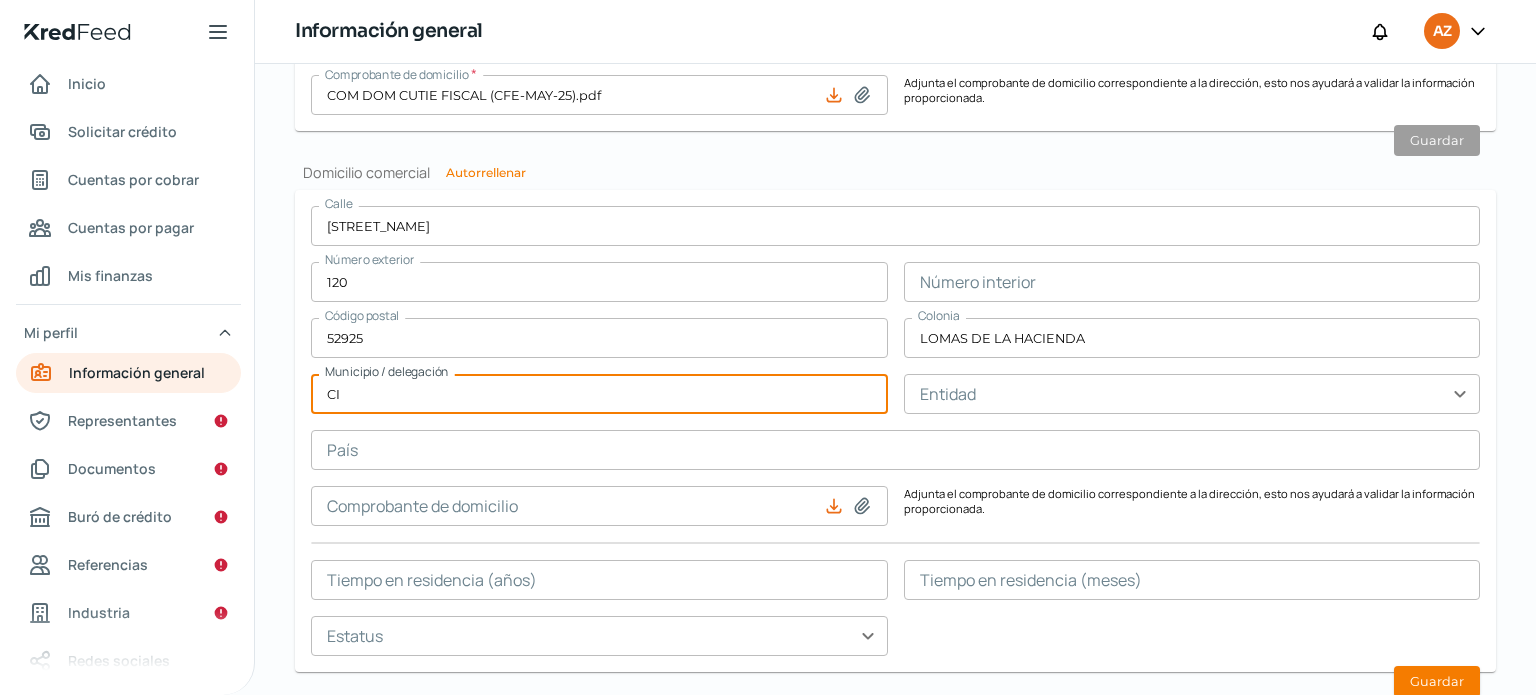 type on "C" 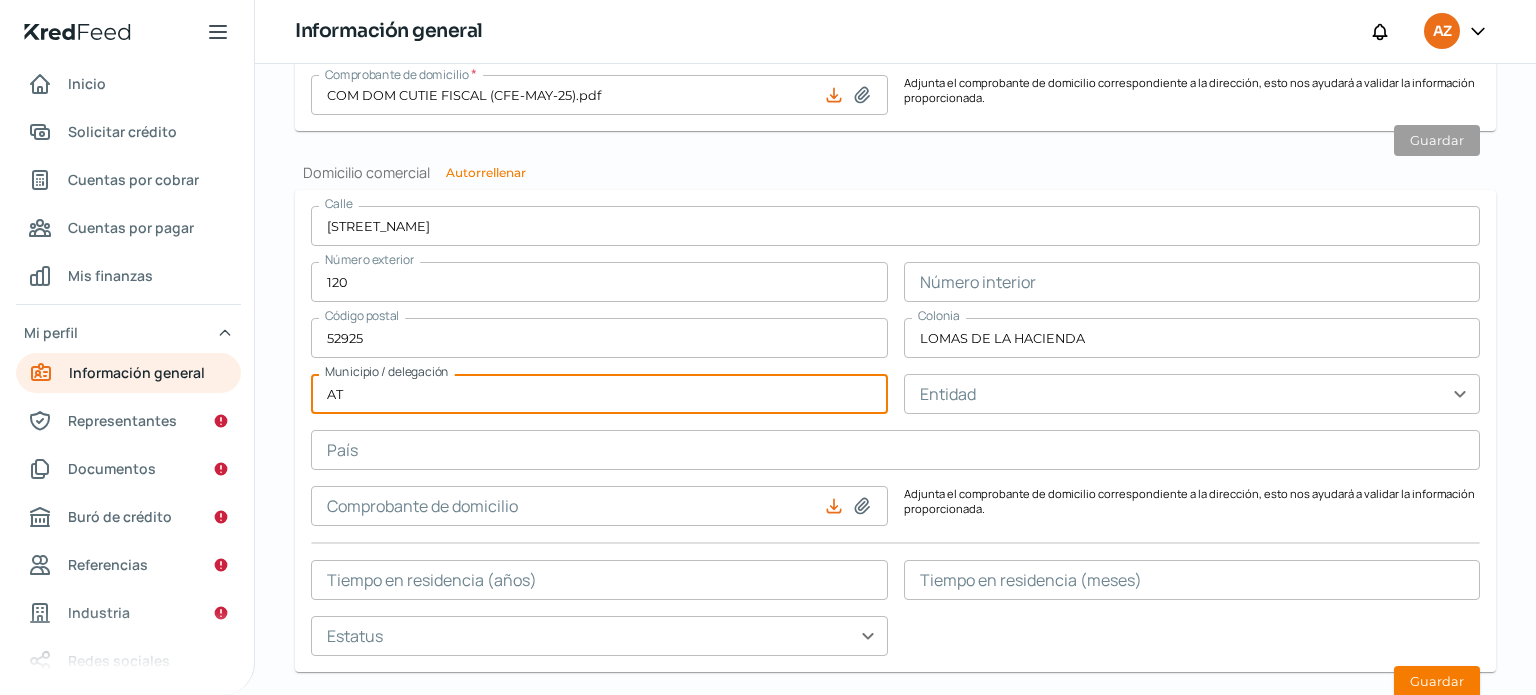 type on "[CITY] [STATE]" 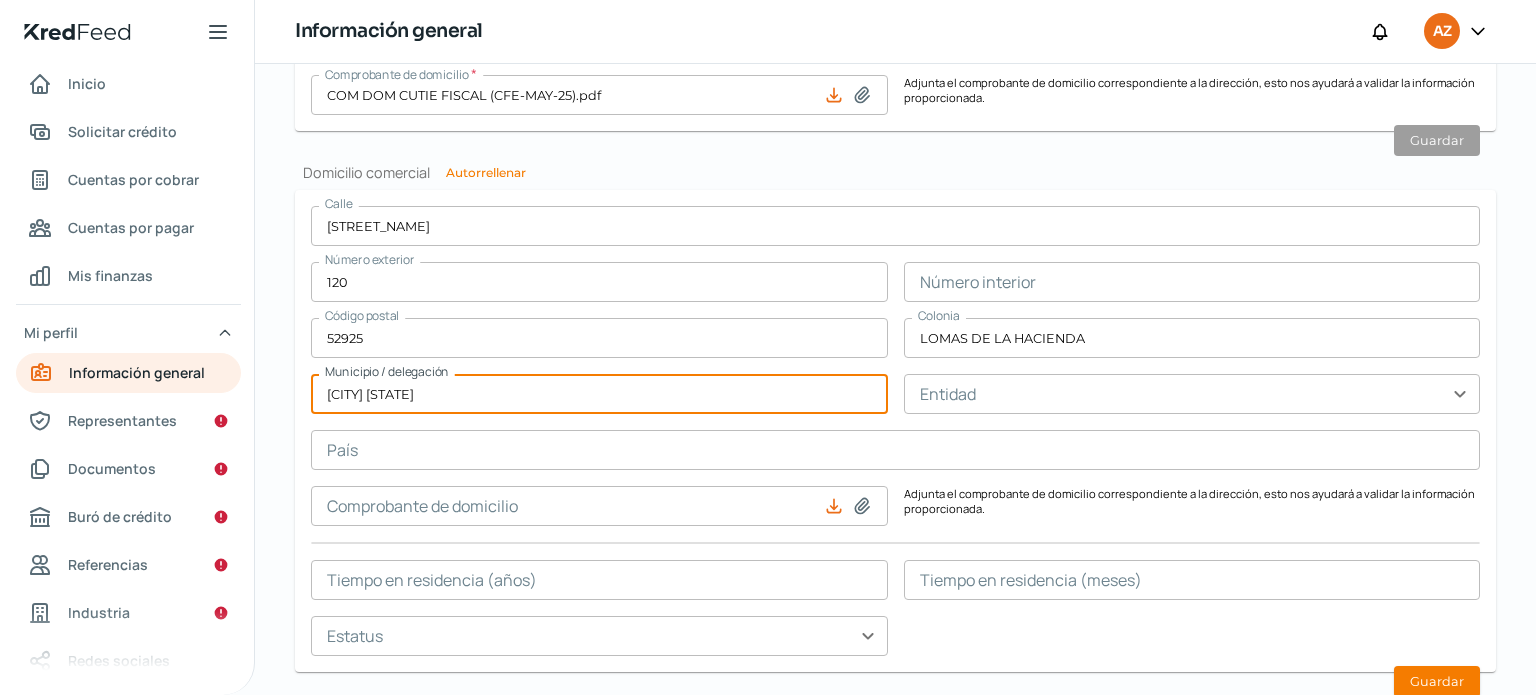 click at bounding box center (1192, 394) 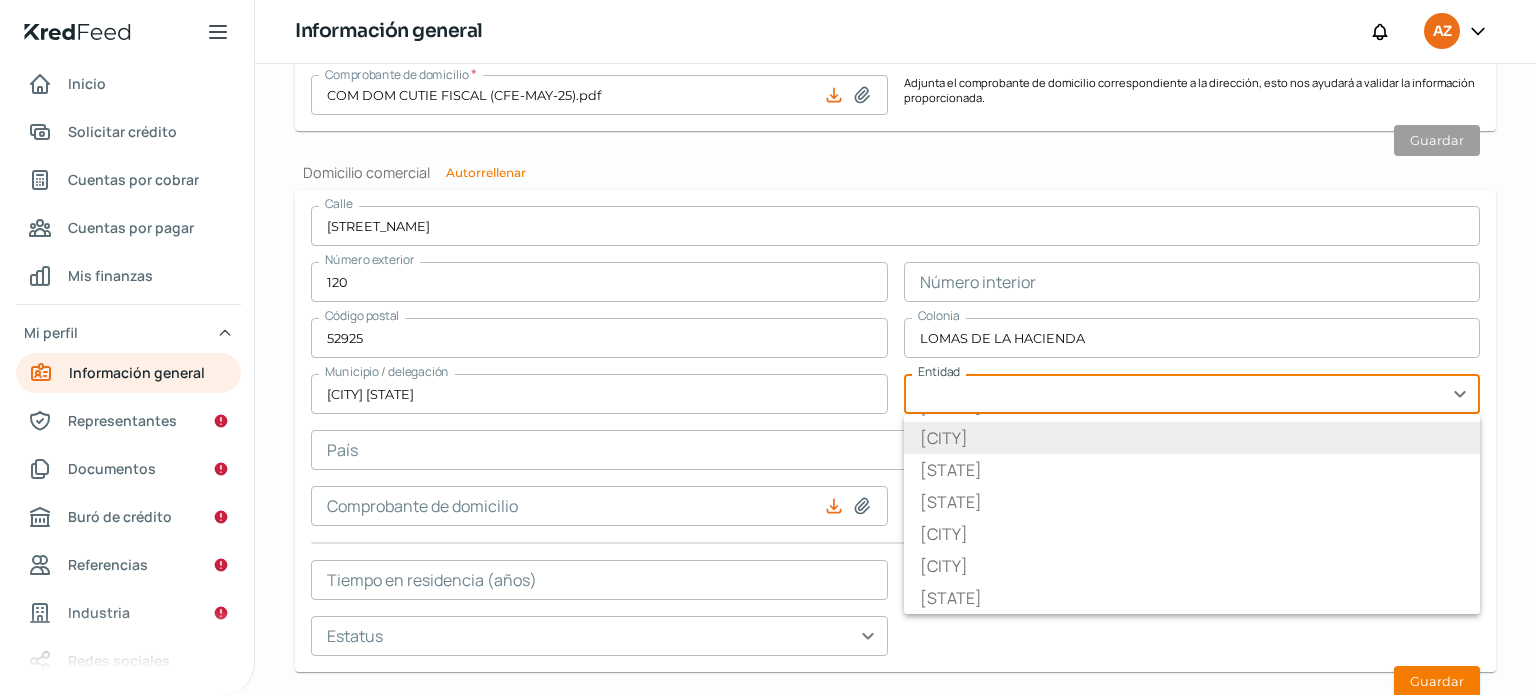 scroll, scrollTop: 200, scrollLeft: 0, axis: vertical 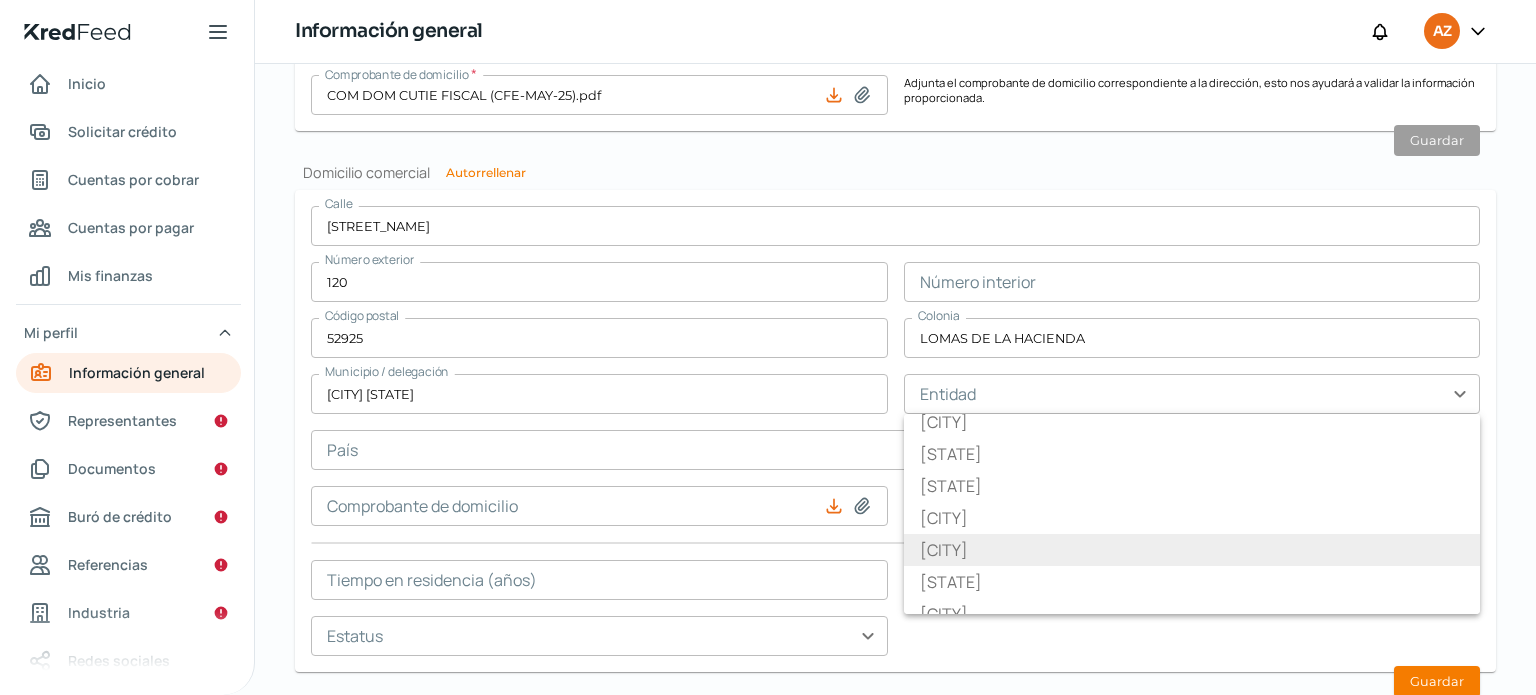 click on "[CITY]" at bounding box center [1192, 550] 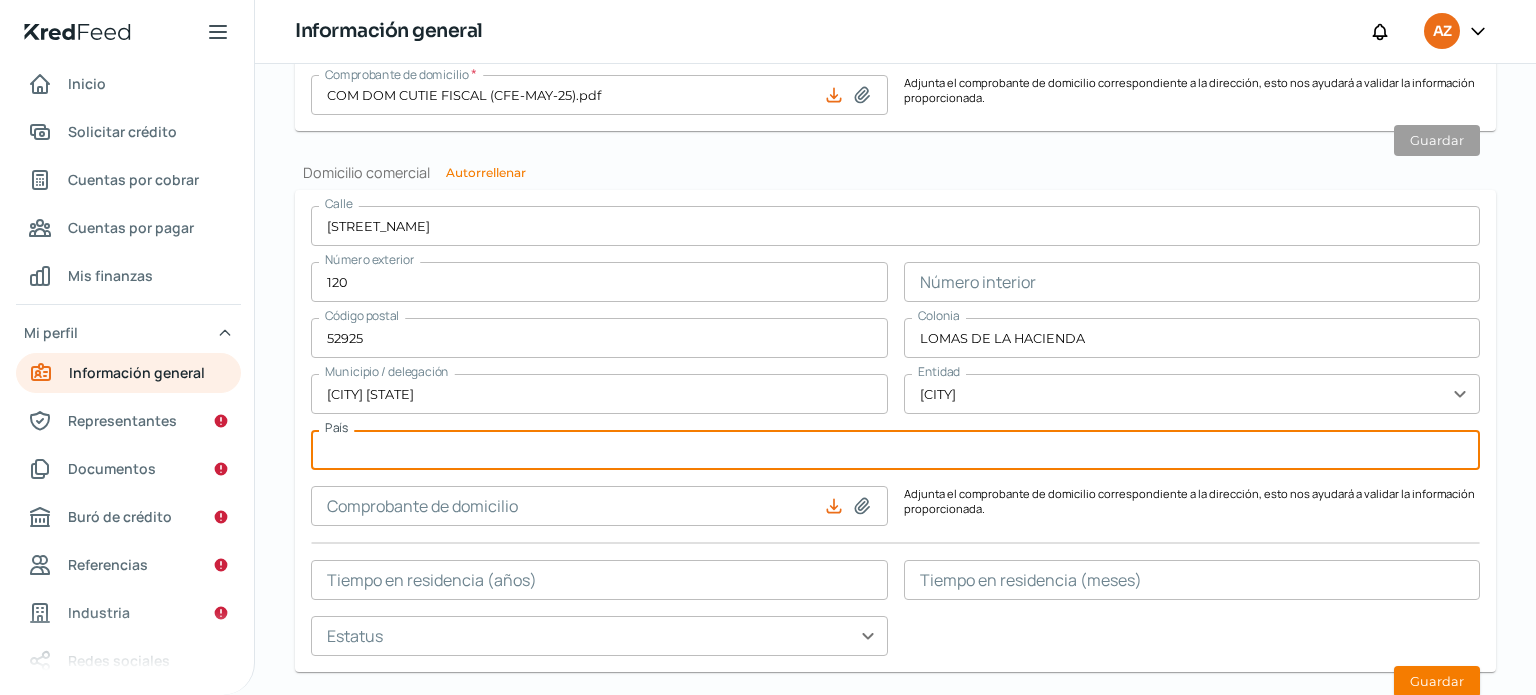 click at bounding box center [895, 450] 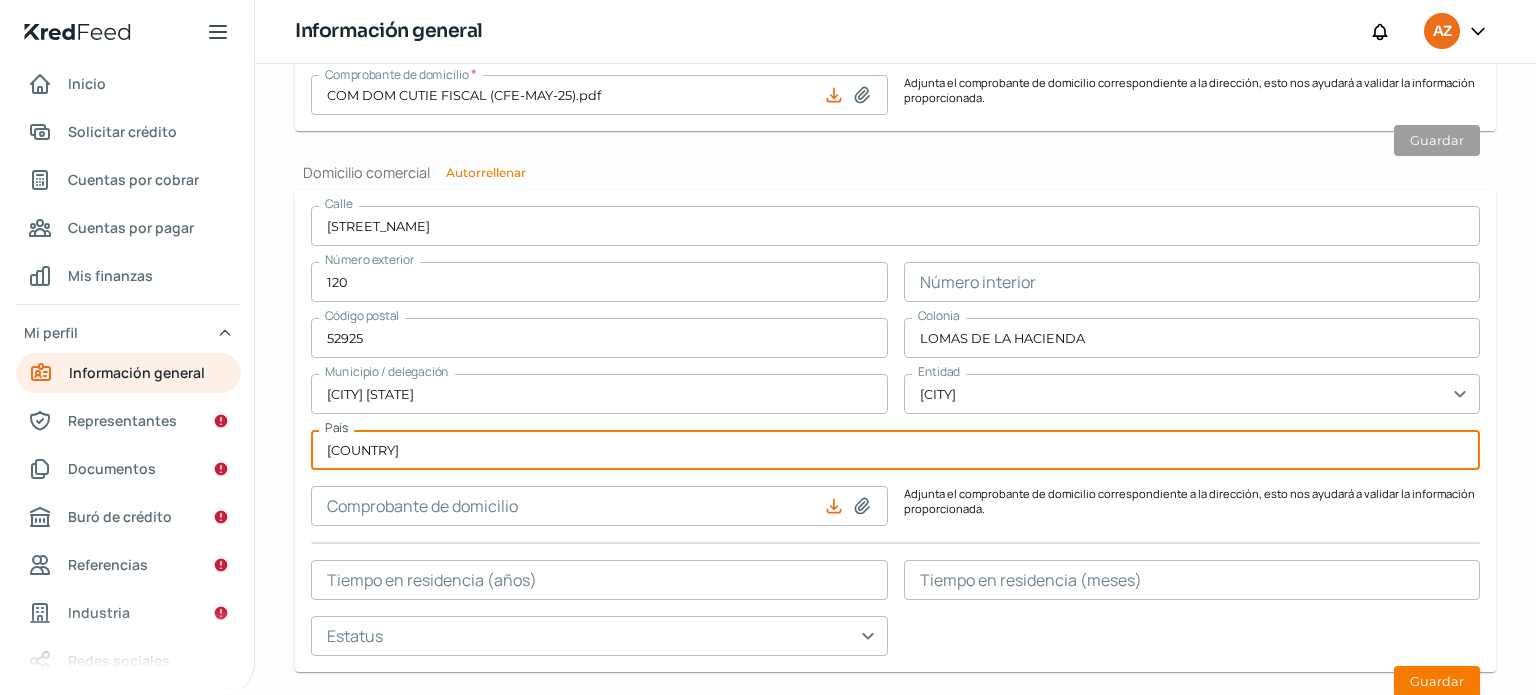 click 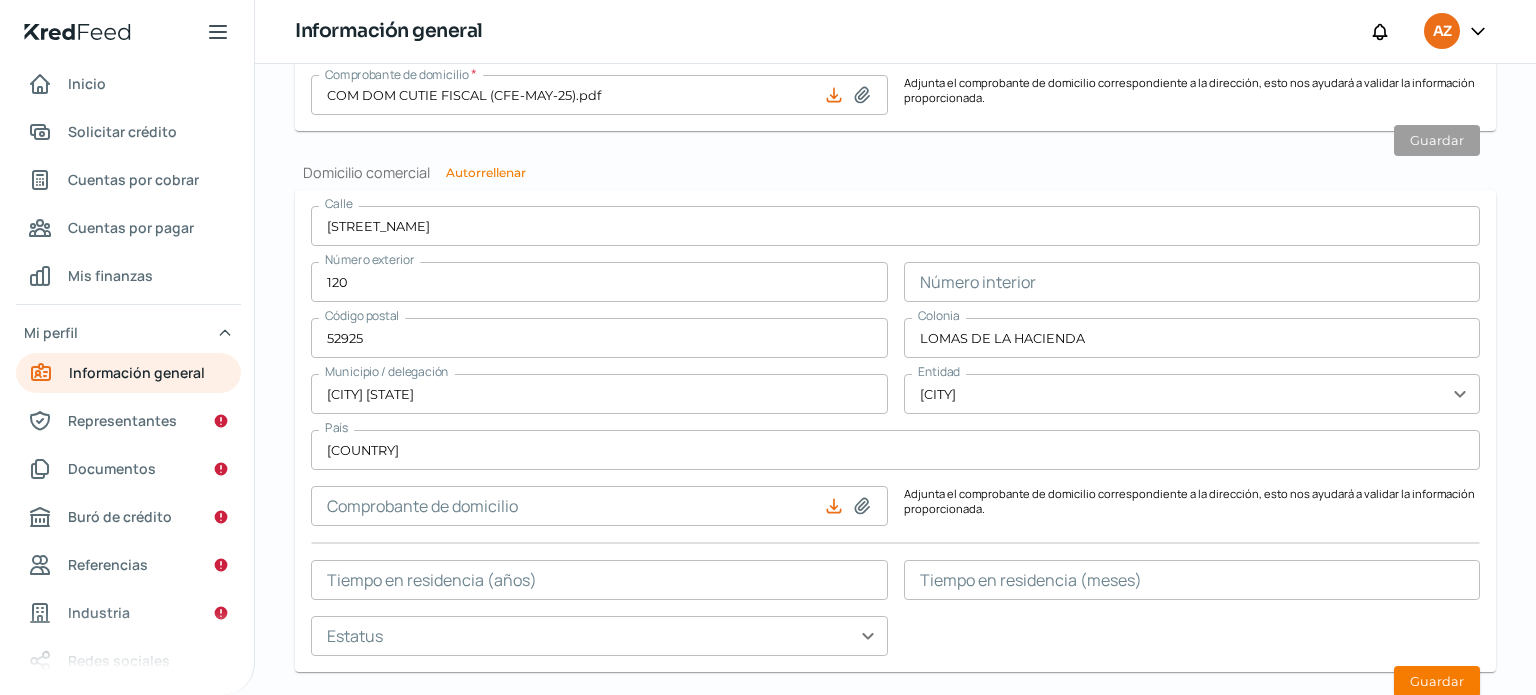 type on "C:\fakepath\COM DOM CUTIE OPERACIONAL (TELMEX-JUN-25).pdf" 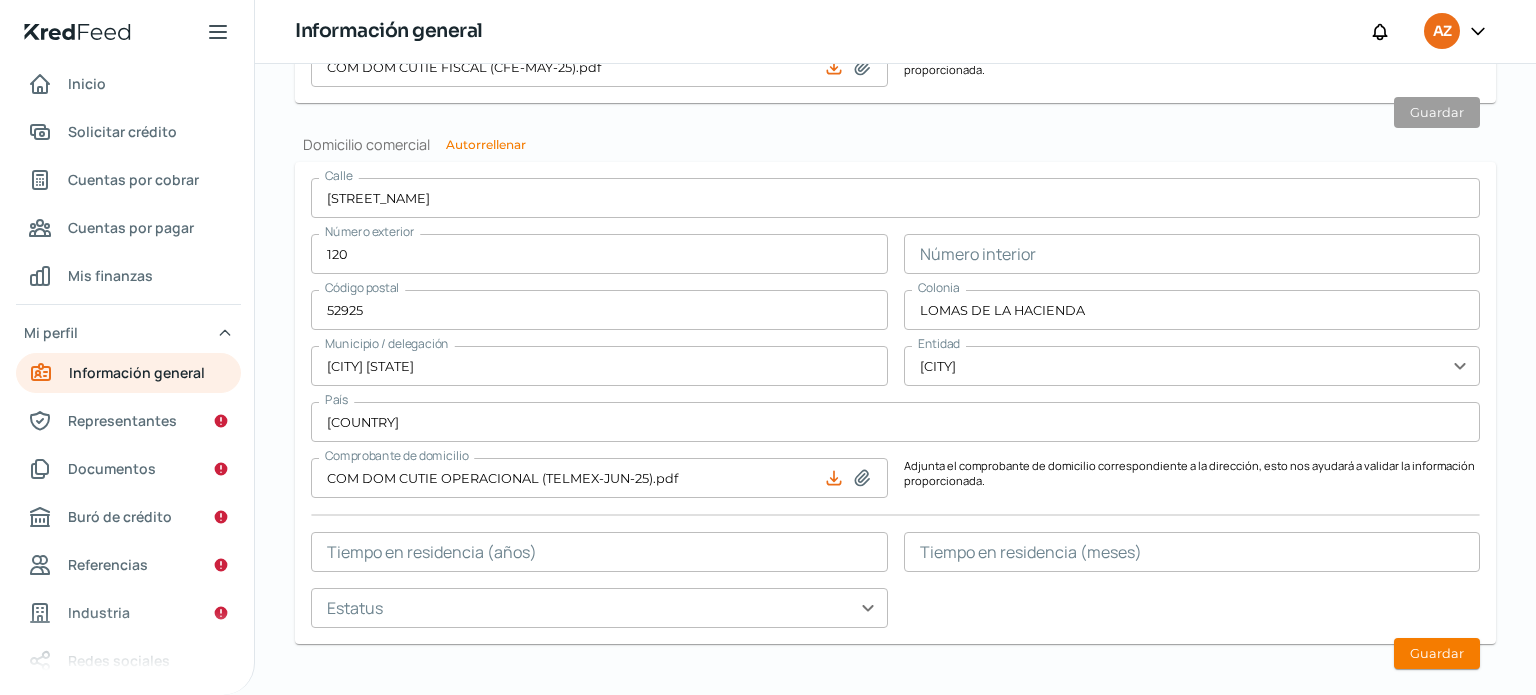 scroll, scrollTop: 1243, scrollLeft: 0, axis: vertical 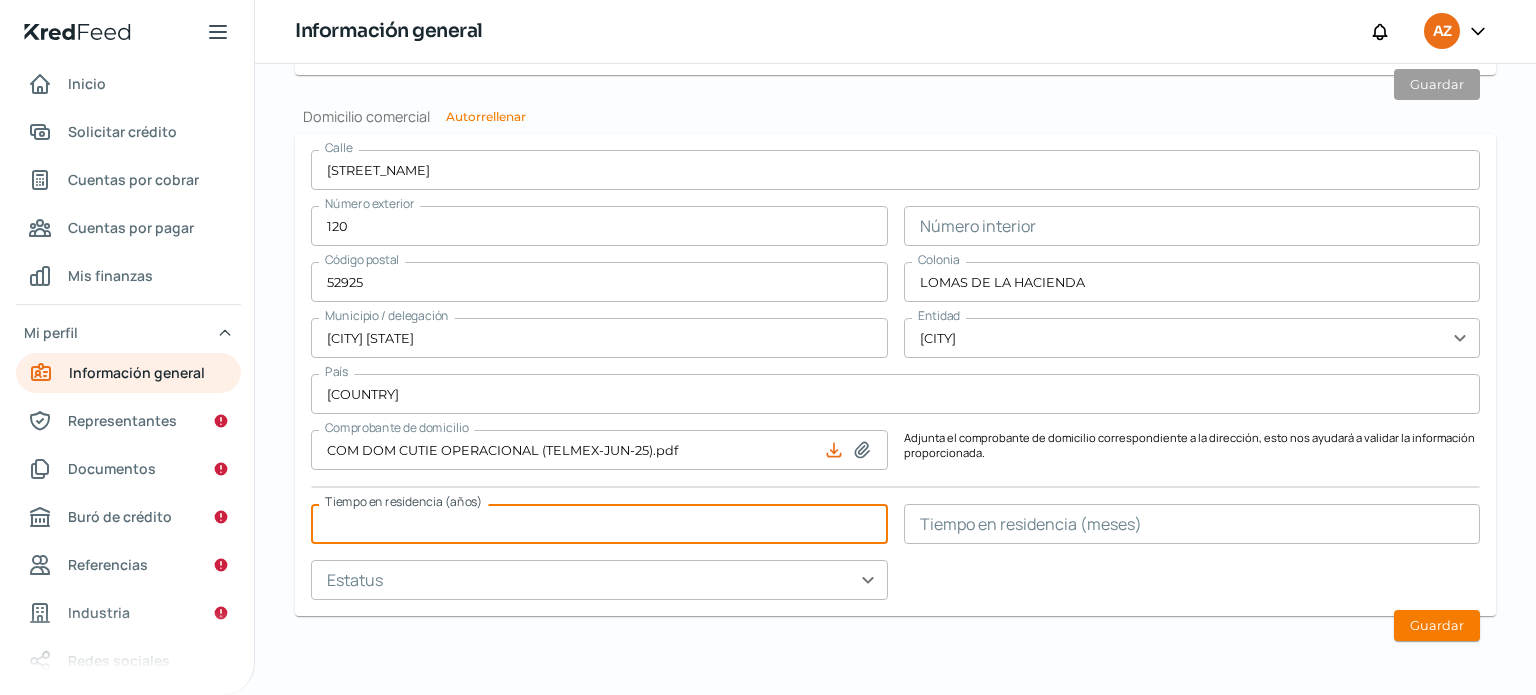 click at bounding box center [599, 524] 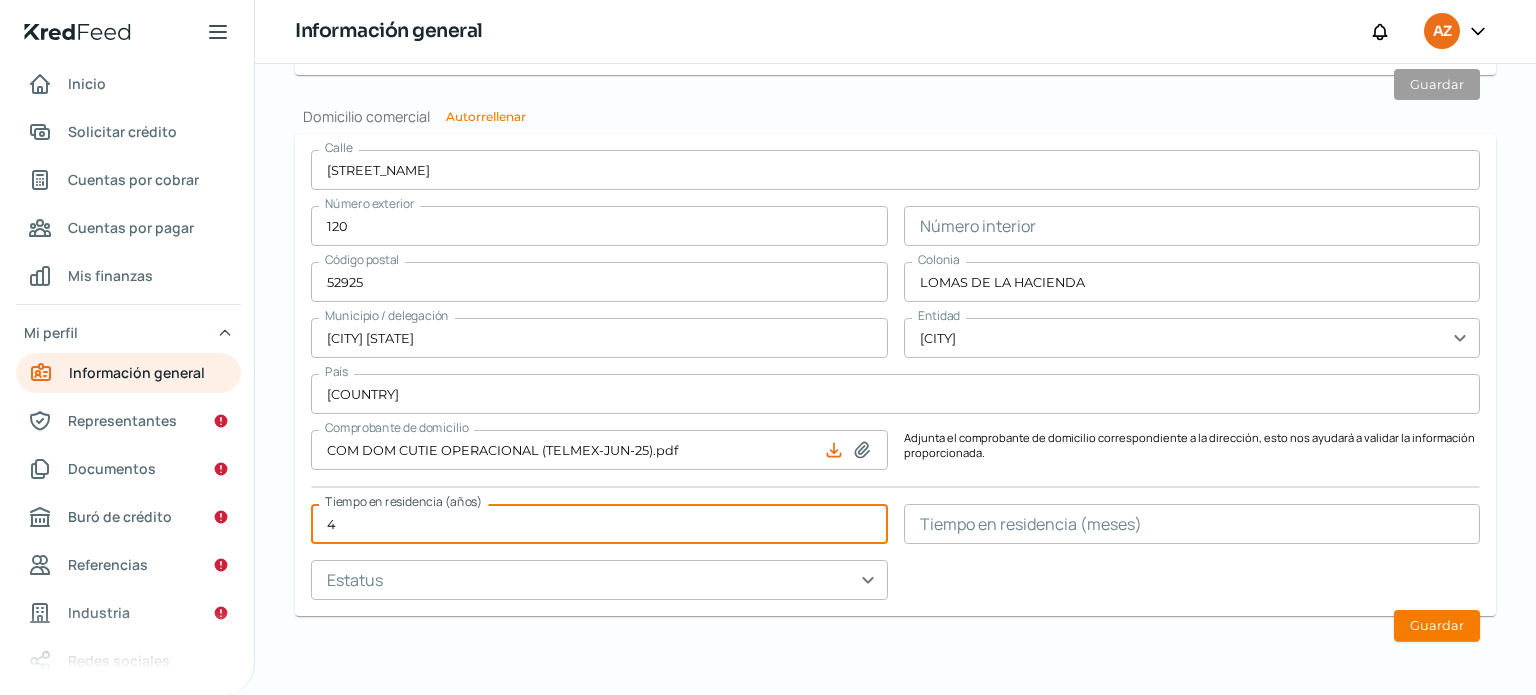 type on "4" 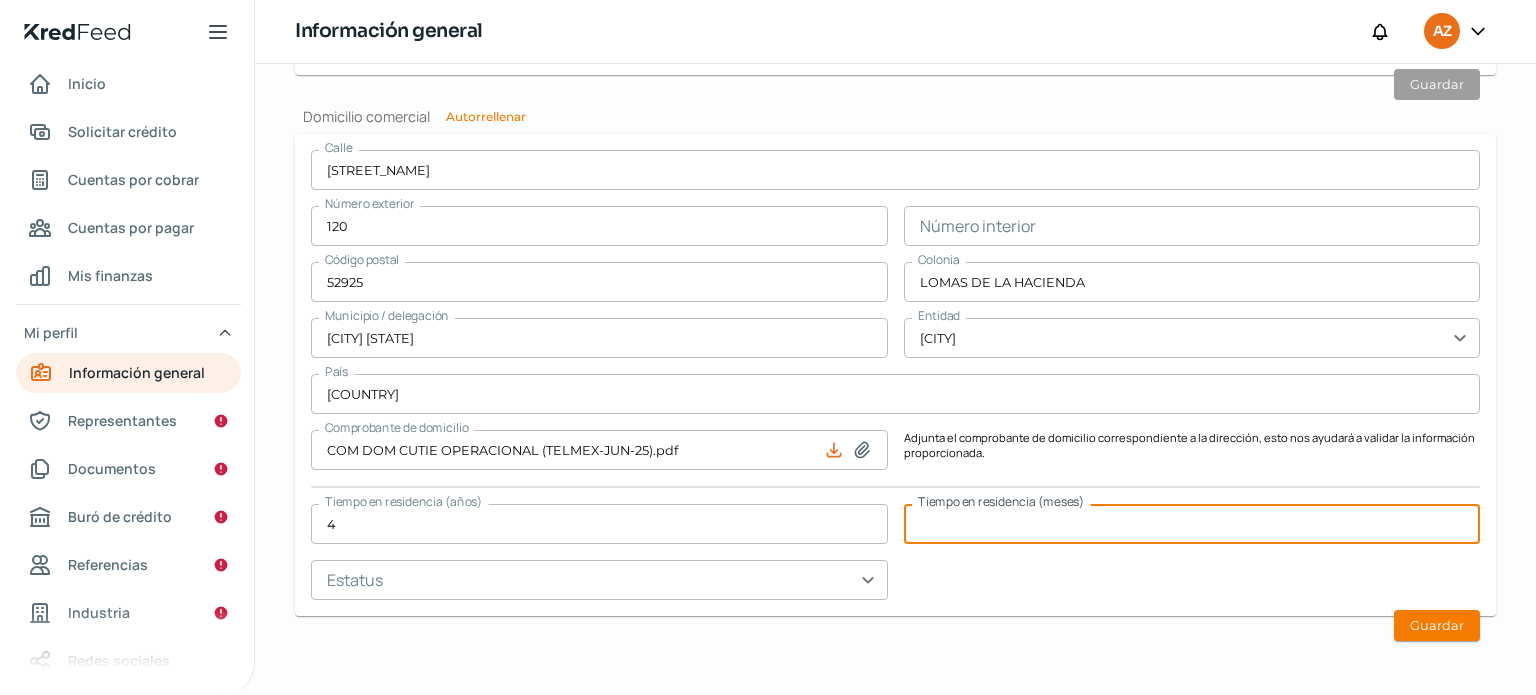 click on "4" at bounding box center [599, 524] 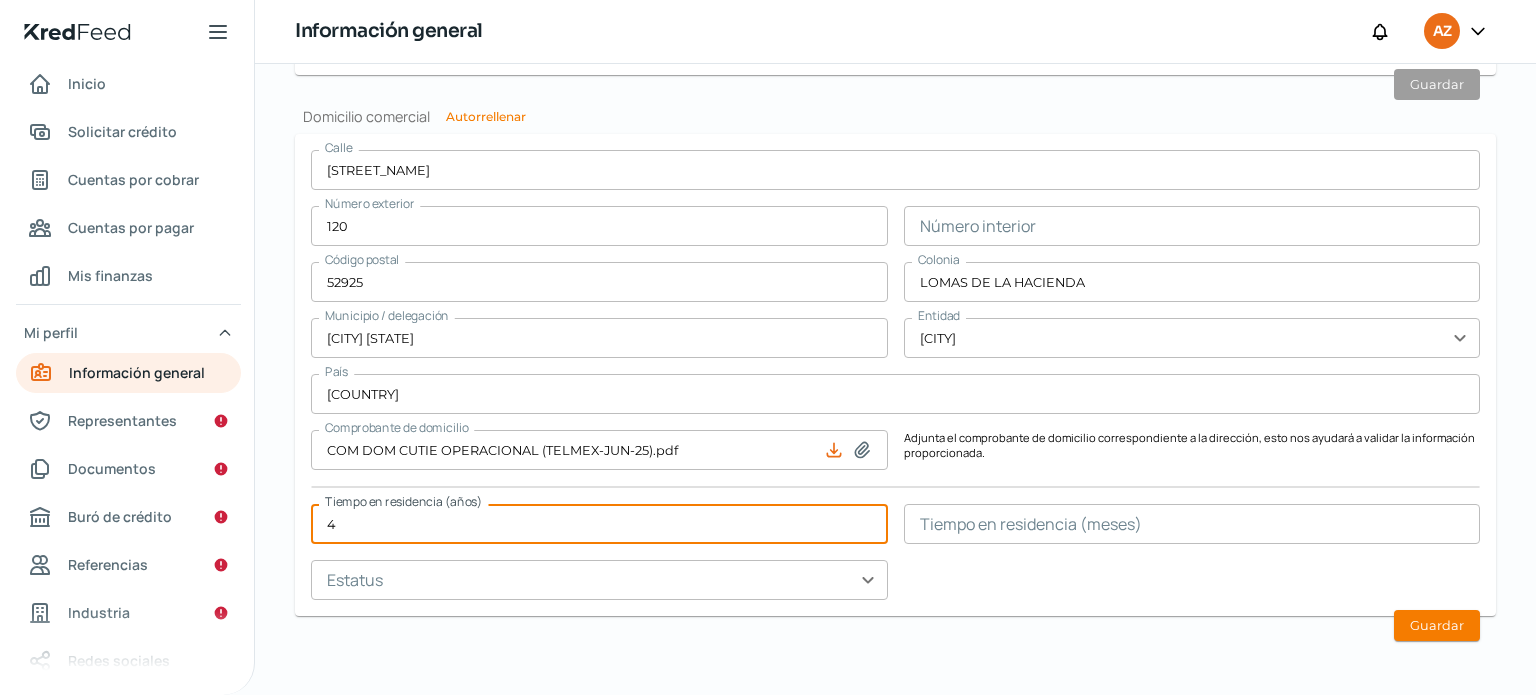 click at bounding box center (1192, 524) 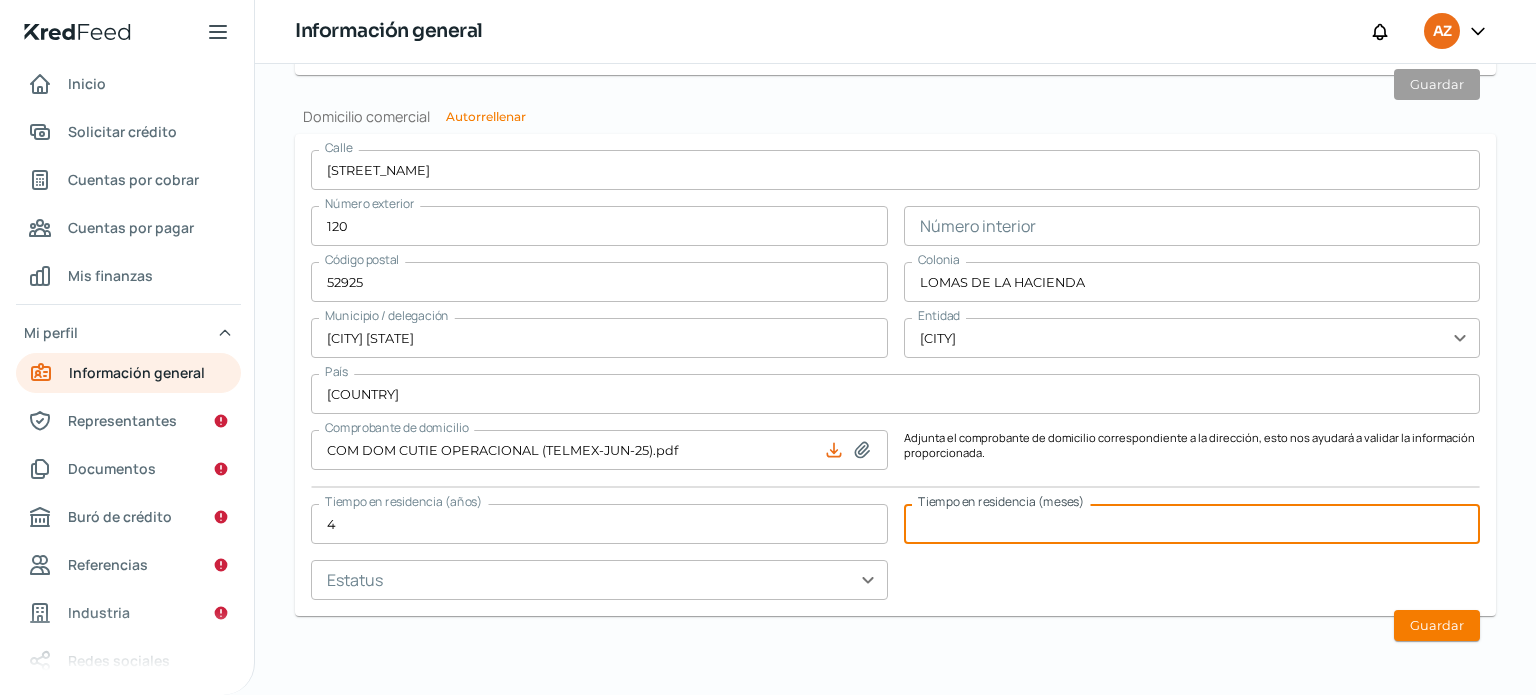 click at bounding box center (1192, 524) 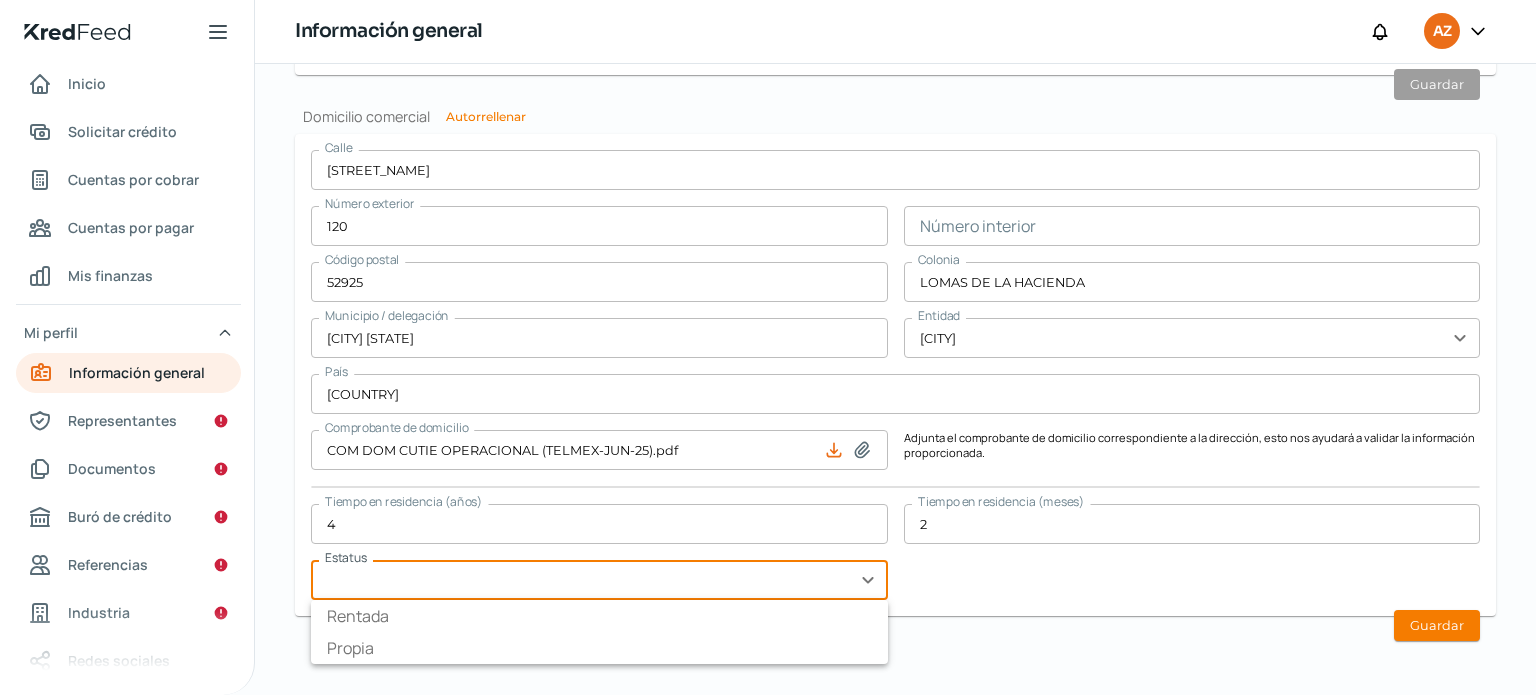 click at bounding box center (599, 580) 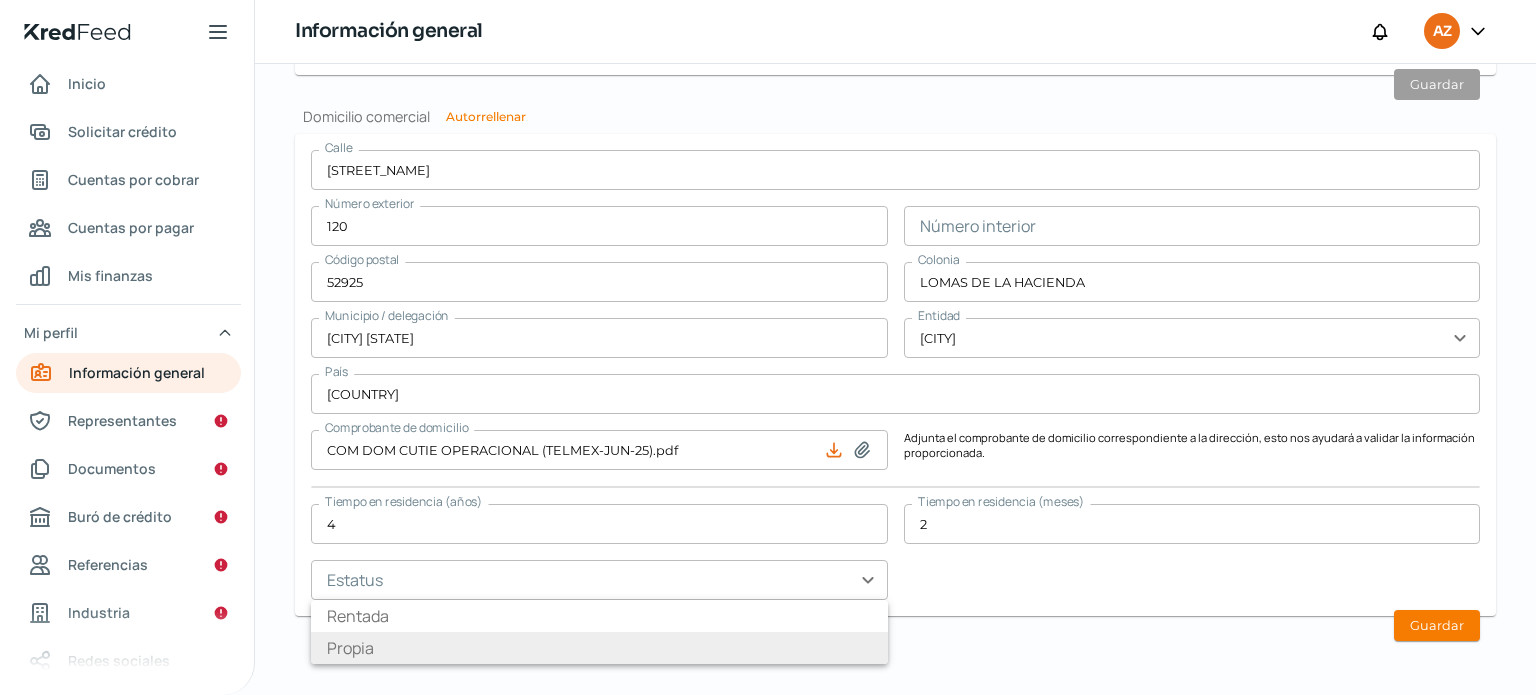 click on "Propia" at bounding box center (599, 648) 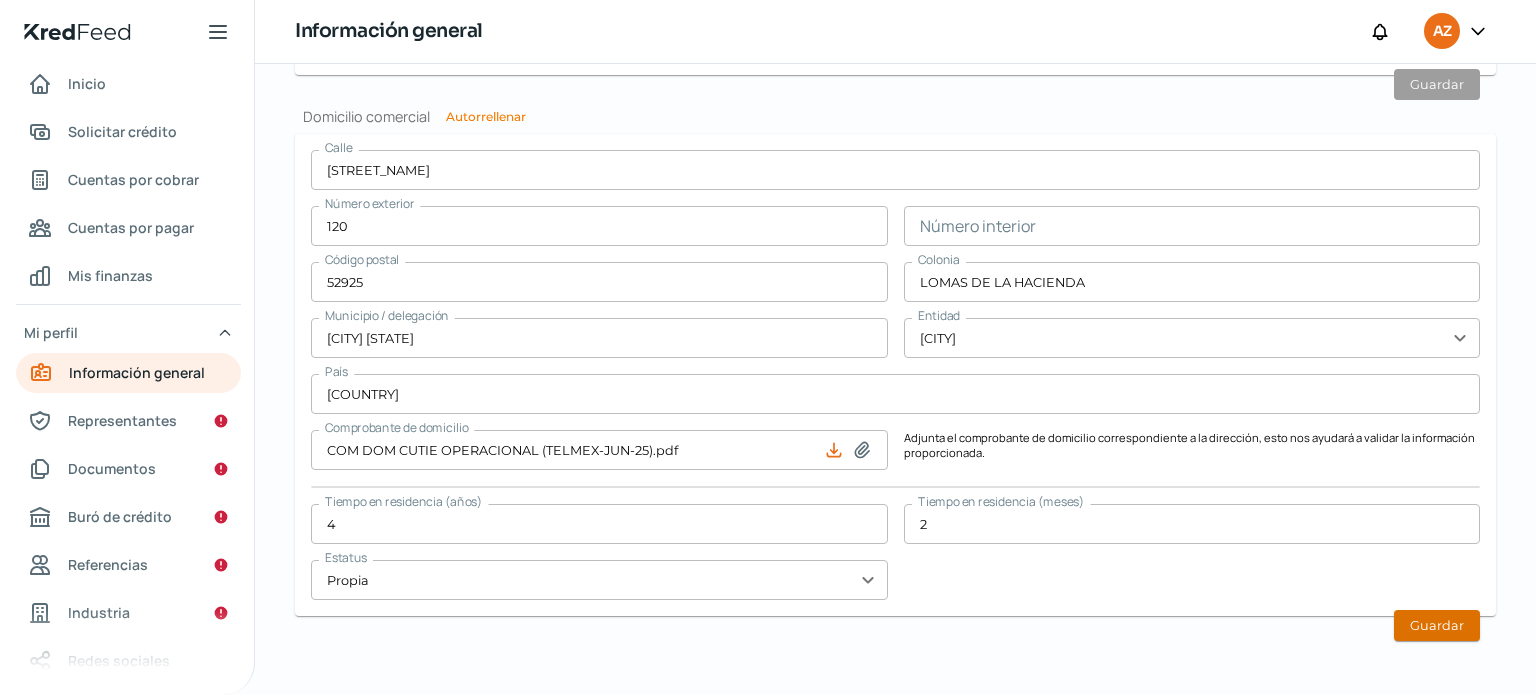 click on "Guardar" at bounding box center [1437, 625] 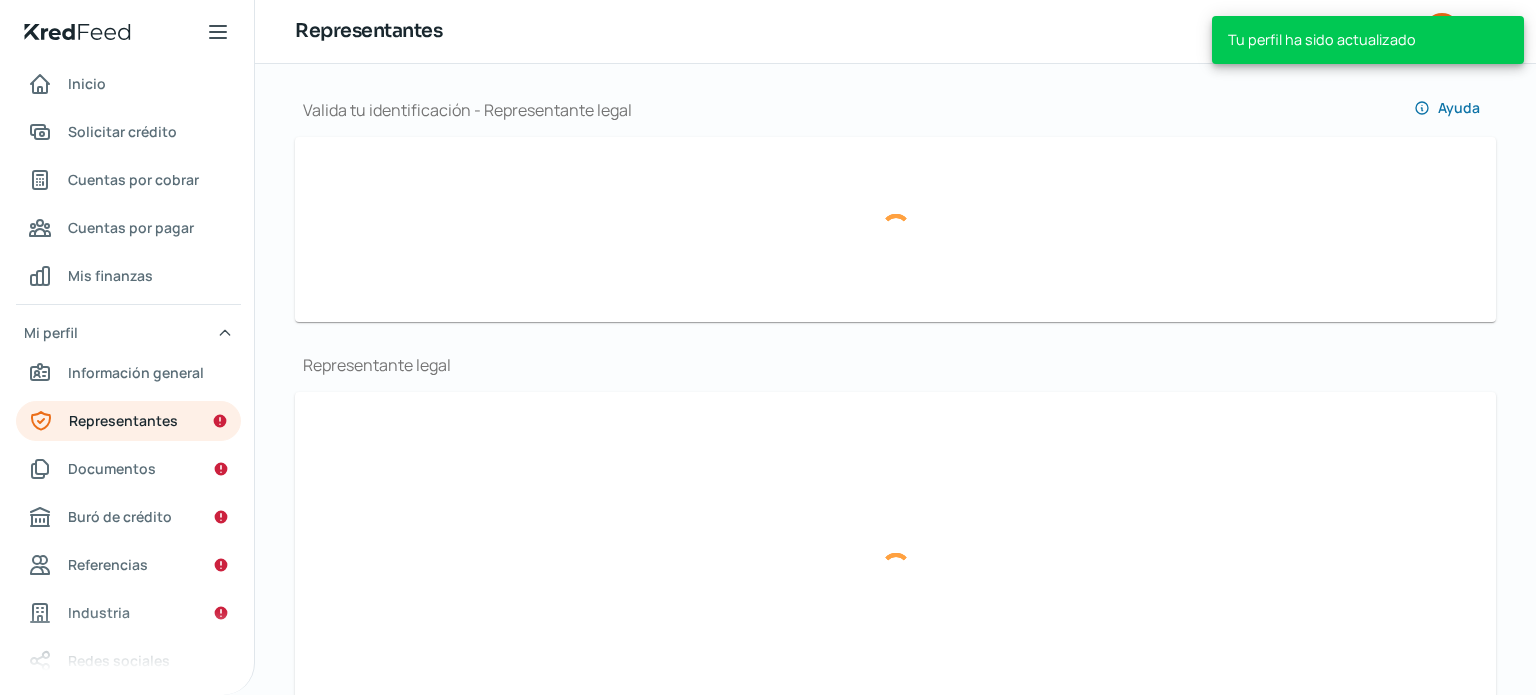 scroll, scrollTop: 206, scrollLeft: 0, axis: vertical 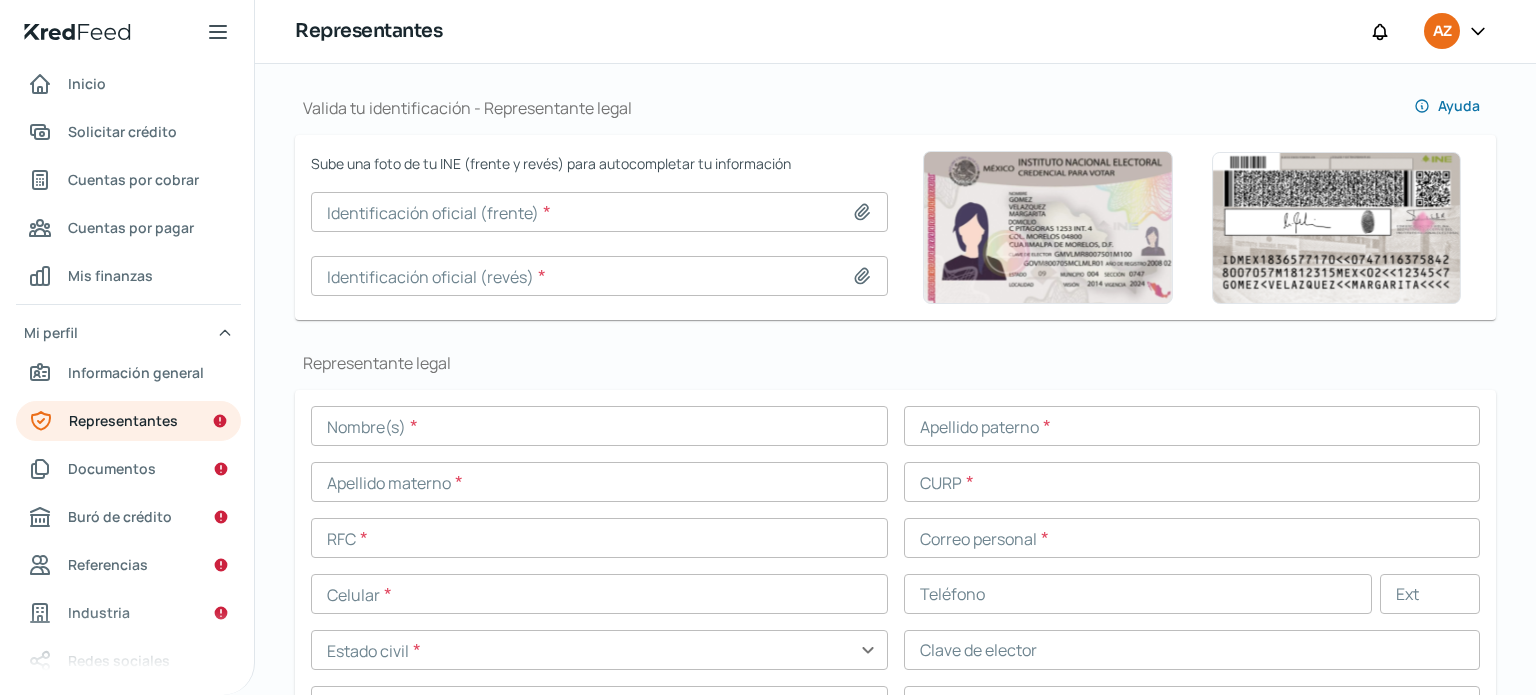 click at bounding box center [599, 426] 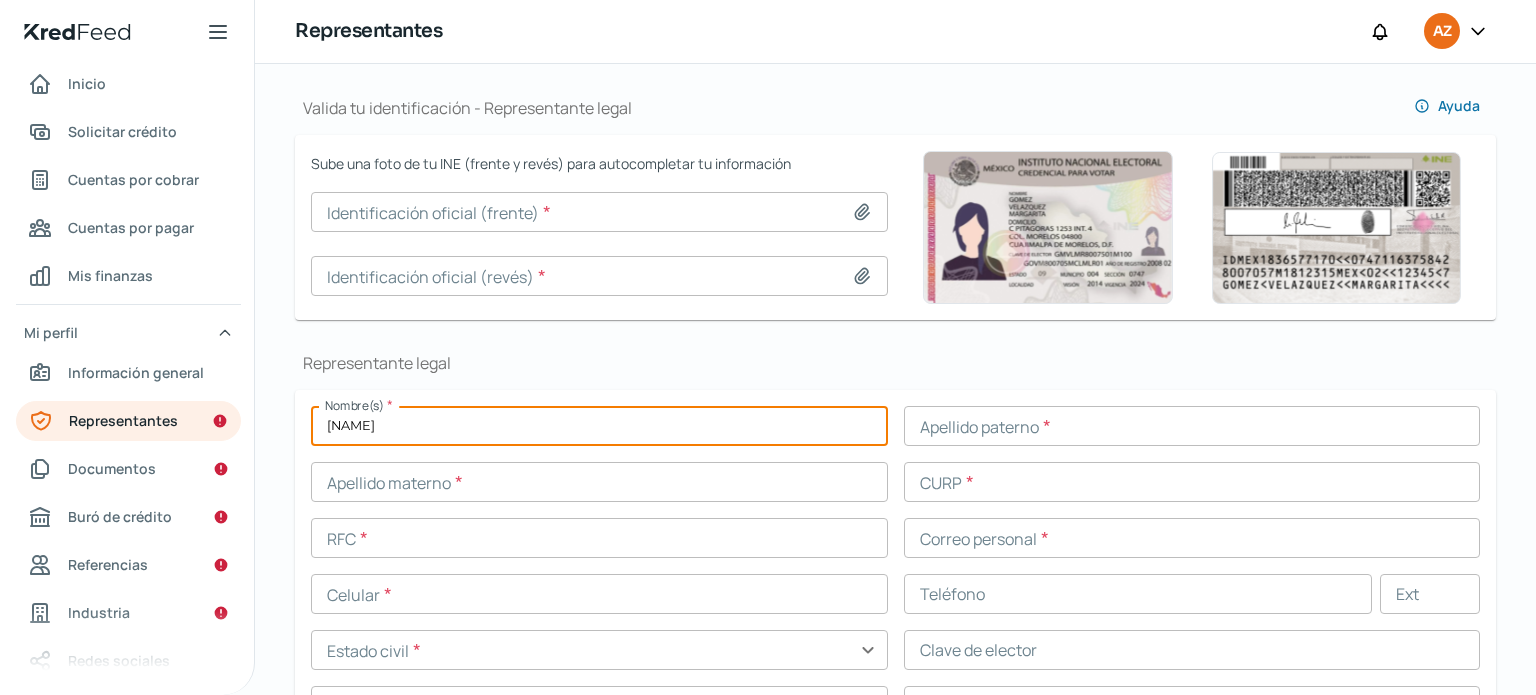 type on "[NAME]" 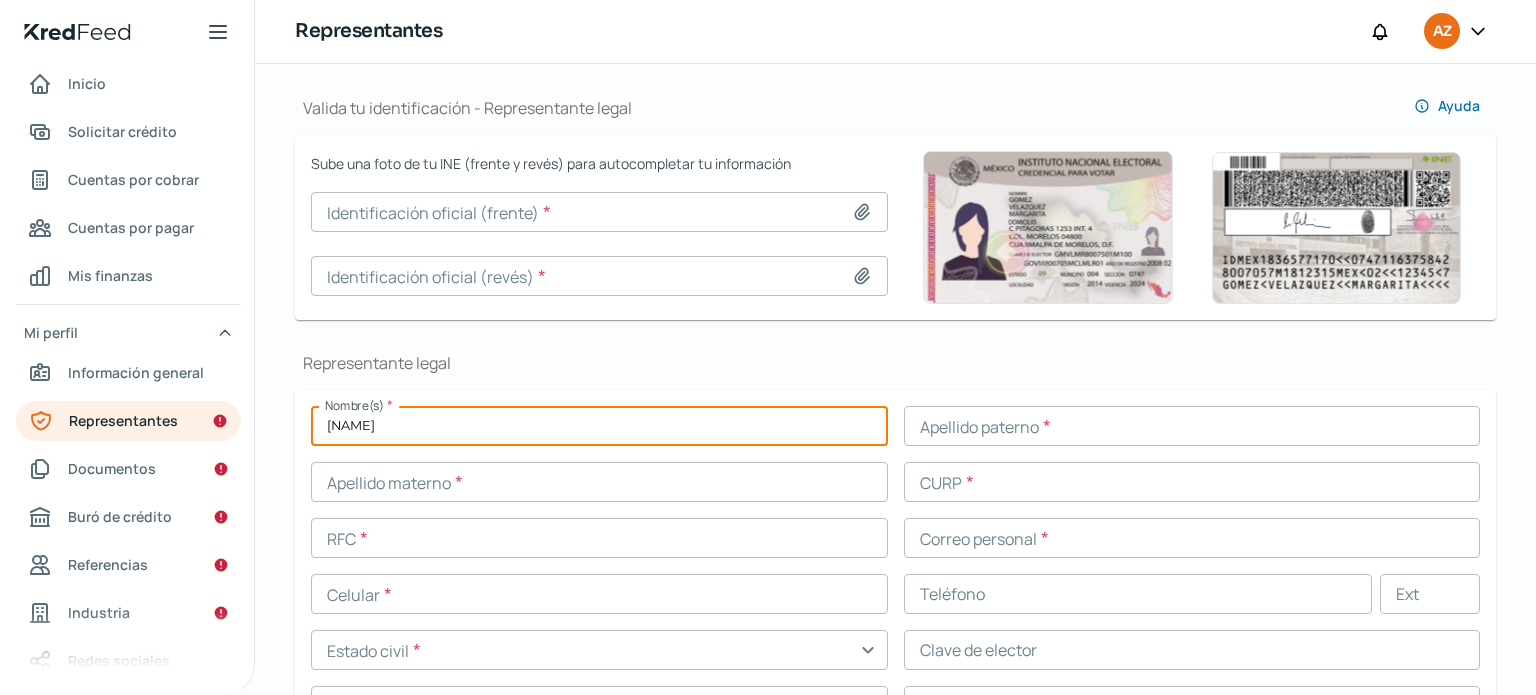 click at bounding box center (1192, 426) 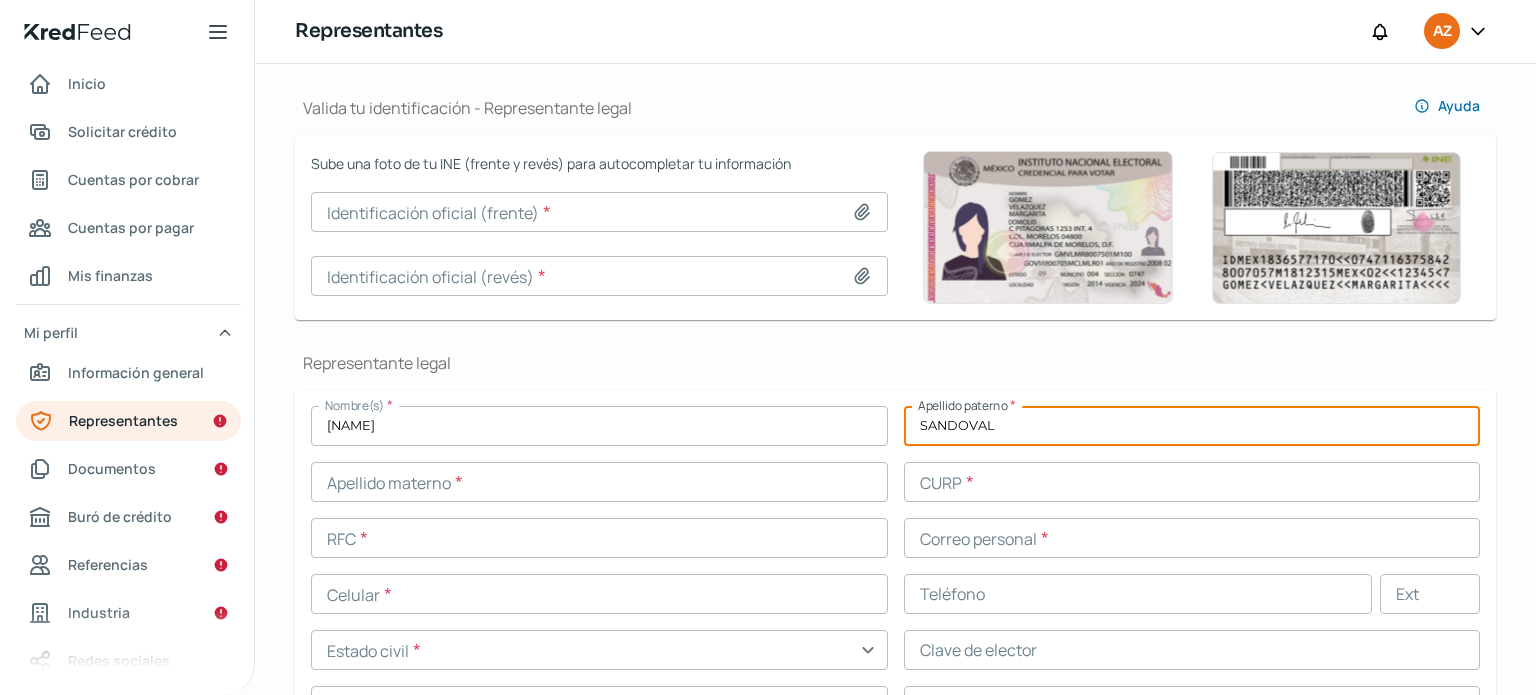 type on "SANDOVAL" 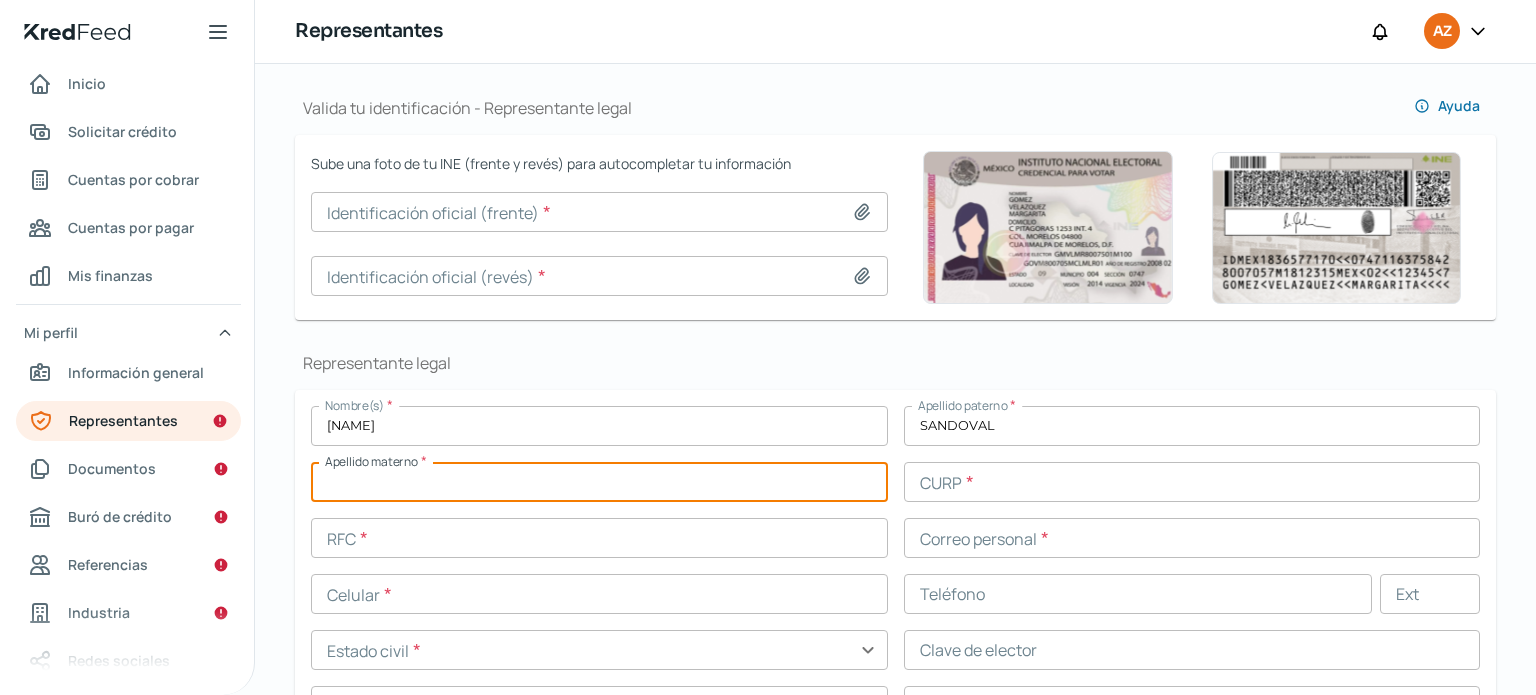 type on "G" 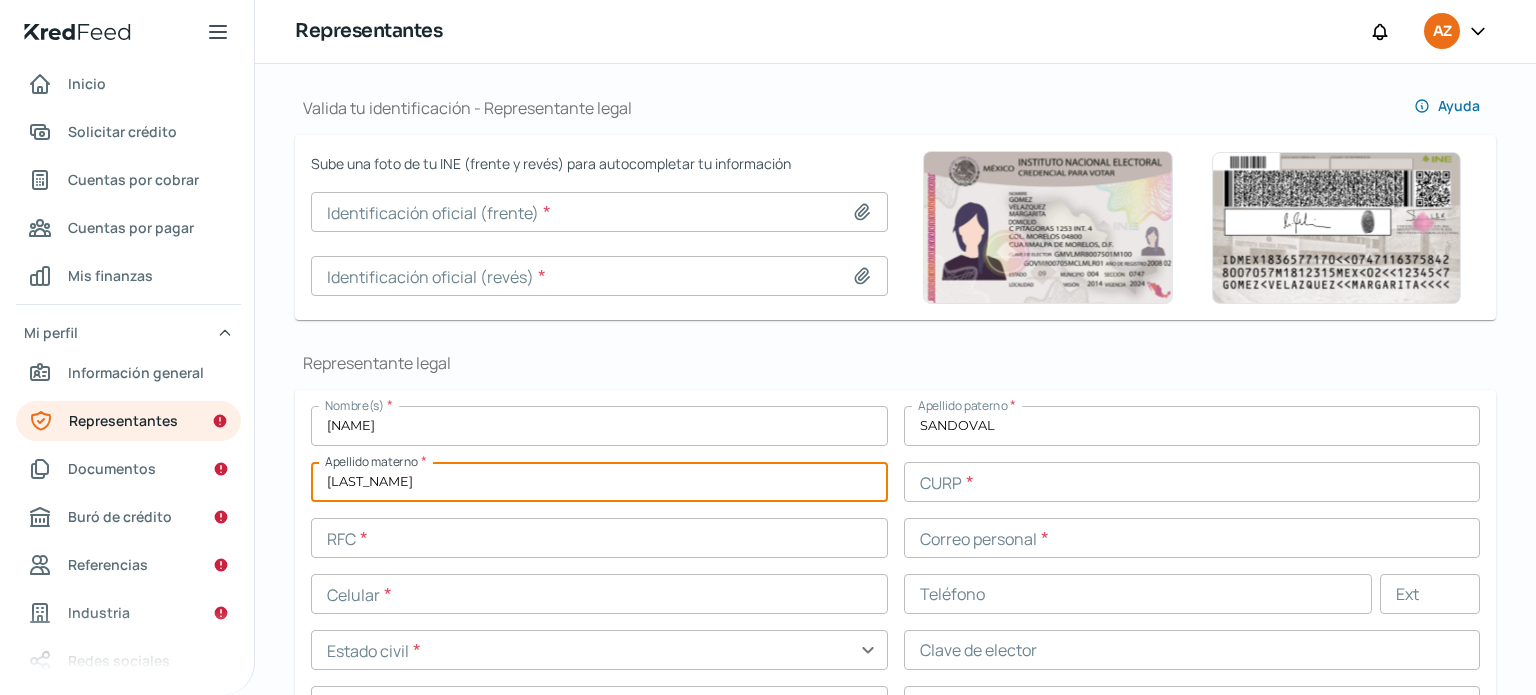 type on "[LAST_NAME]" 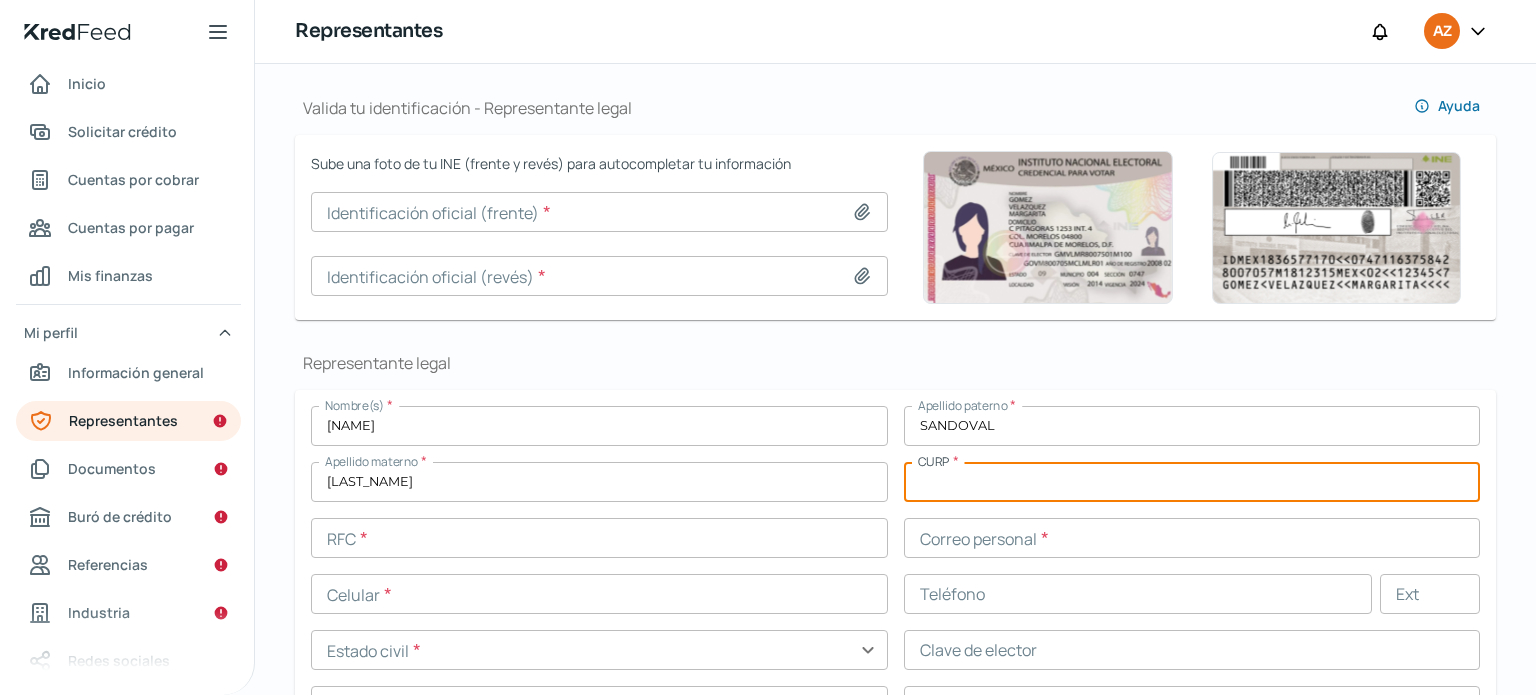click at bounding box center [1192, 482] 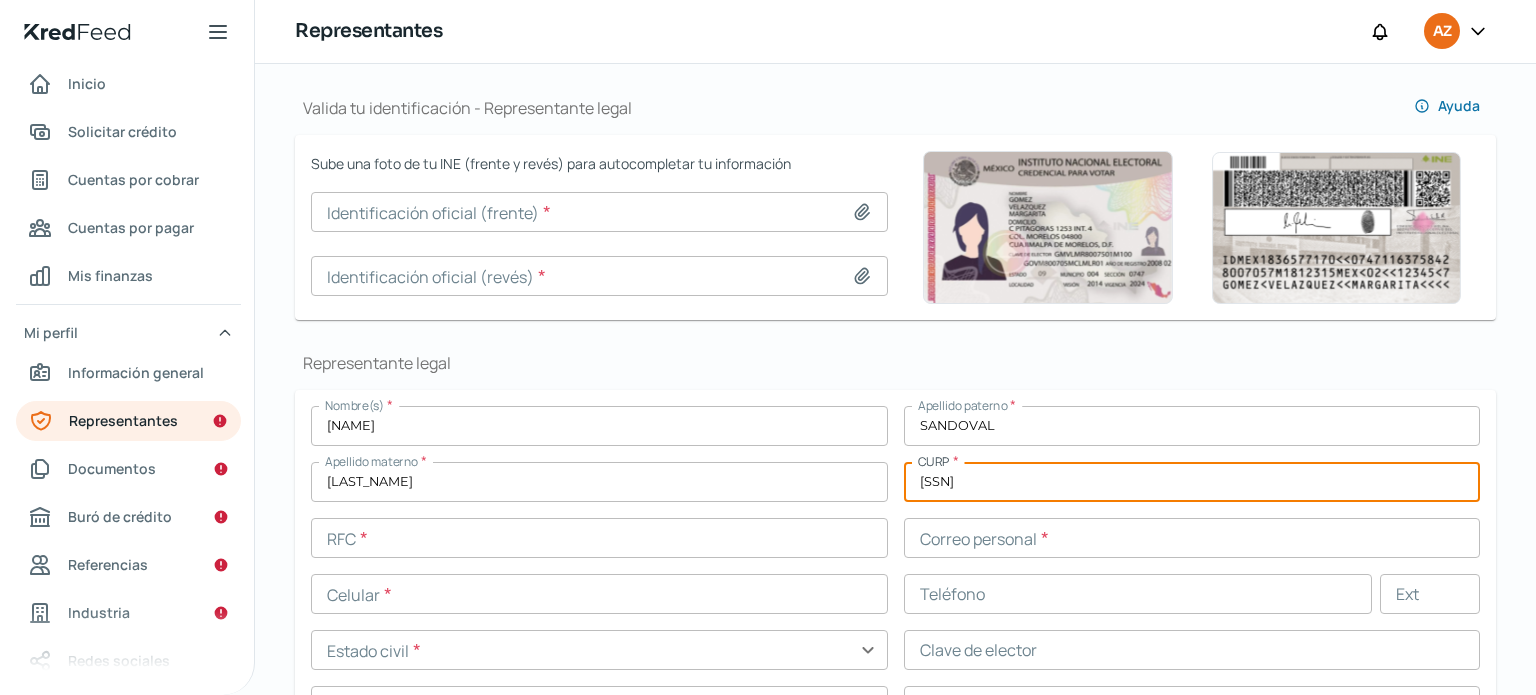 type on "[SSN]" 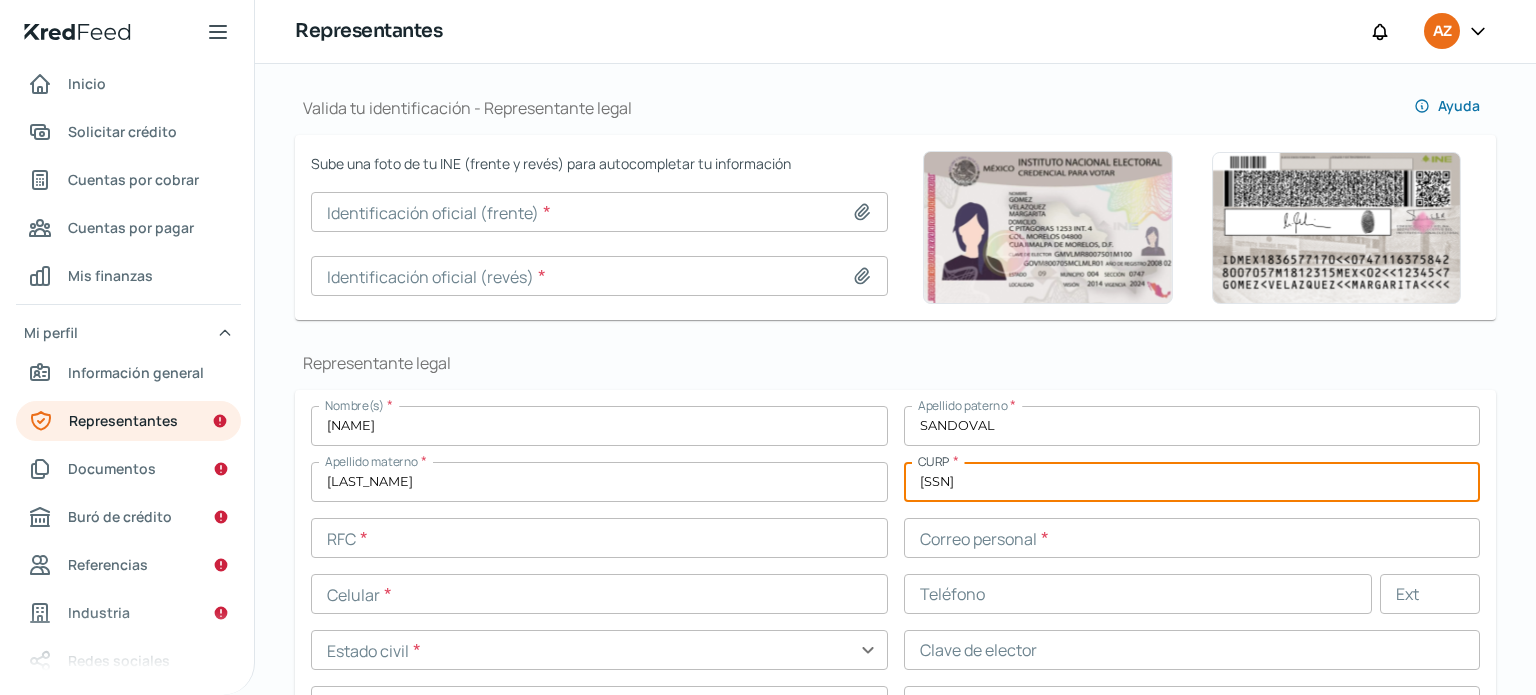 click on "Nombre(s) * [FIRST] Apellido paterno * [LAST] Apellido materno * [LAST] CURP * [CURP] RFC * [RFC] Correo personal * [EMAIL] Celular * [PHONE] Teléfono Ext Estado civil * expand_more Clave de elector Fecha de nacimiento date_range Sexo expand_more" at bounding box center [895, 566] 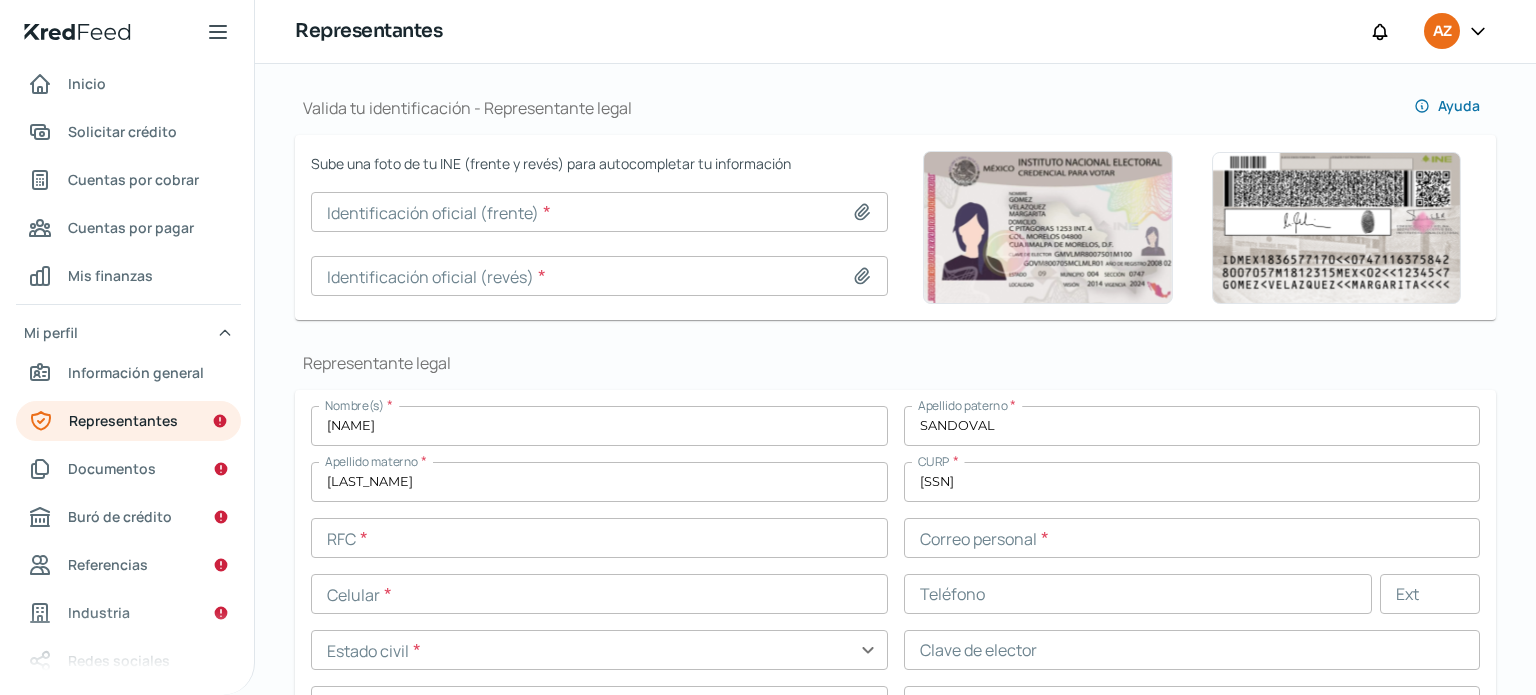 click at bounding box center [599, 538] 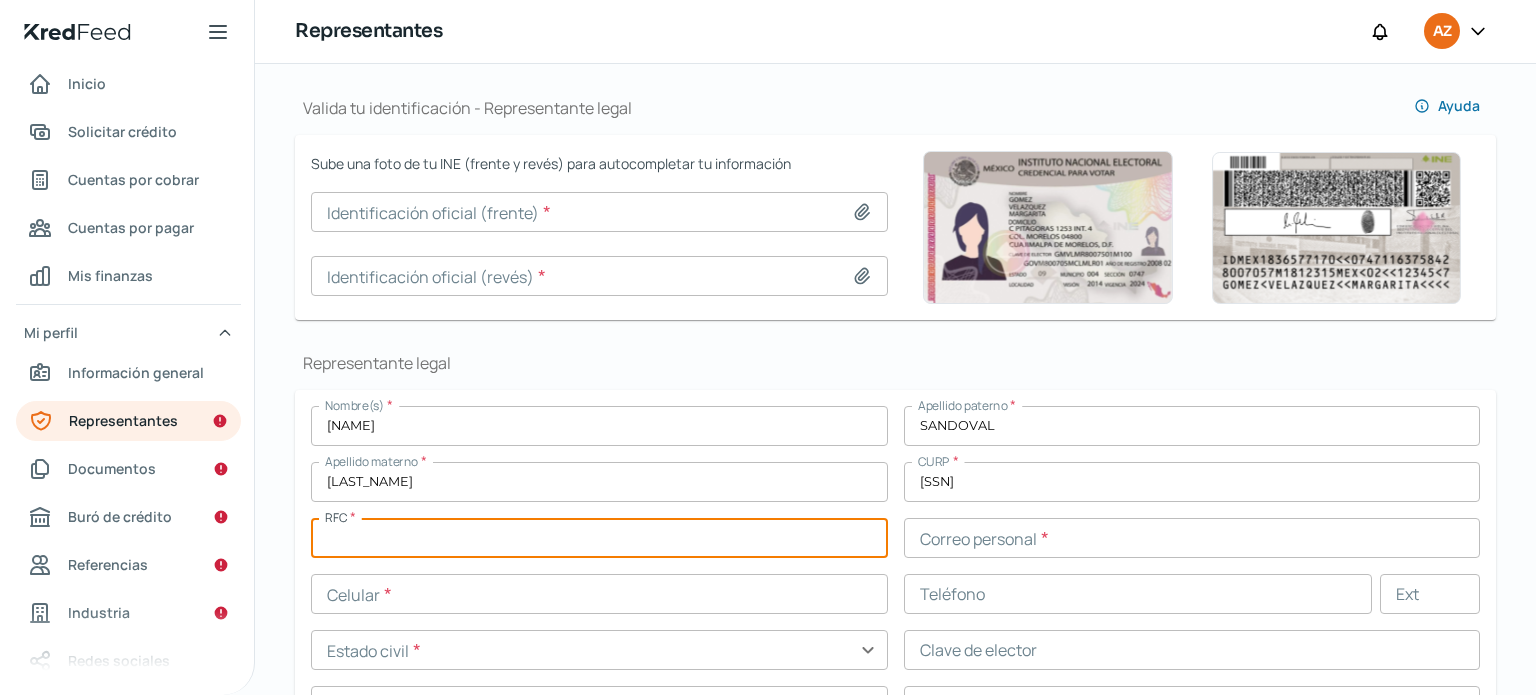 paste on "[RFC]" 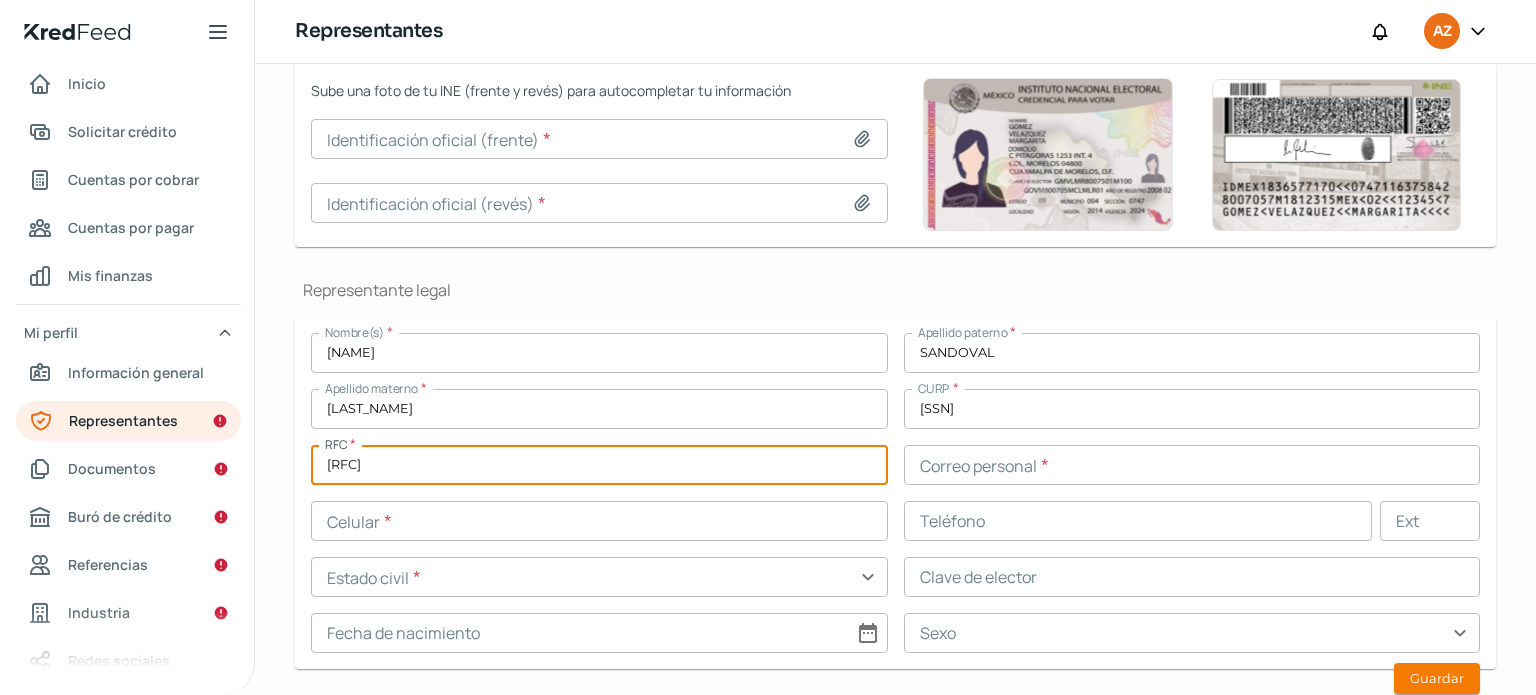 scroll, scrollTop: 406, scrollLeft: 0, axis: vertical 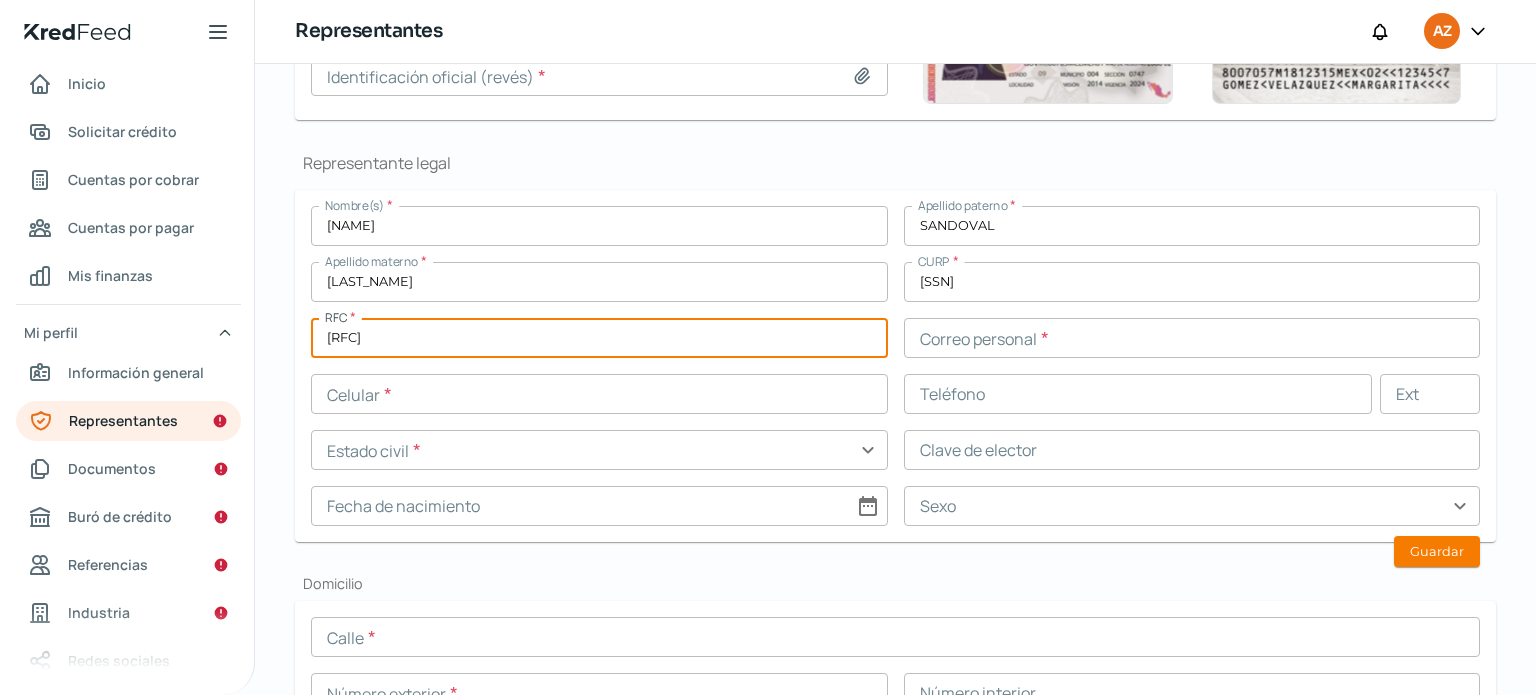 type on "[RFC]" 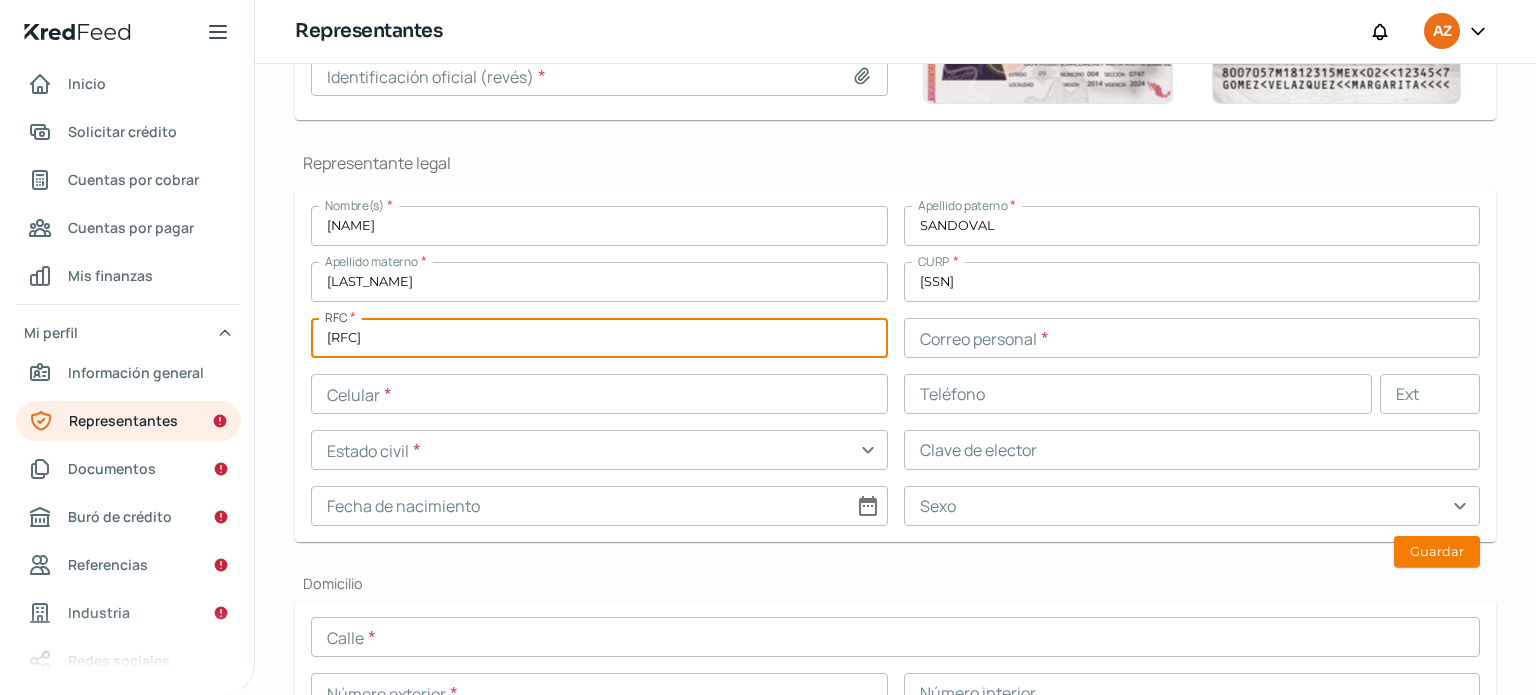 click at bounding box center (1192, 338) 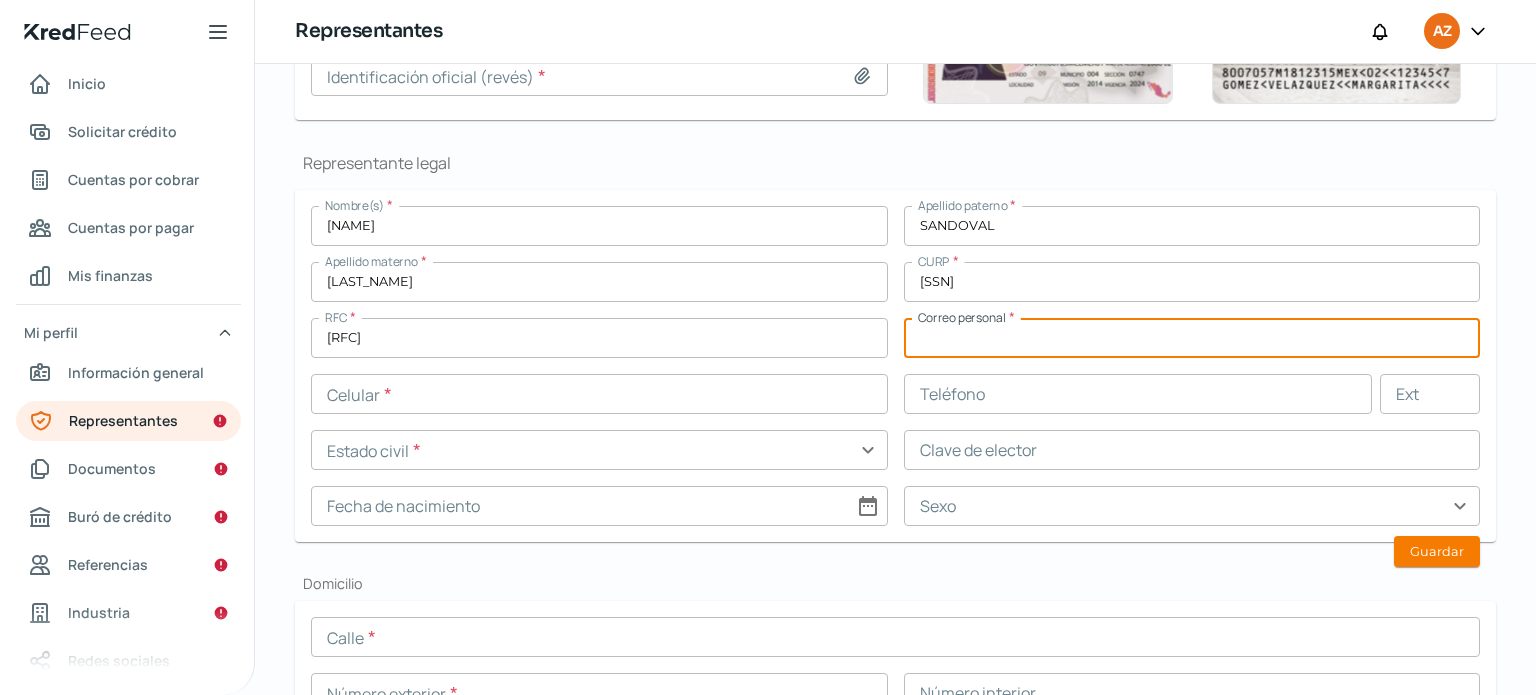 paste on "[EMAIL]" 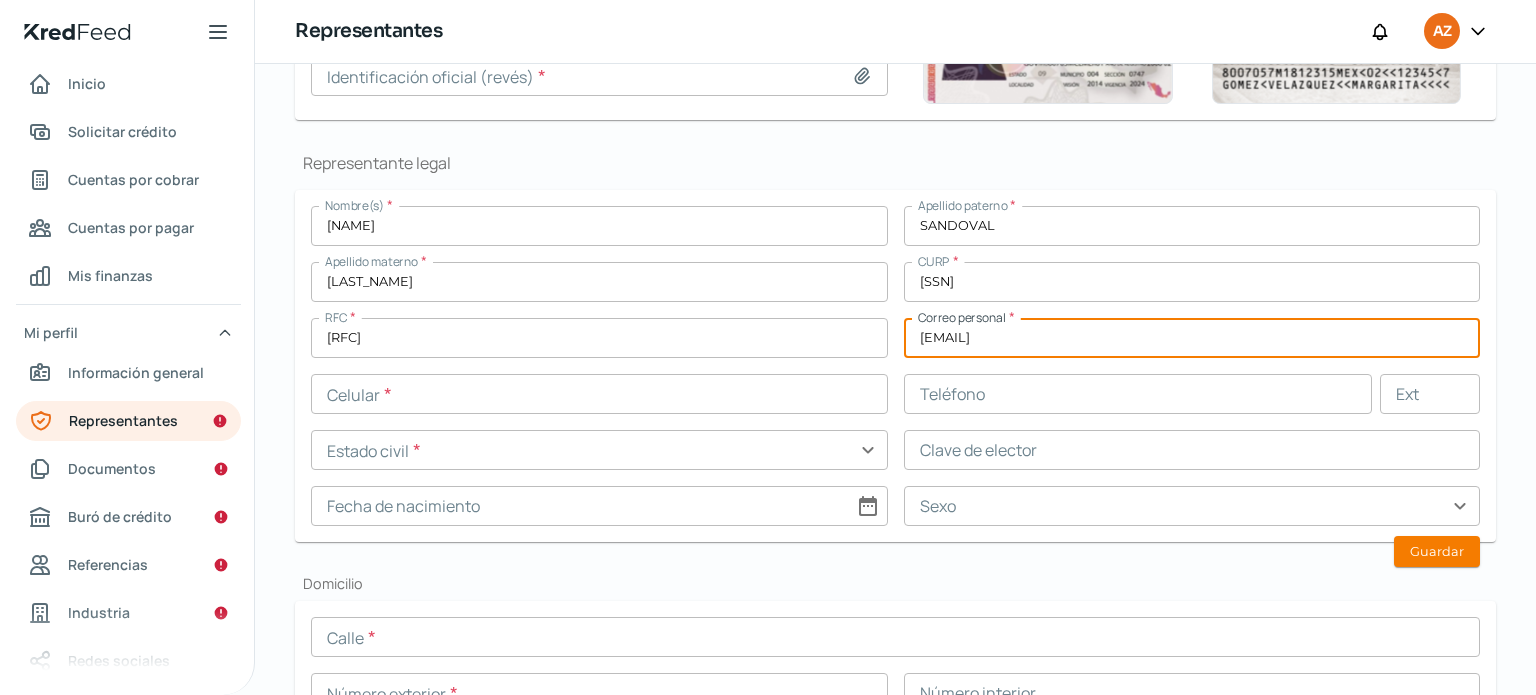 type on "[EMAIL]" 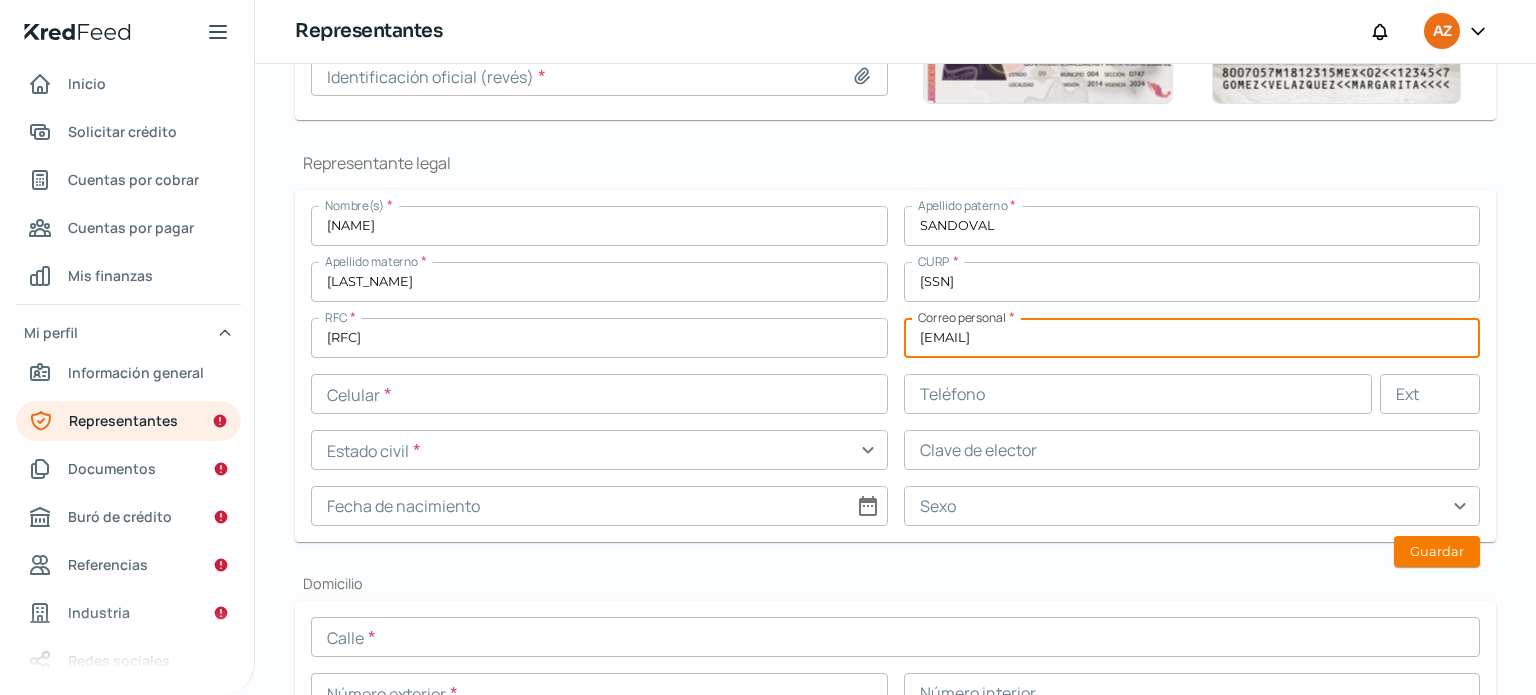 click at bounding box center (599, 394) 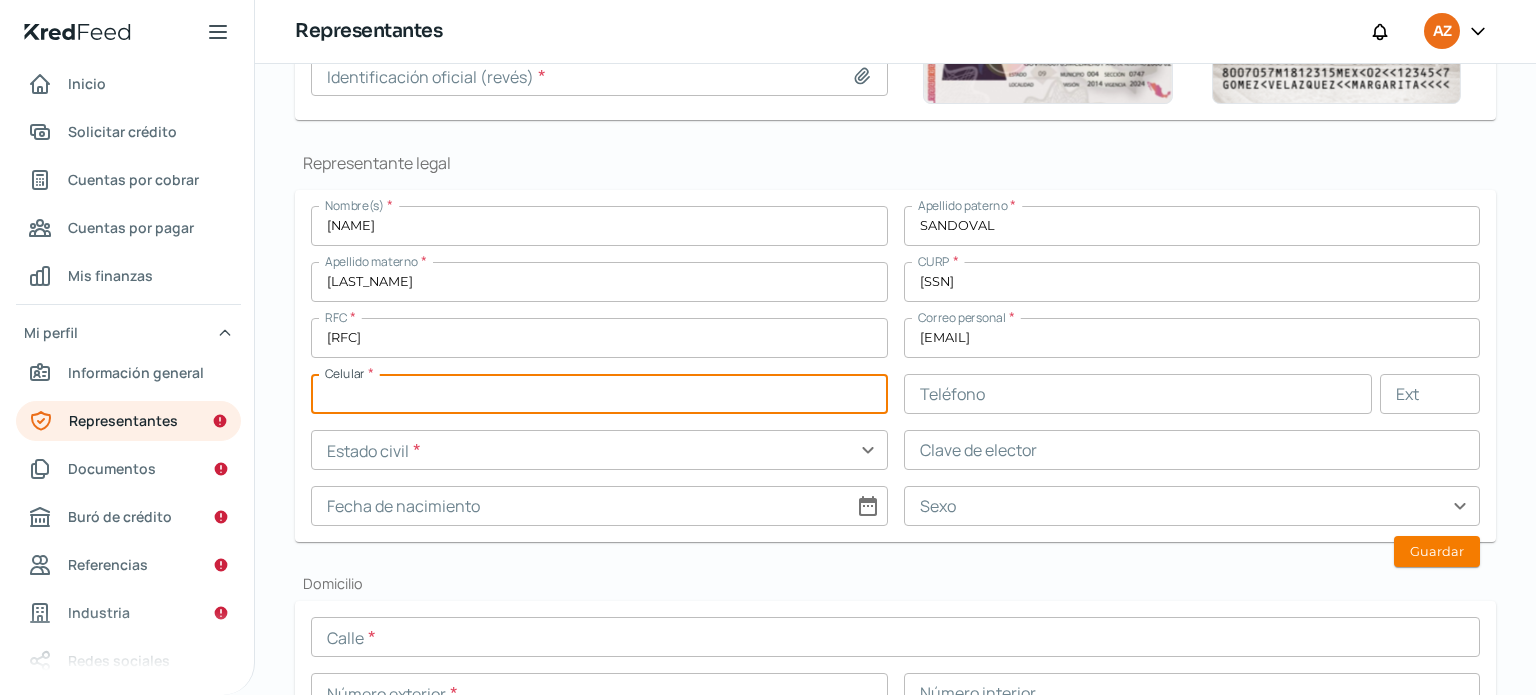 paste on "[PHONE]" 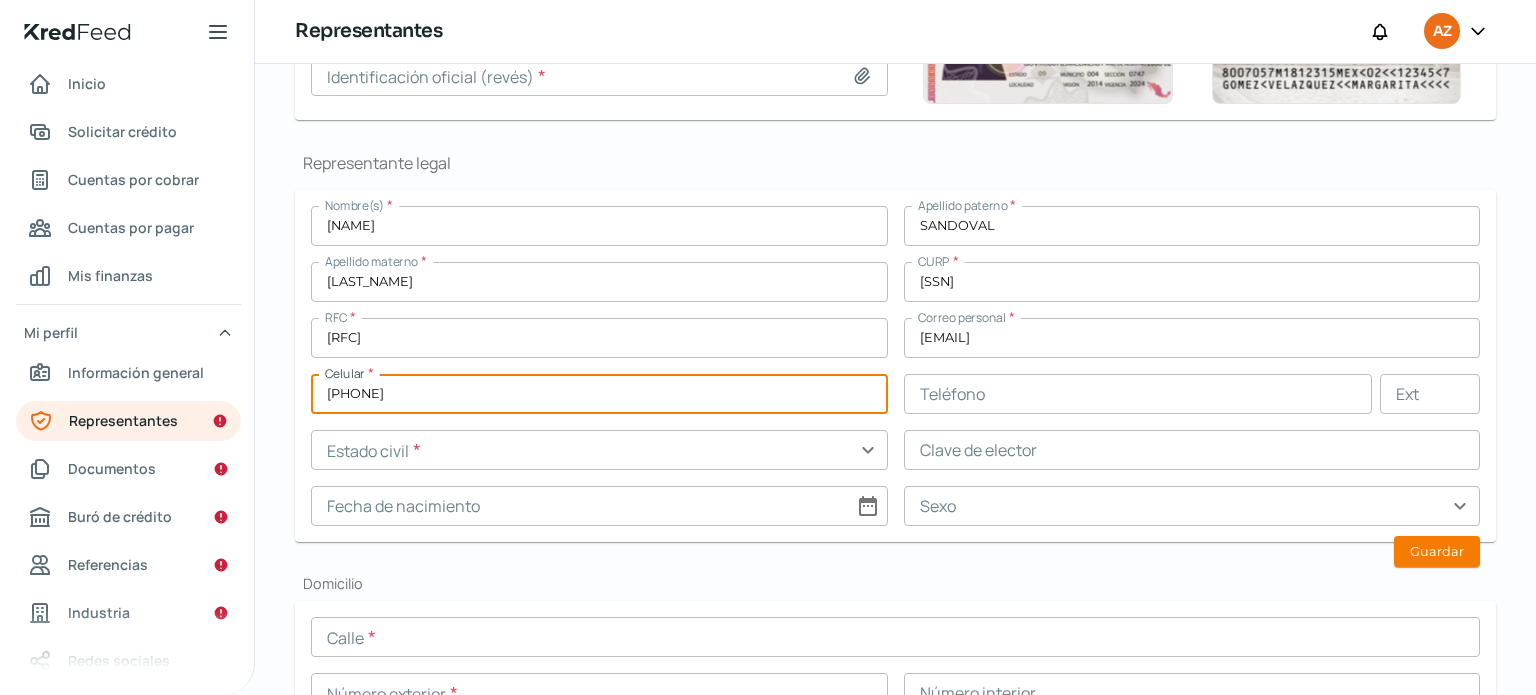 type on "[PHONE]" 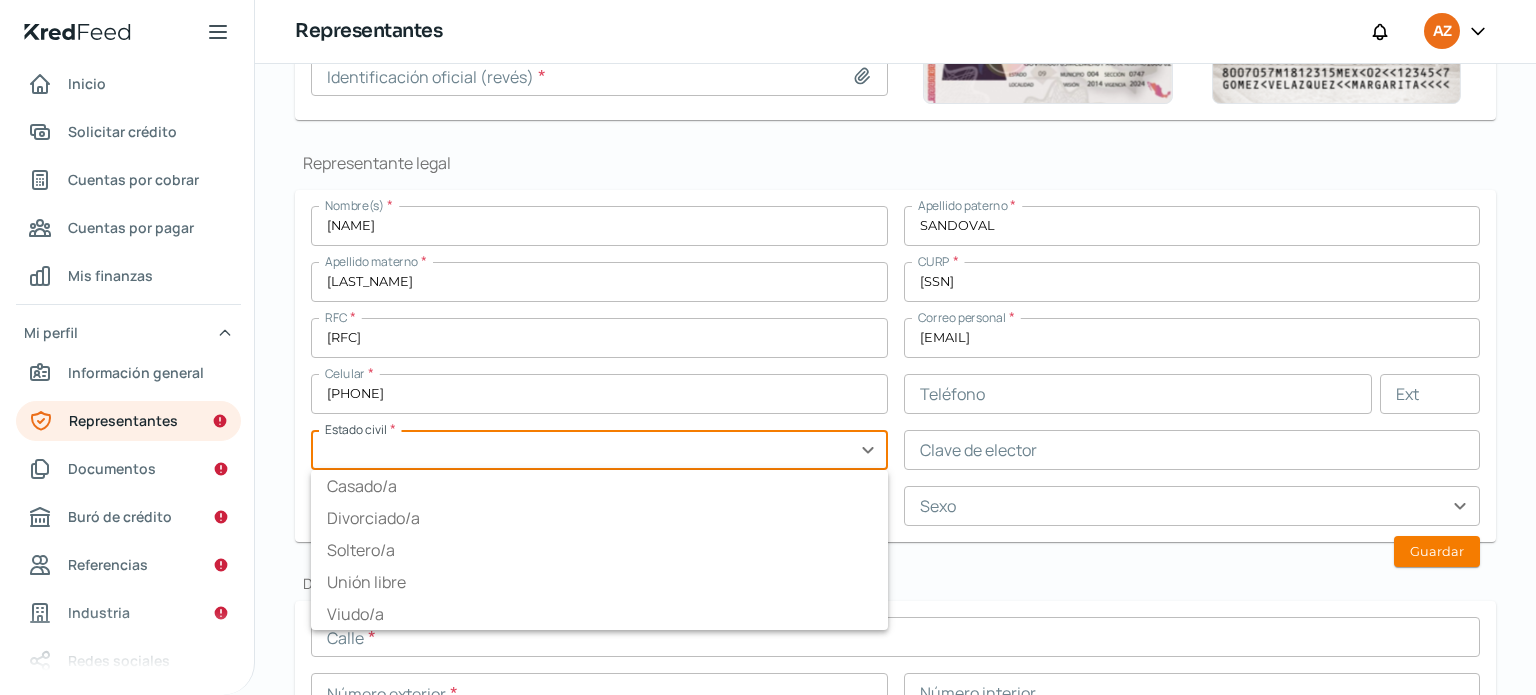 click at bounding box center [599, 450] 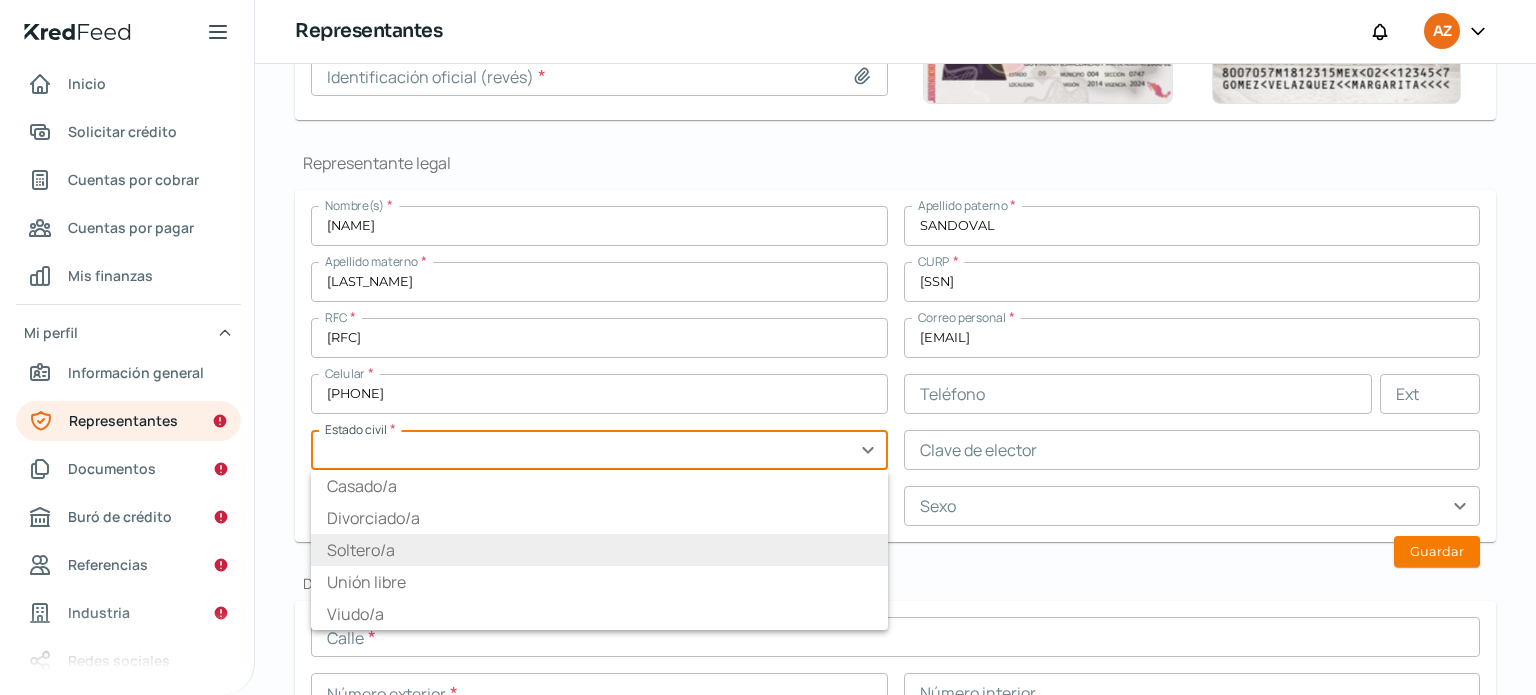 click on "Soltero/a" at bounding box center (599, 550) 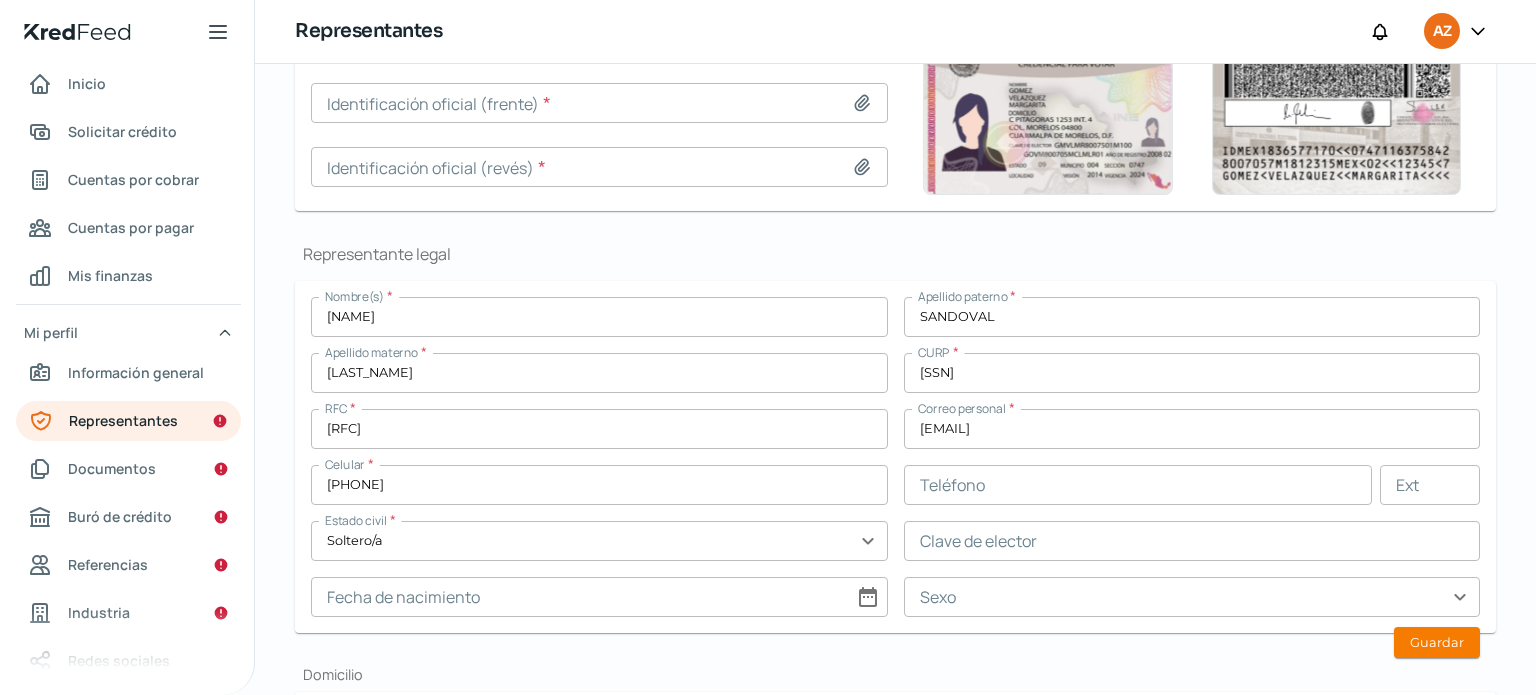 scroll, scrollTop: 206, scrollLeft: 0, axis: vertical 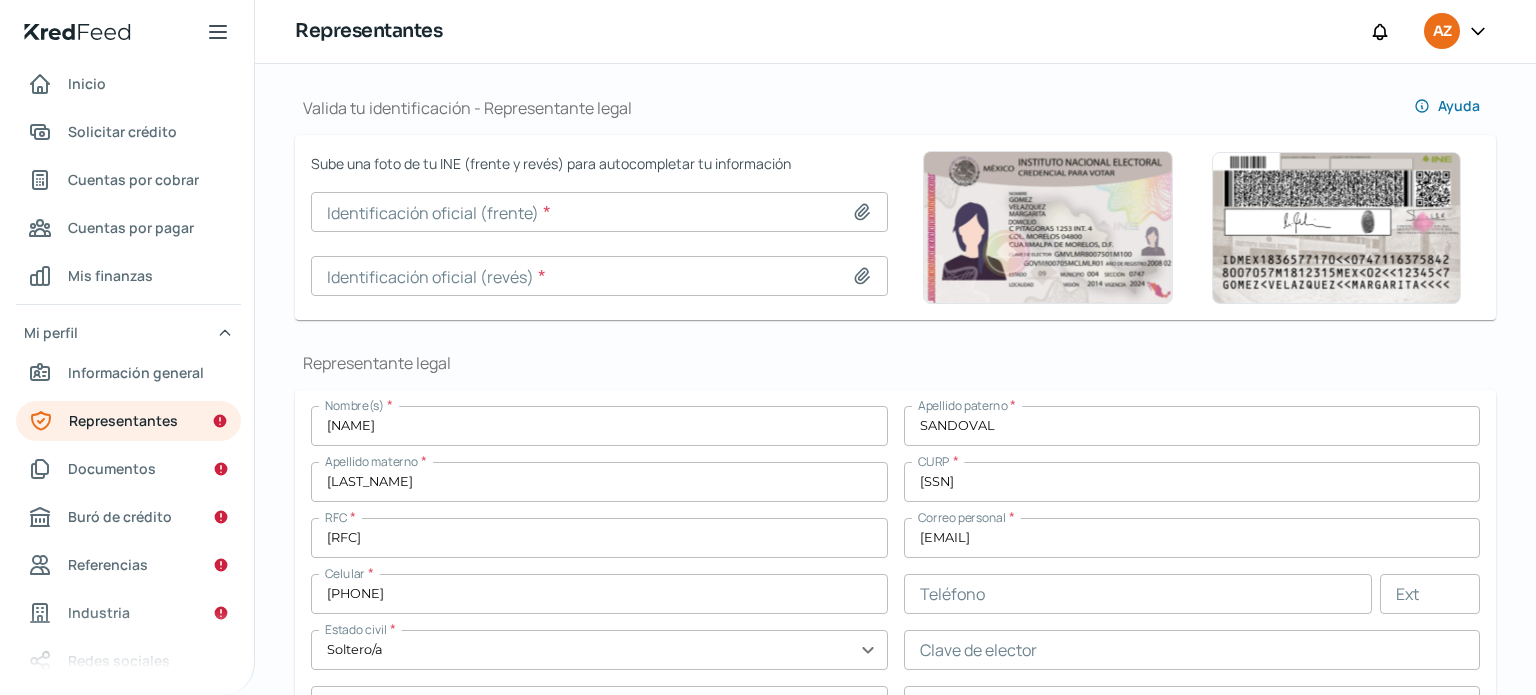 click 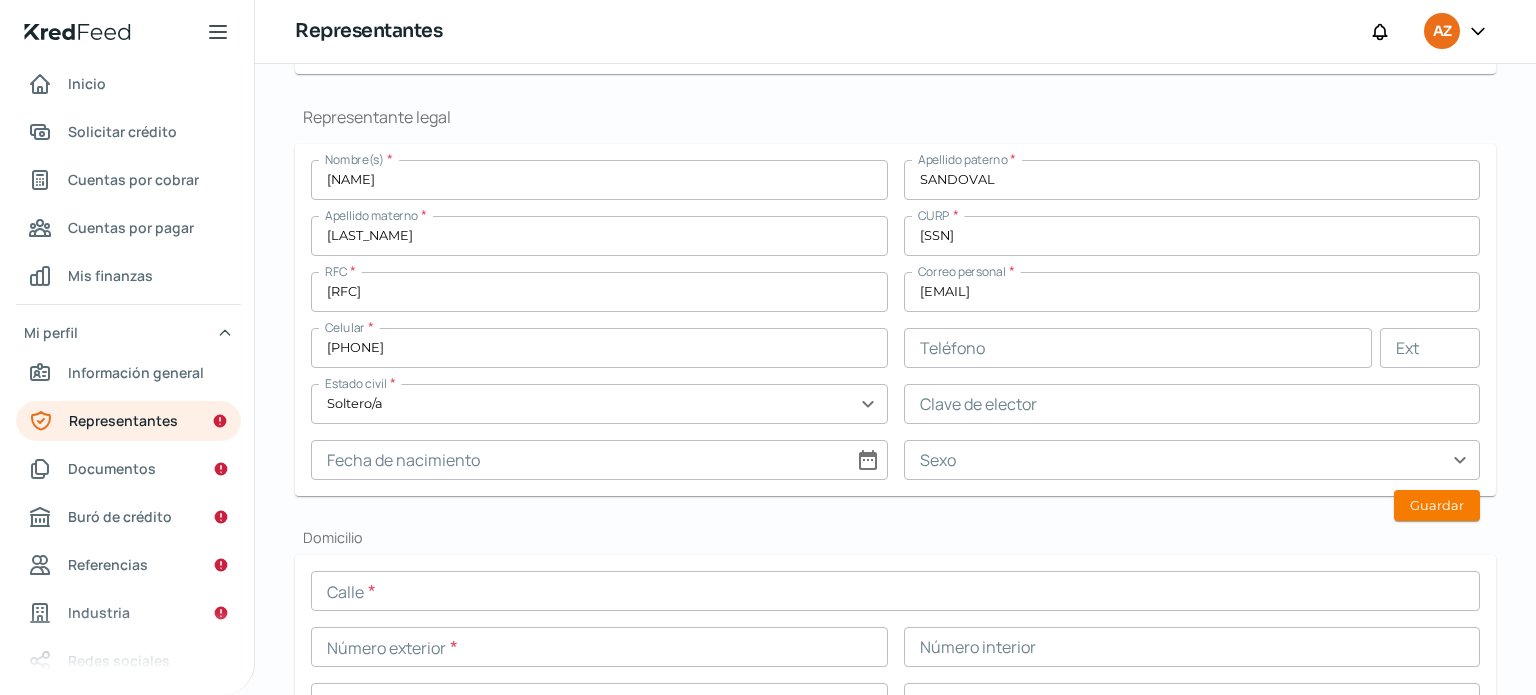 scroll, scrollTop: 506, scrollLeft: 0, axis: vertical 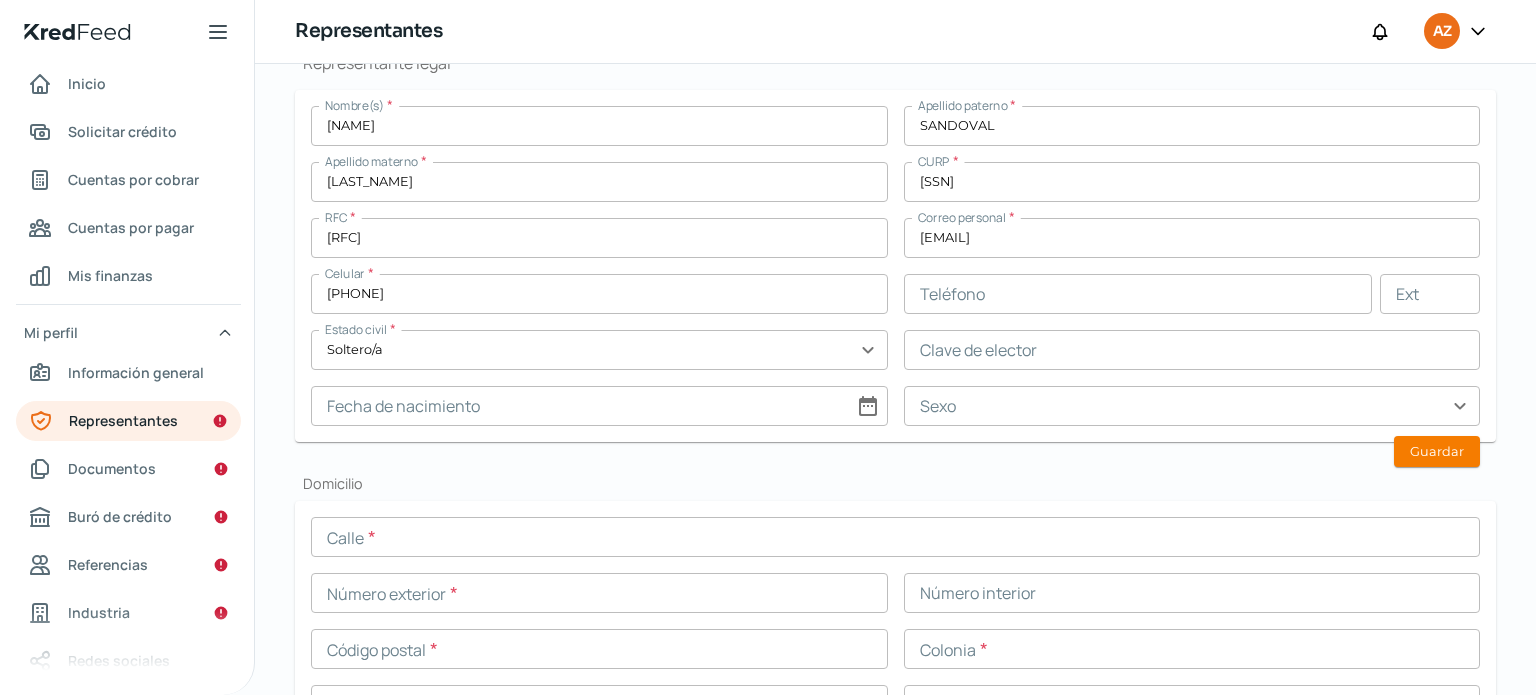 click at bounding box center [1192, 406] 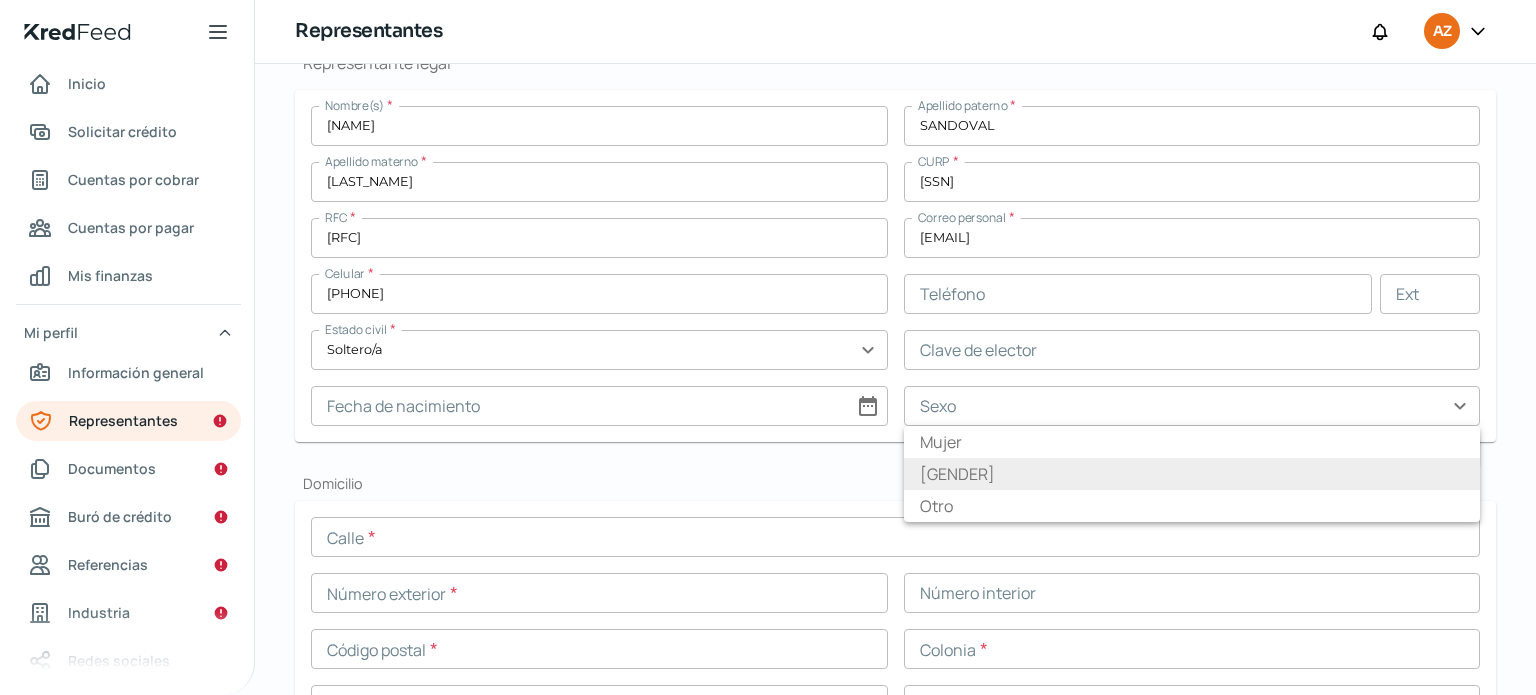 click on "[GENDER]" at bounding box center (1192, 474) 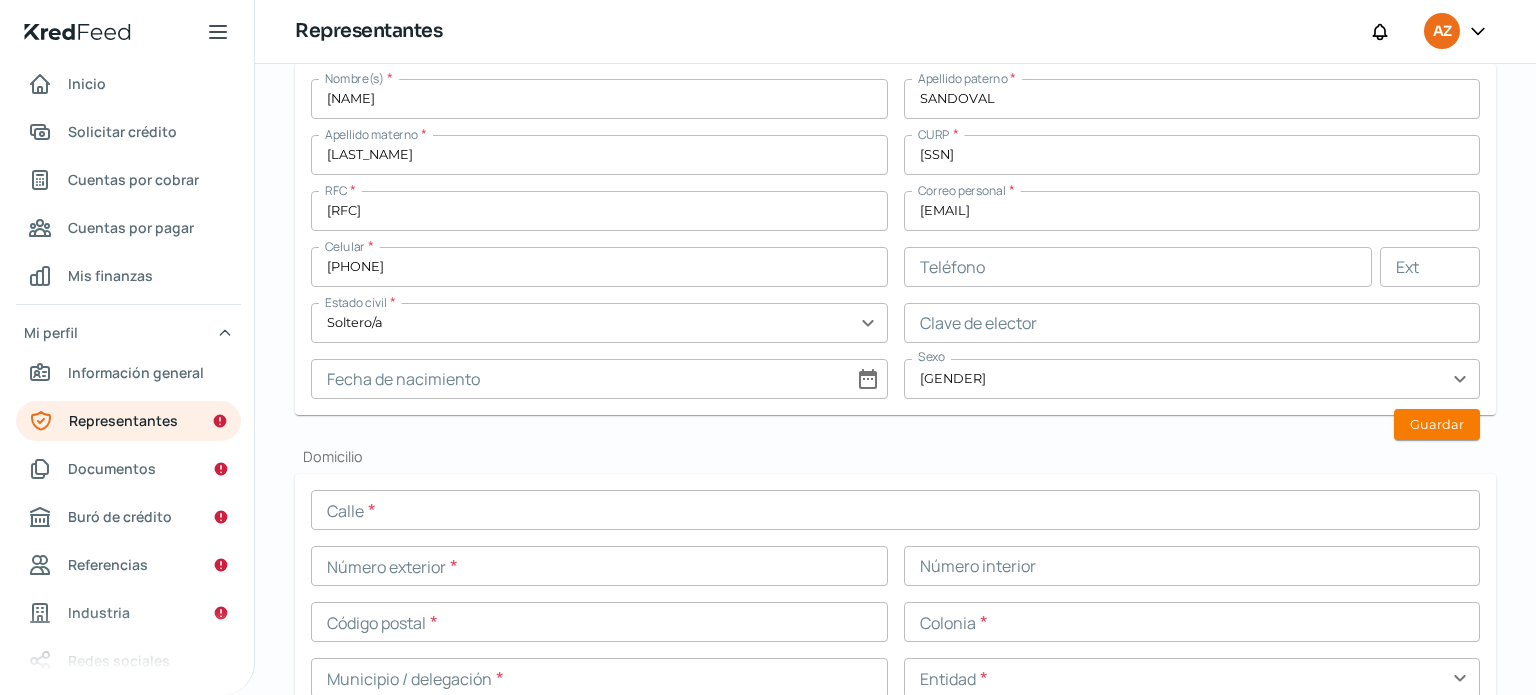 scroll, scrollTop: 706, scrollLeft: 0, axis: vertical 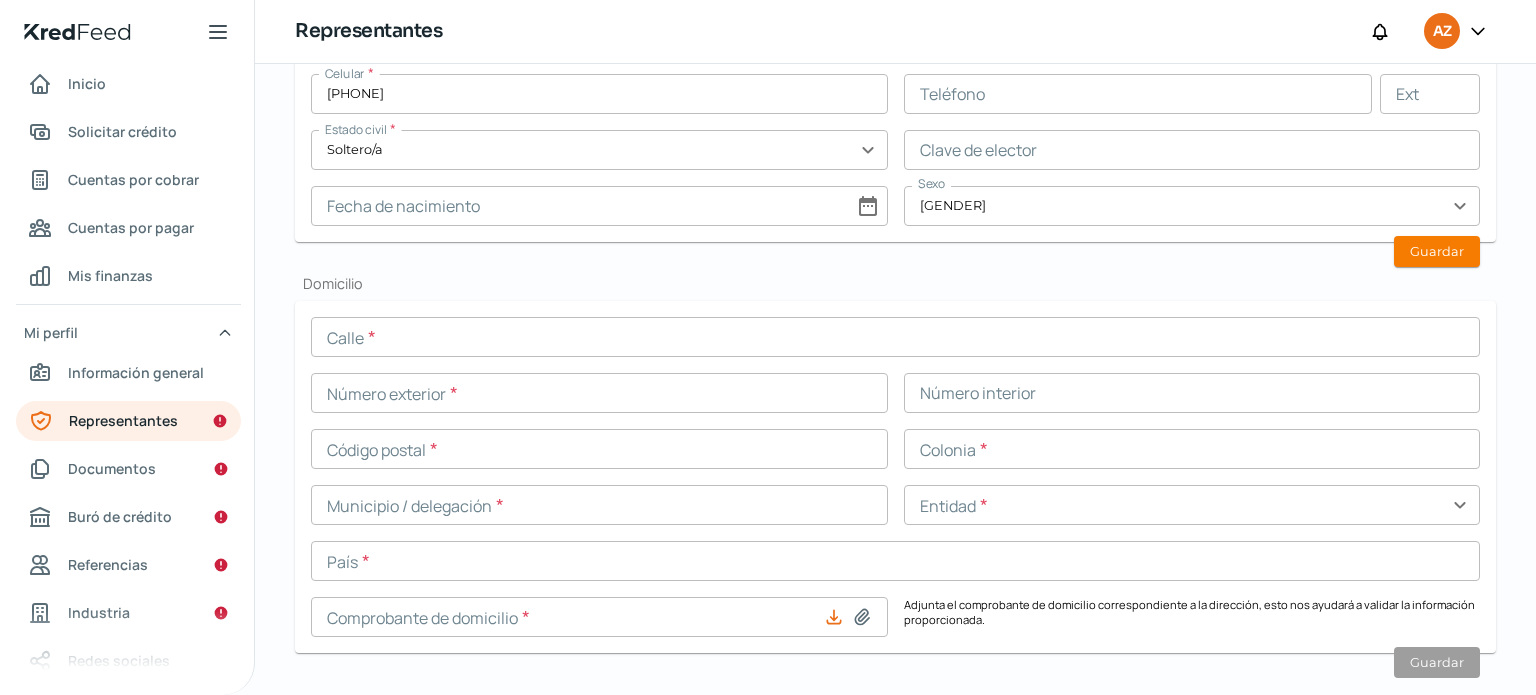 click at bounding box center [895, 337] 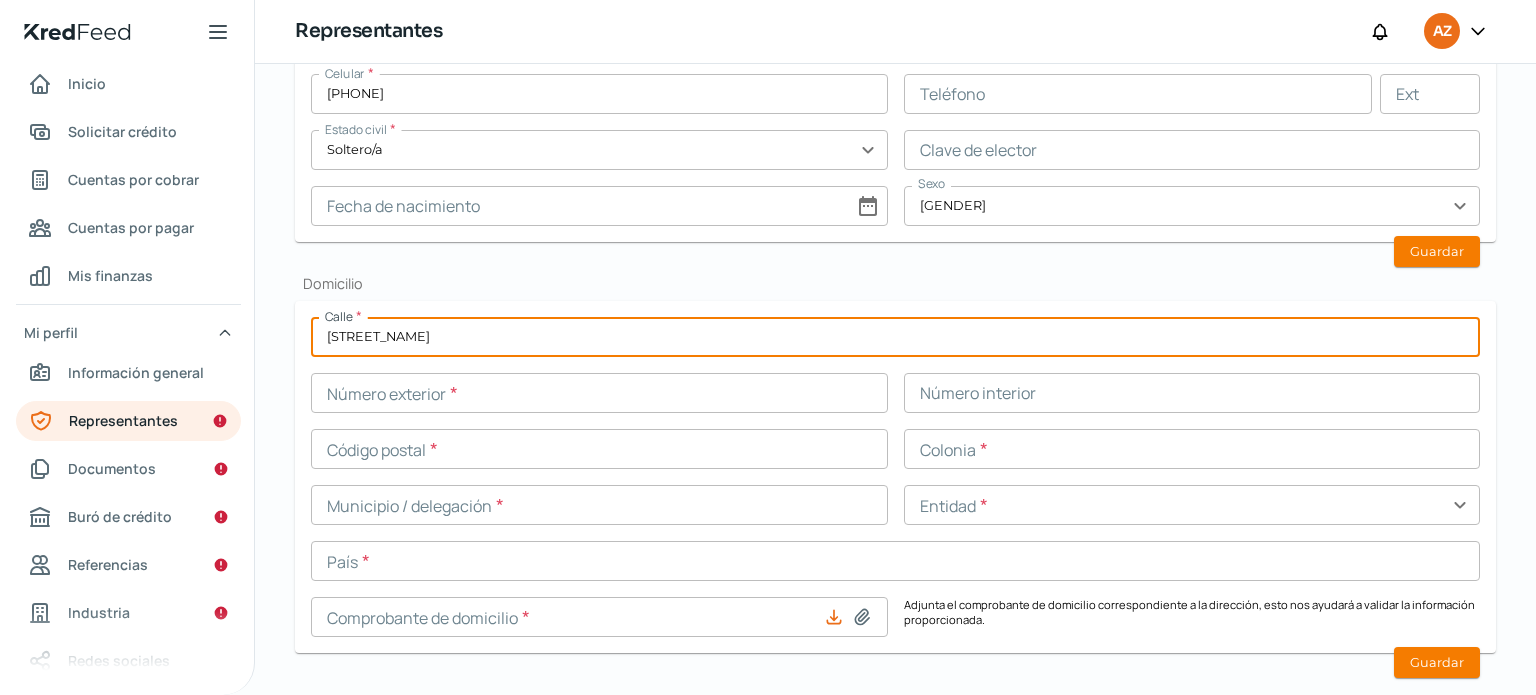 type on "[STREET_NAME]" 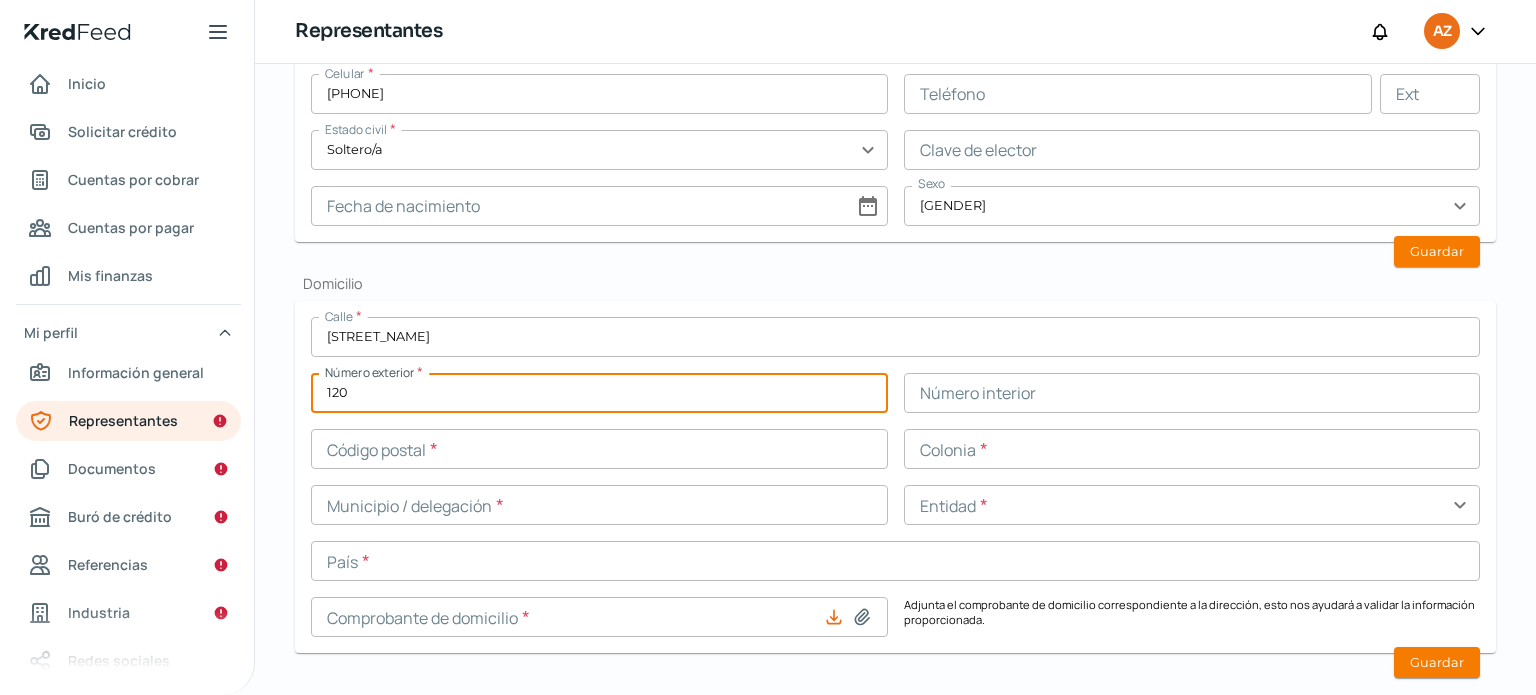 type on "120" 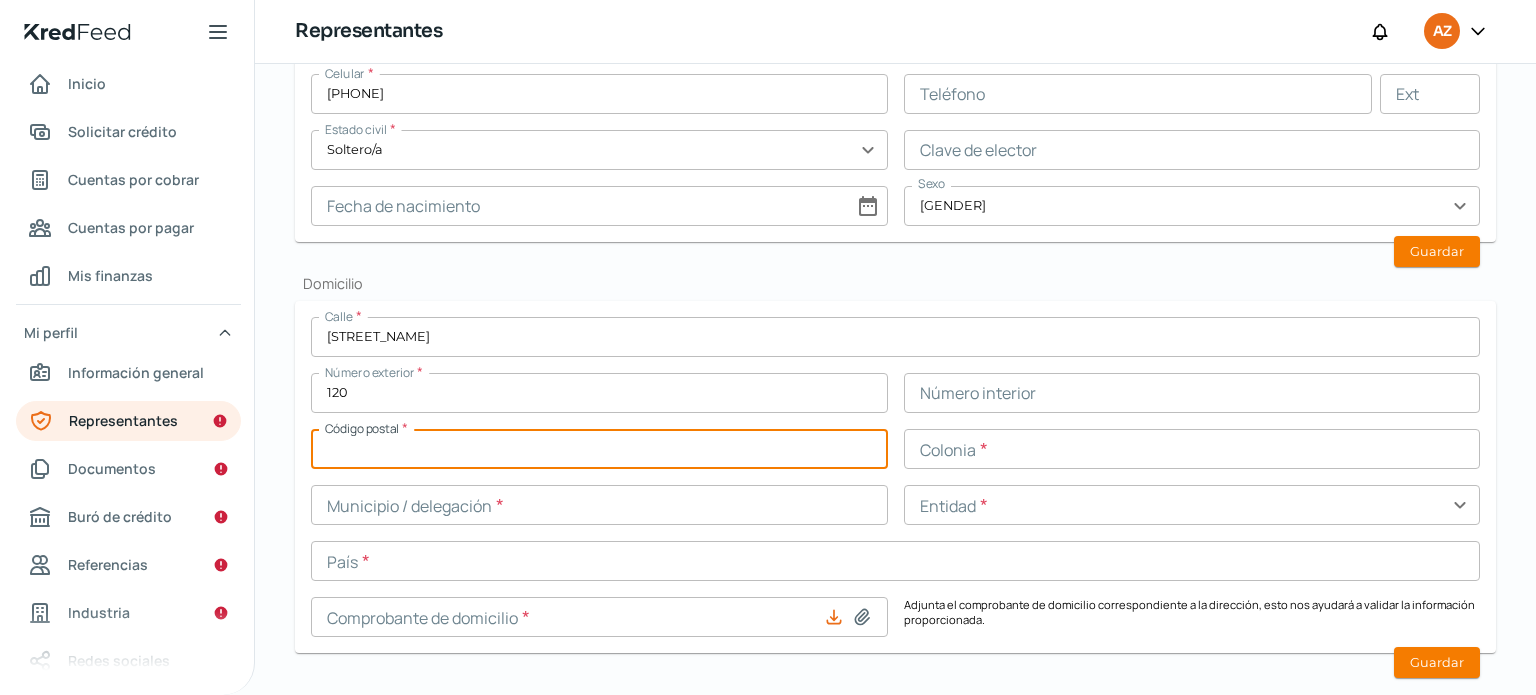 click at bounding box center (599, 449) 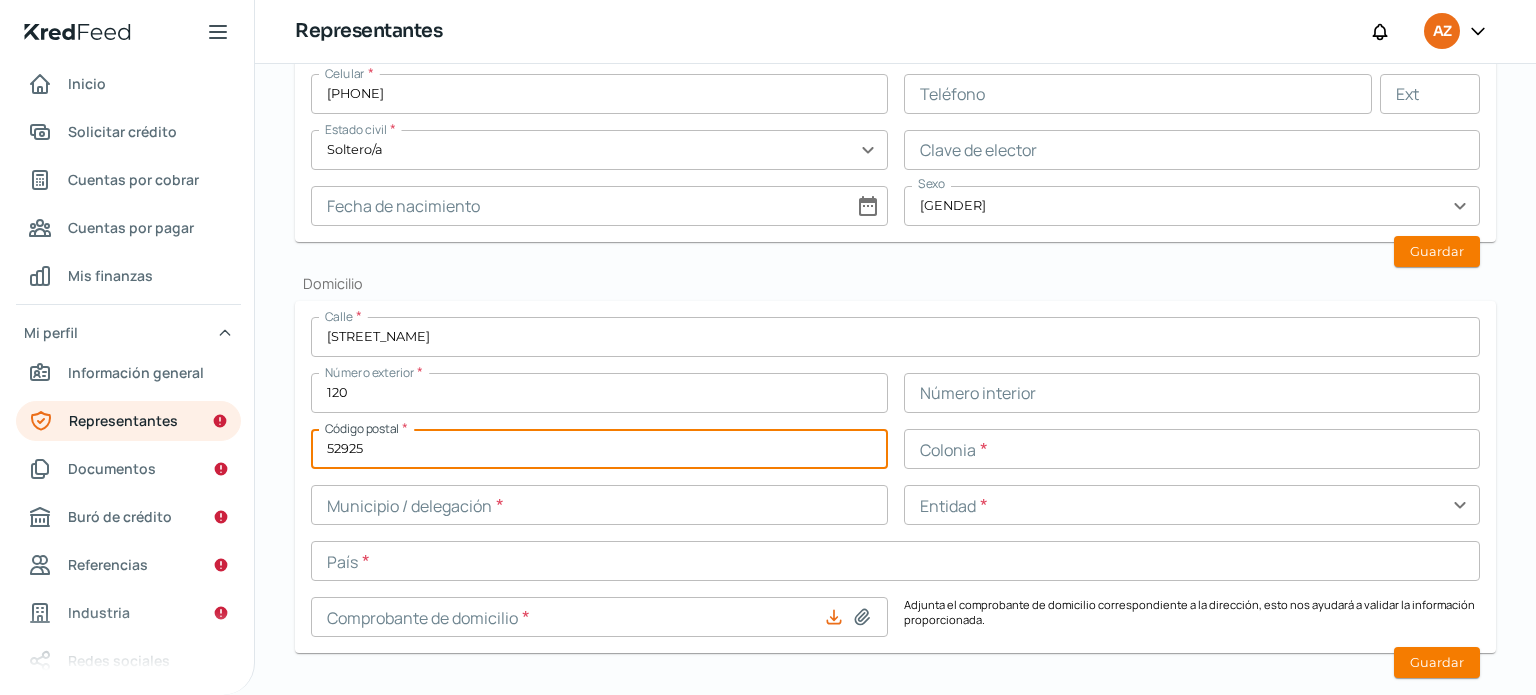 type on "52925" 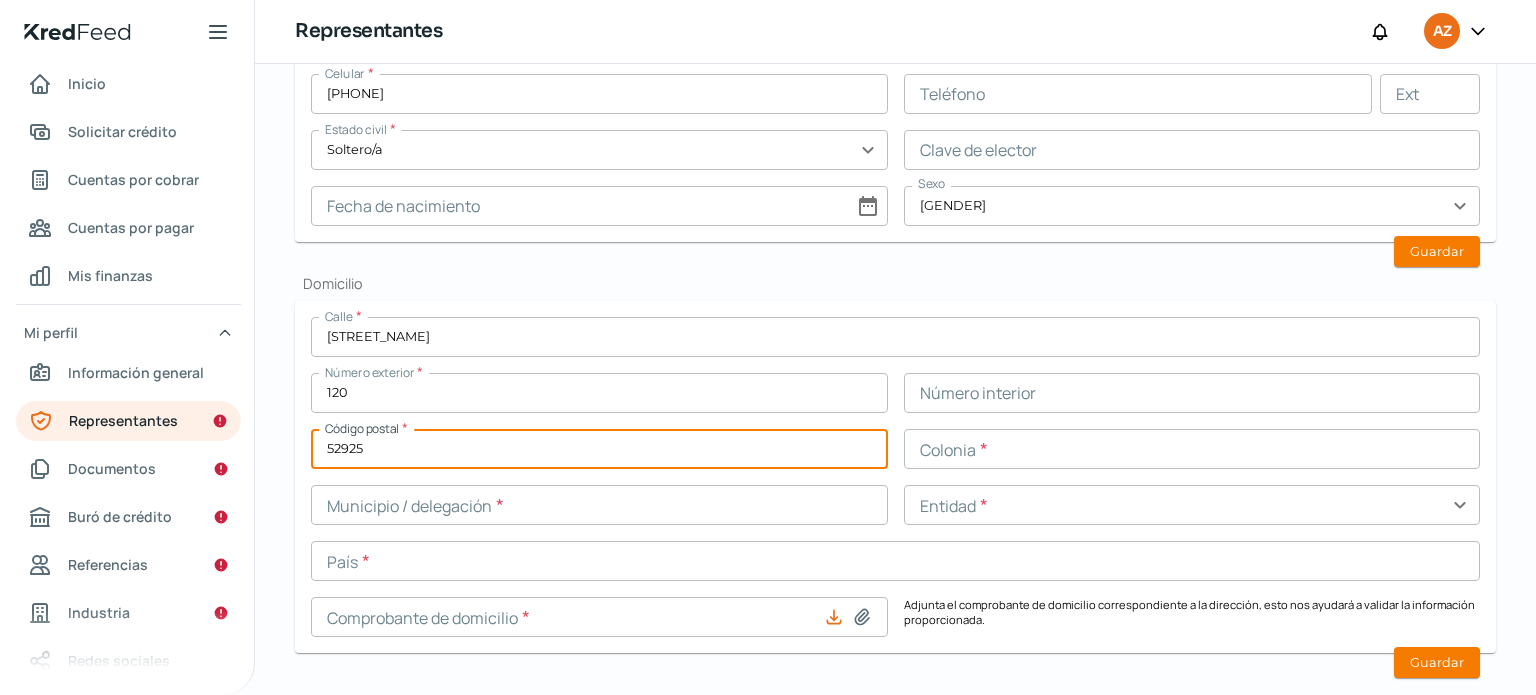 click at bounding box center [1192, 449] 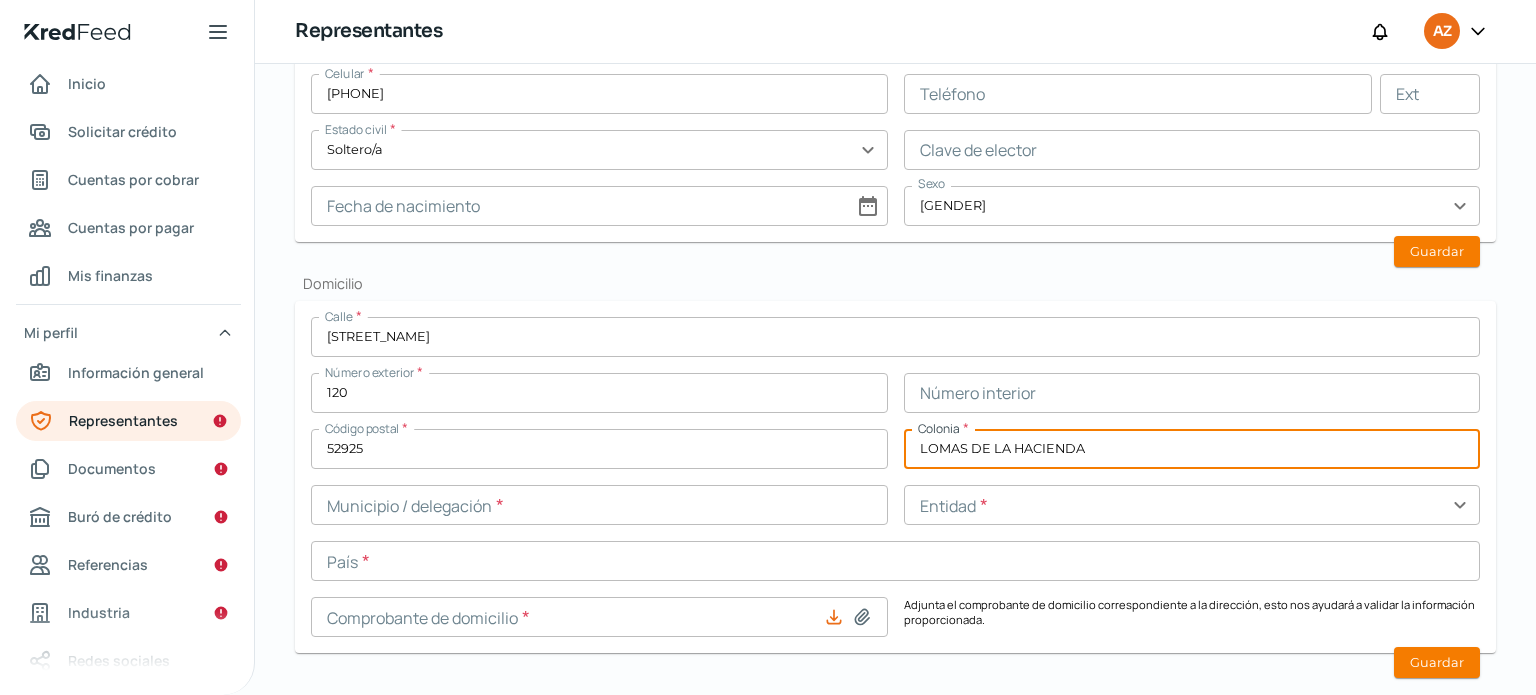 type on "LOMAS DE LA HACIENDA" 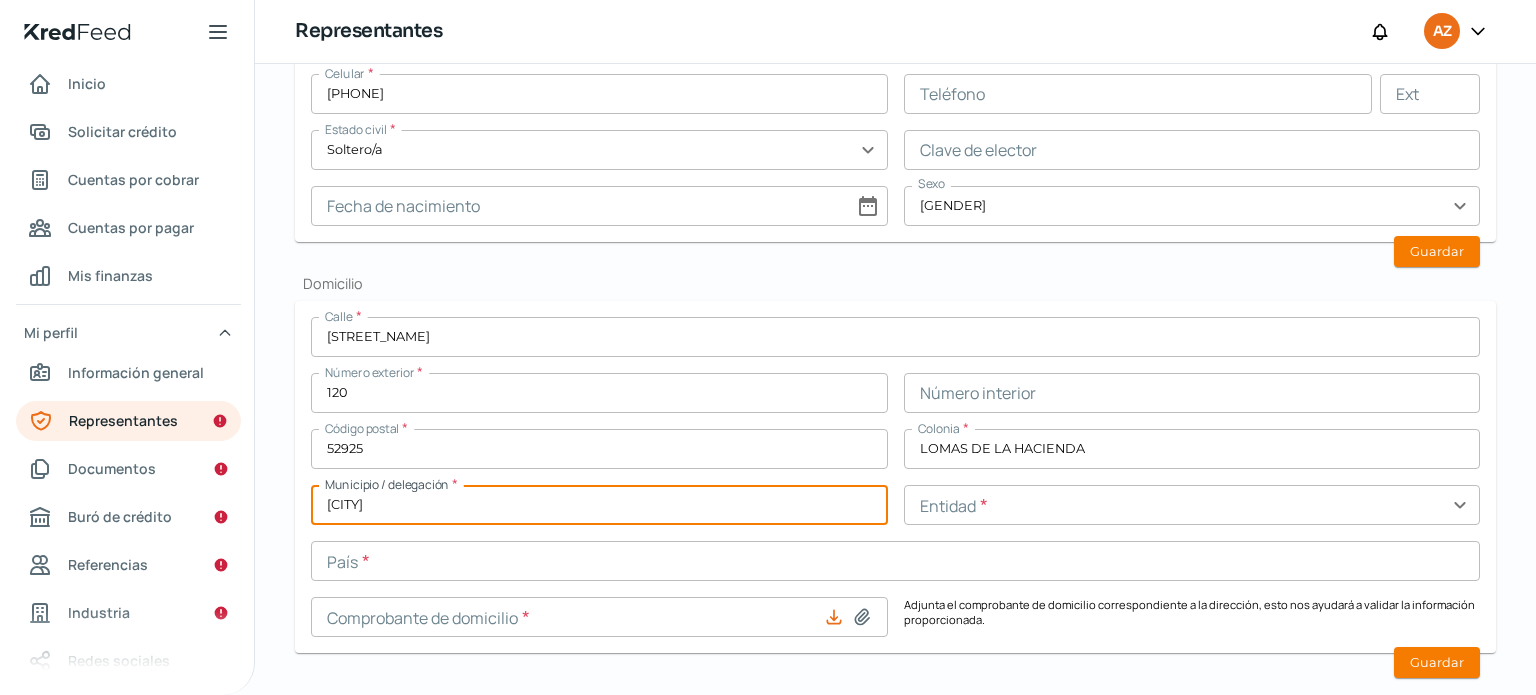 type on "[CITY] [STATE]" 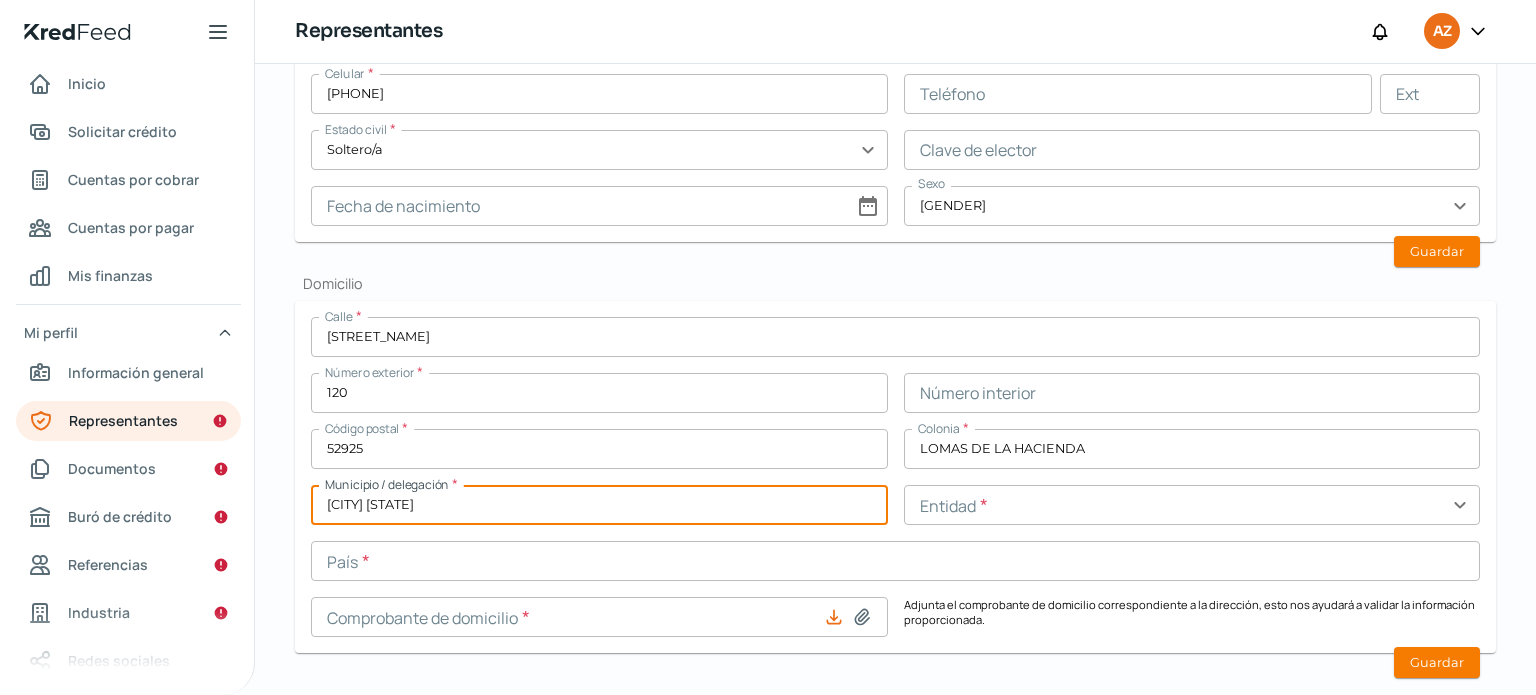 click at bounding box center (1192, 505) 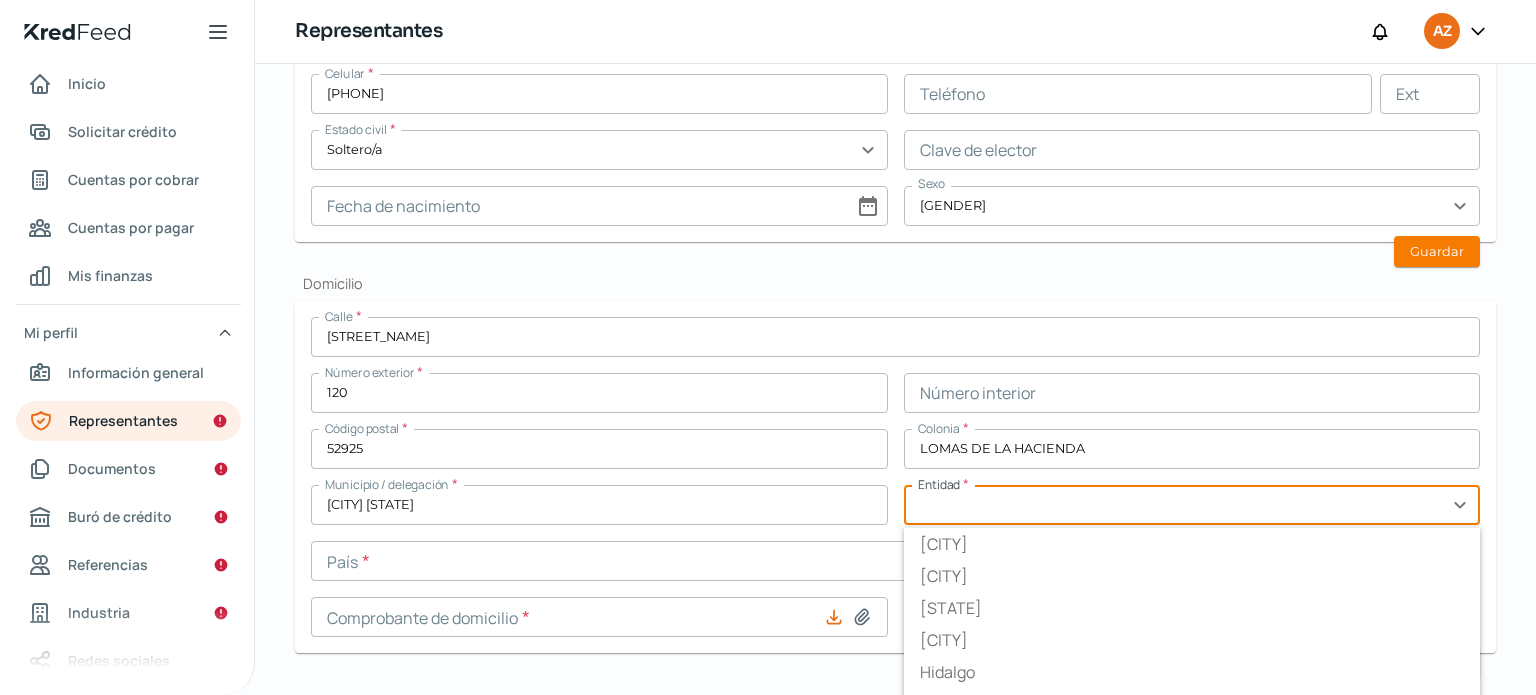 scroll, scrollTop: 300, scrollLeft: 0, axis: vertical 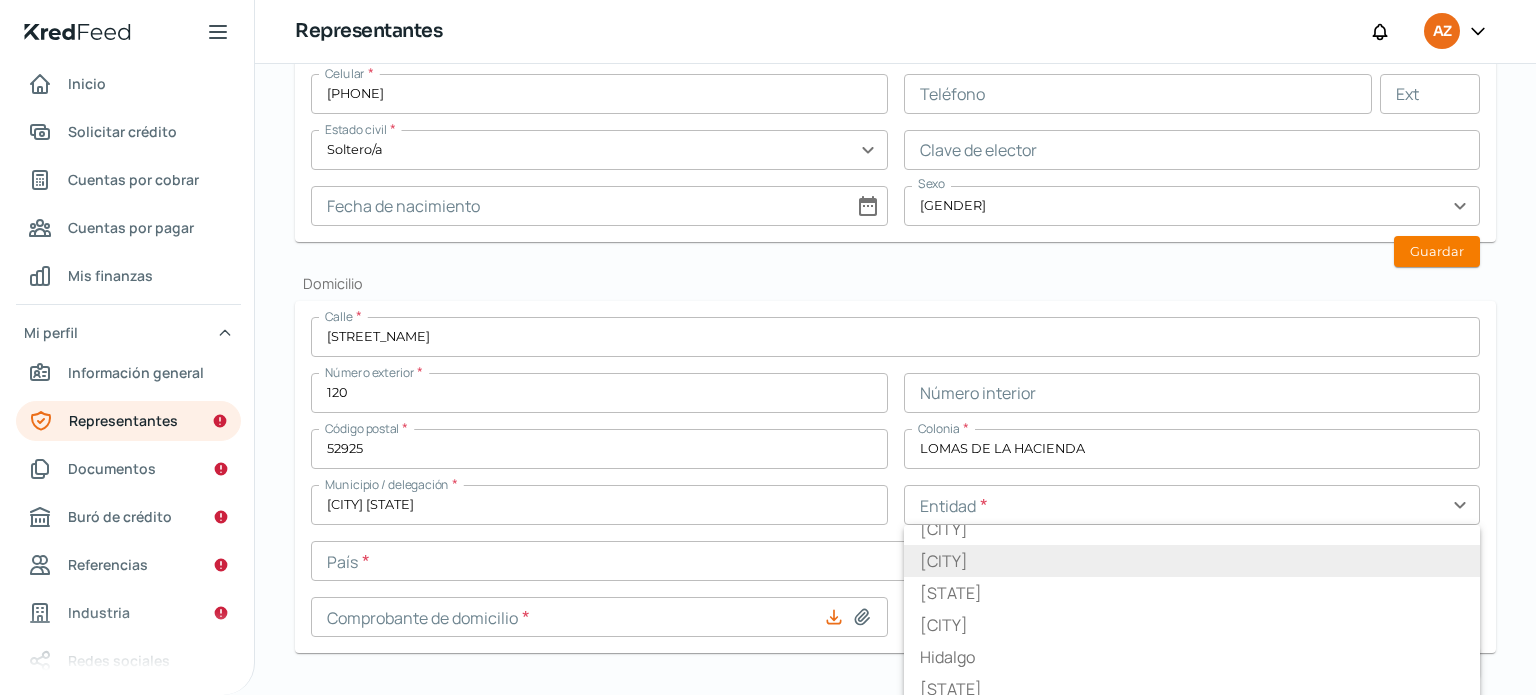 click on "[CITY]" at bounding box center (1192, 561) 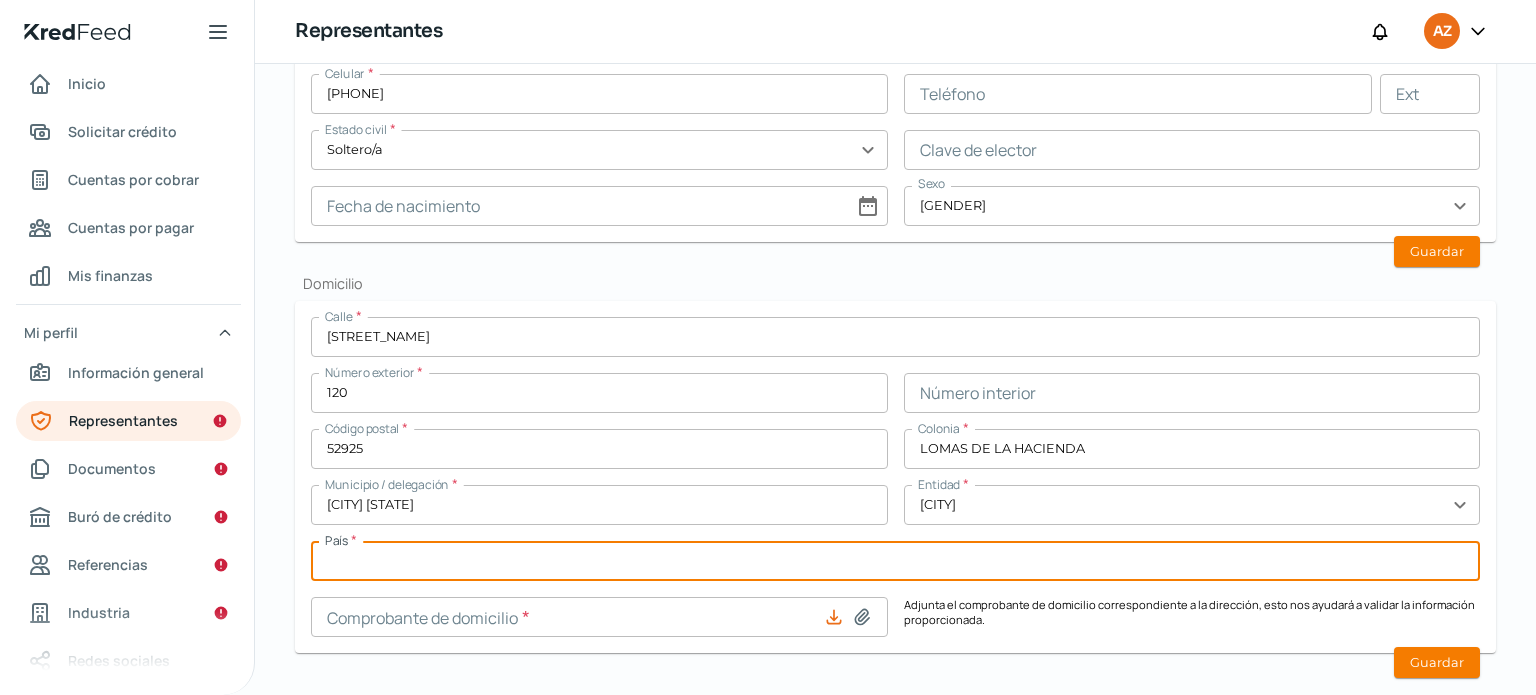 click at bounding box center (895, 561) 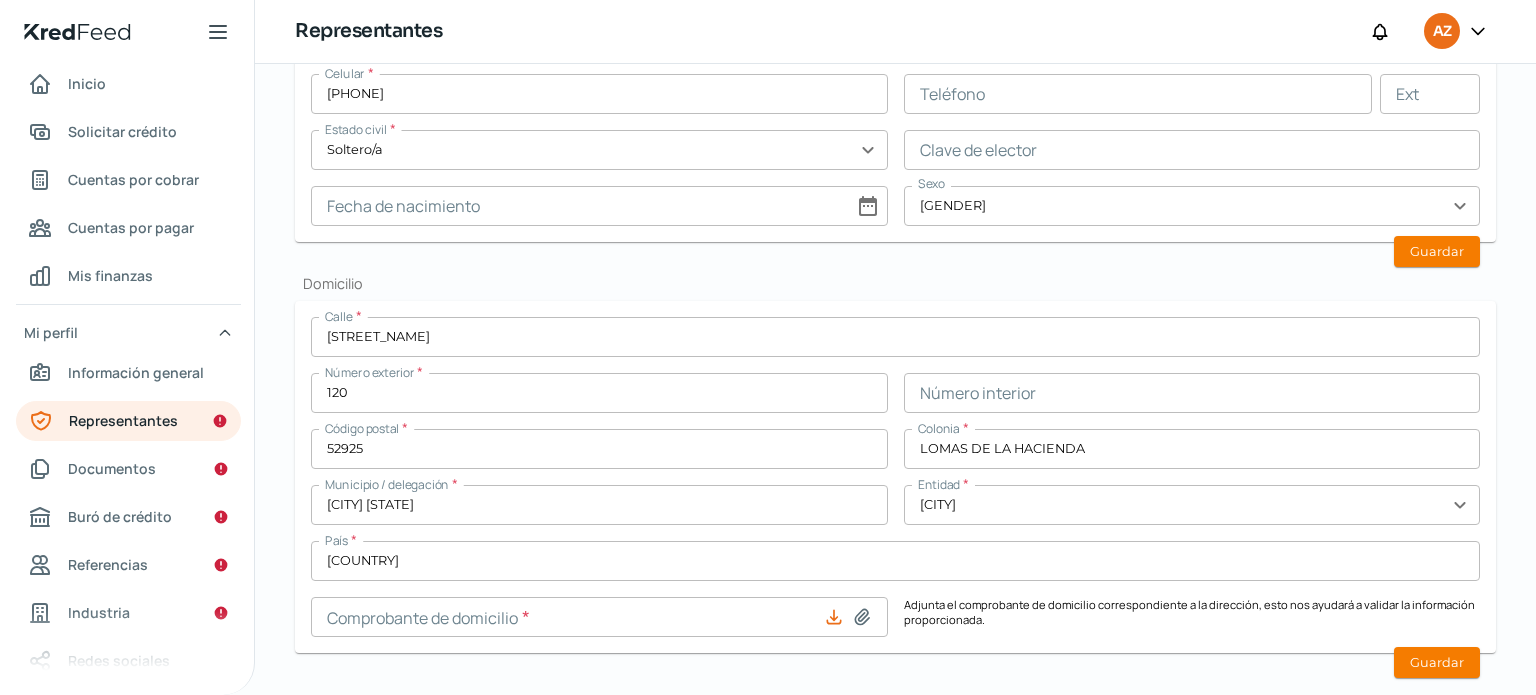 click 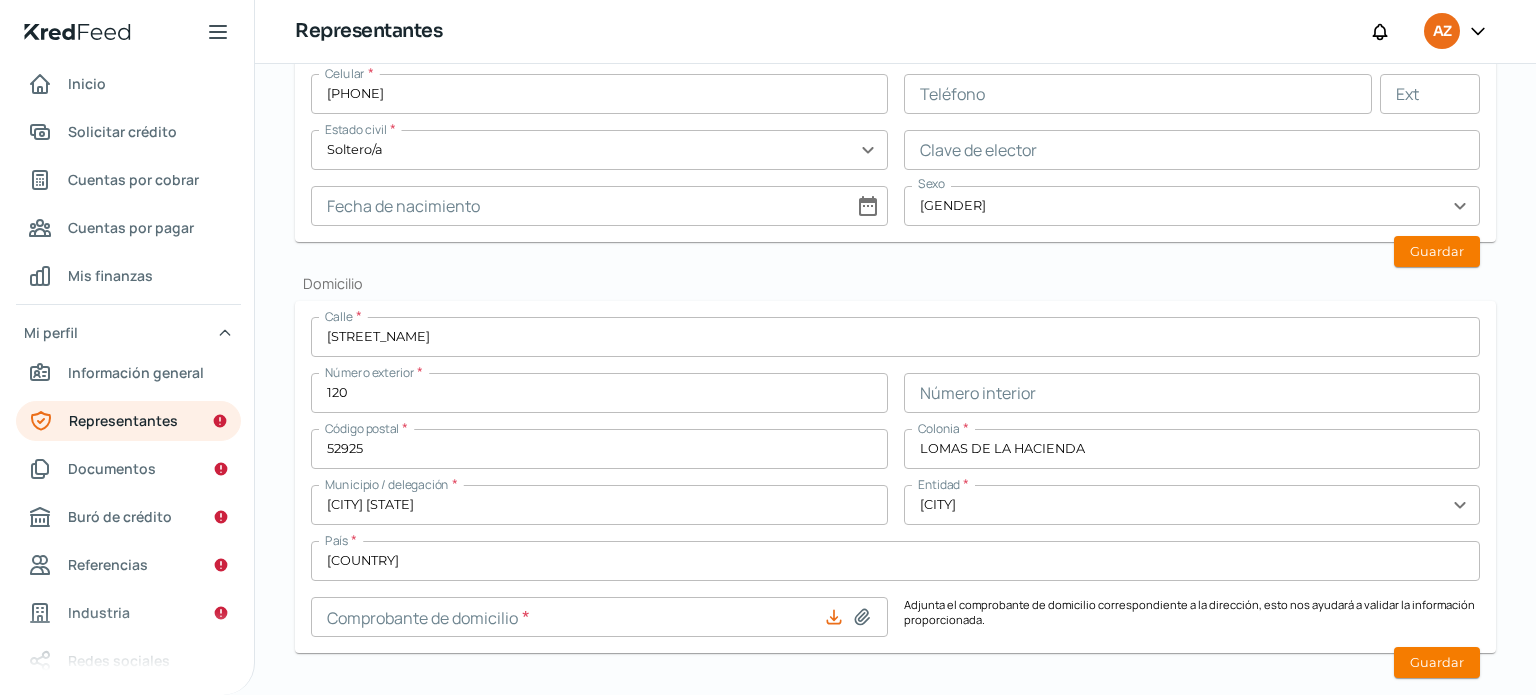 type on "C:\fakepath\COM DOM [NAME] ([COMPANY]-[MONTH]-[YEAR]).pdf" 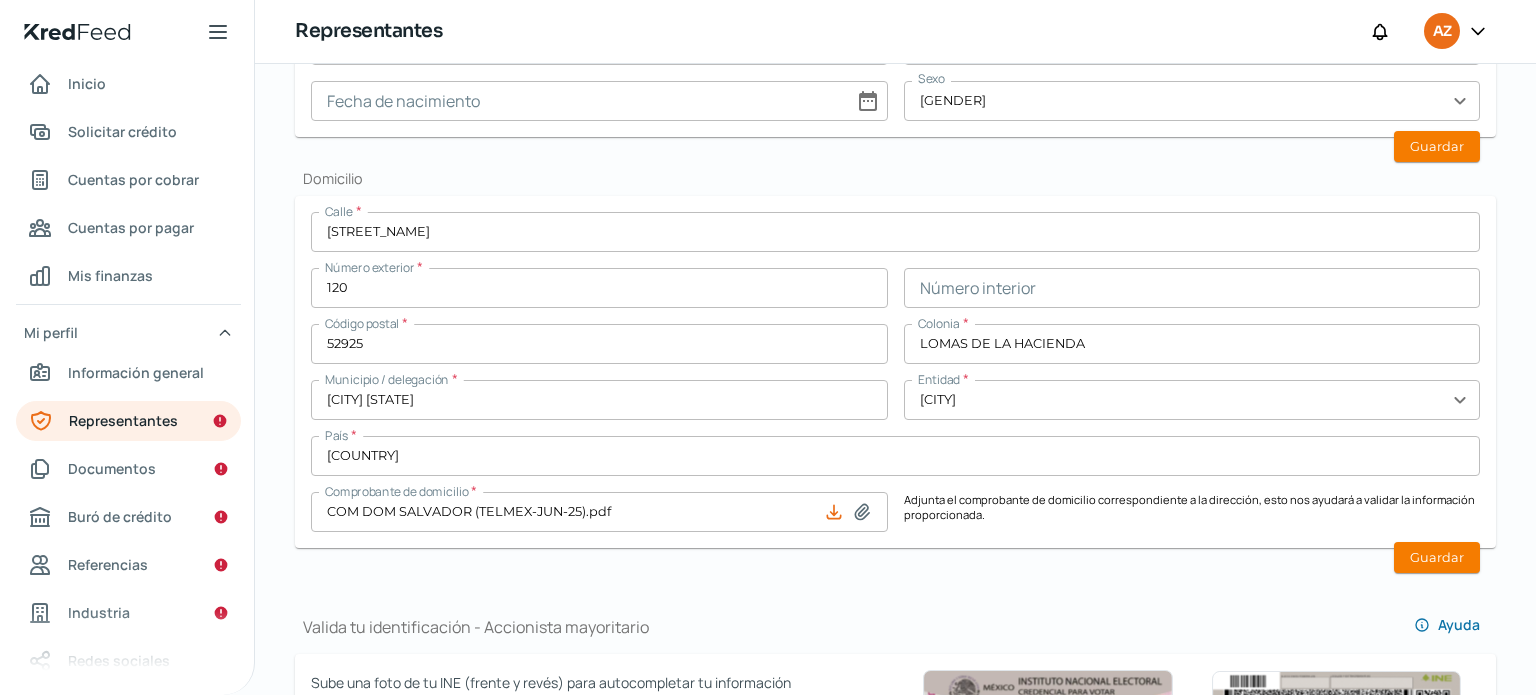 scroll, scrollTop: 906, scrollLeft: 0, axis: vertical 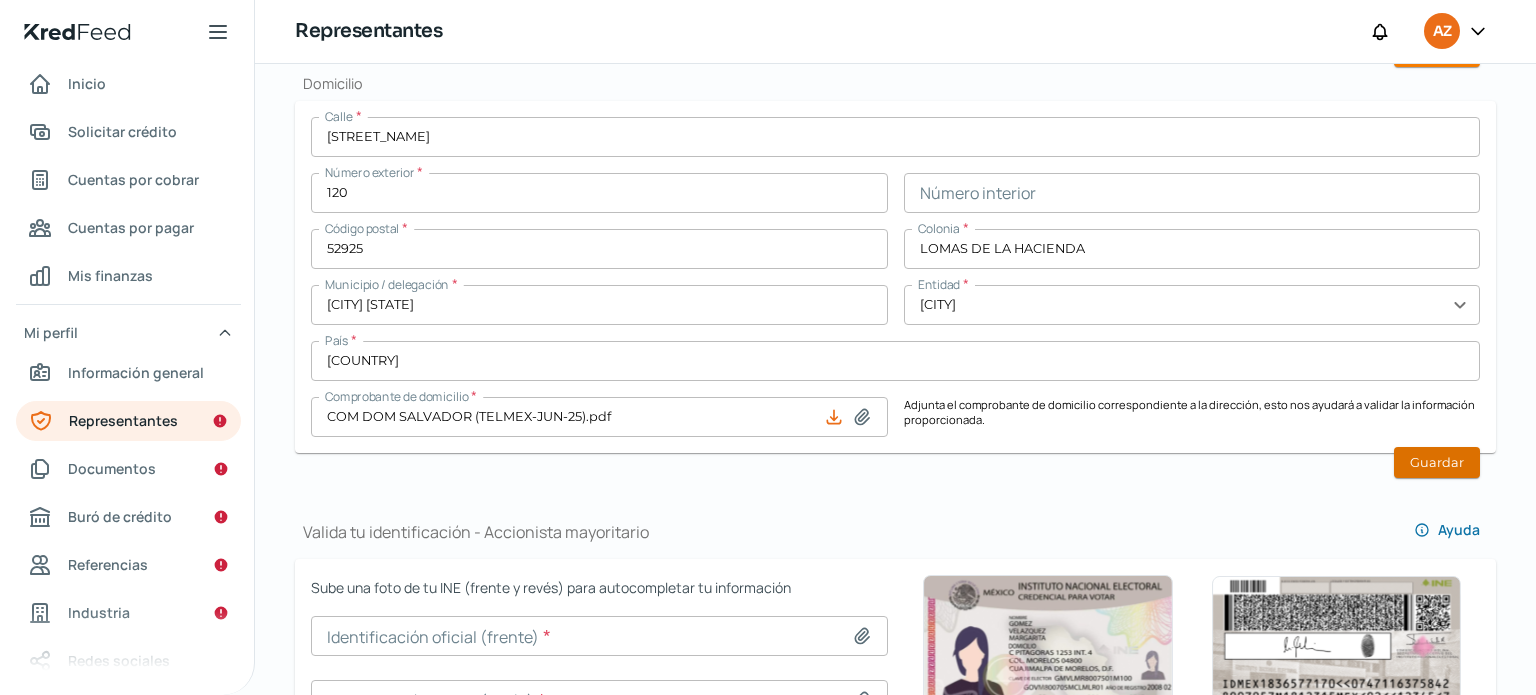 click on "Guardar" at bounding box center (1437, 462) 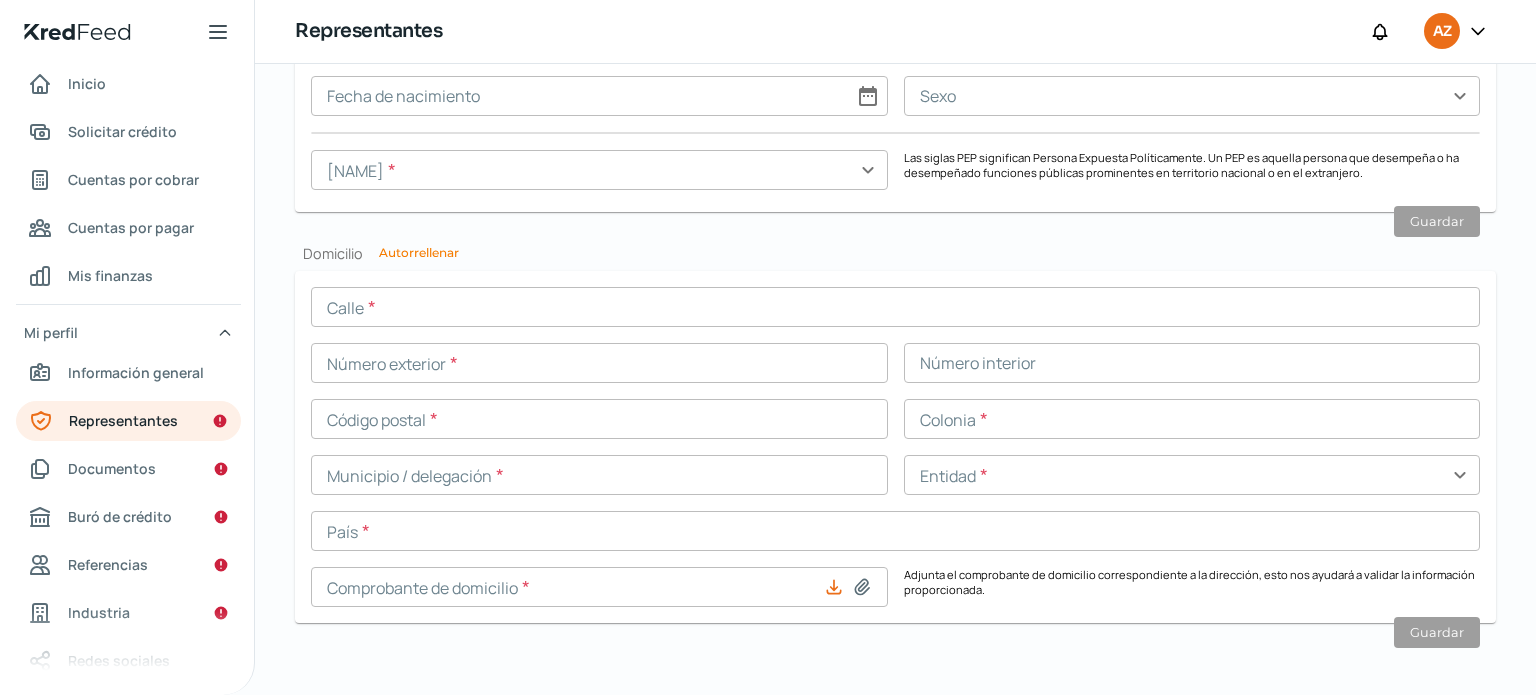 scroll, scrollTop: 1946, scrollLeft: 0, axis: vertical 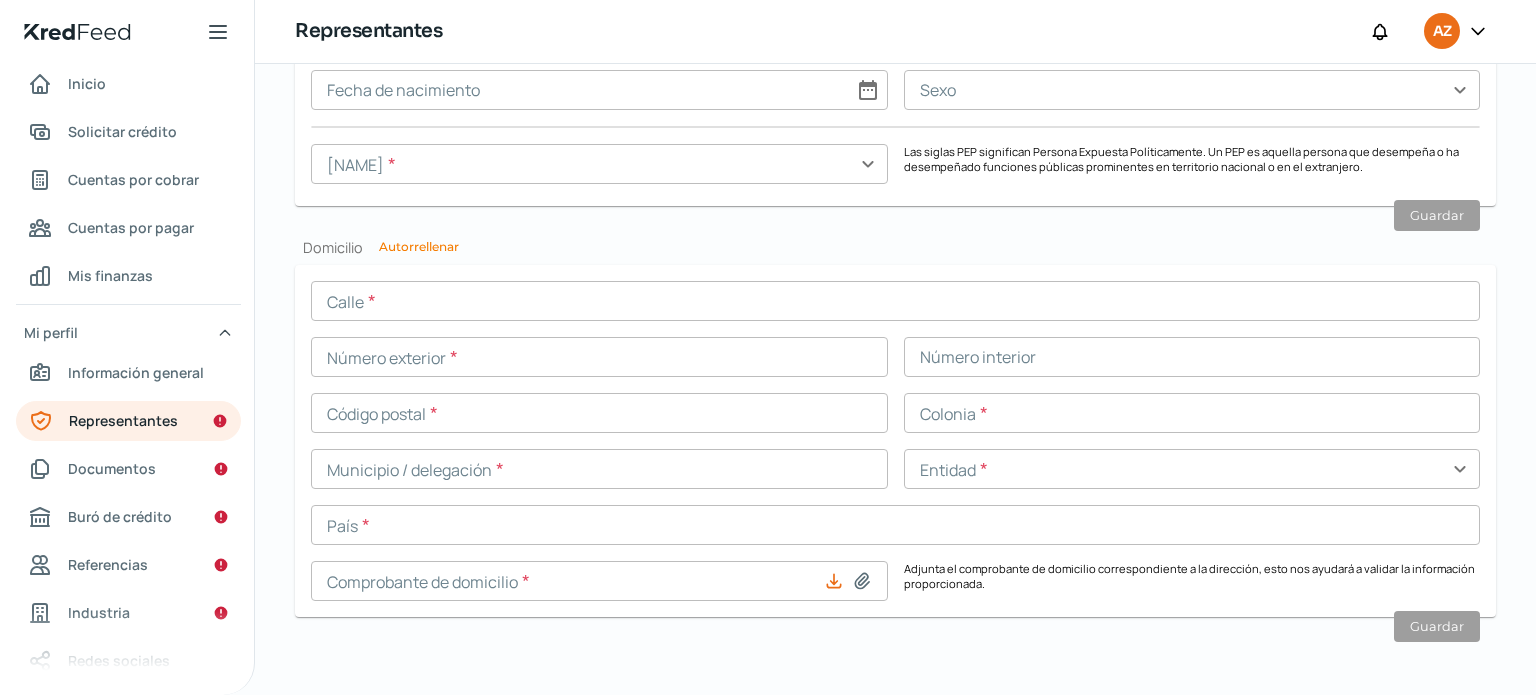 click on "Autorrellenar" at bounding box center [419, 247] 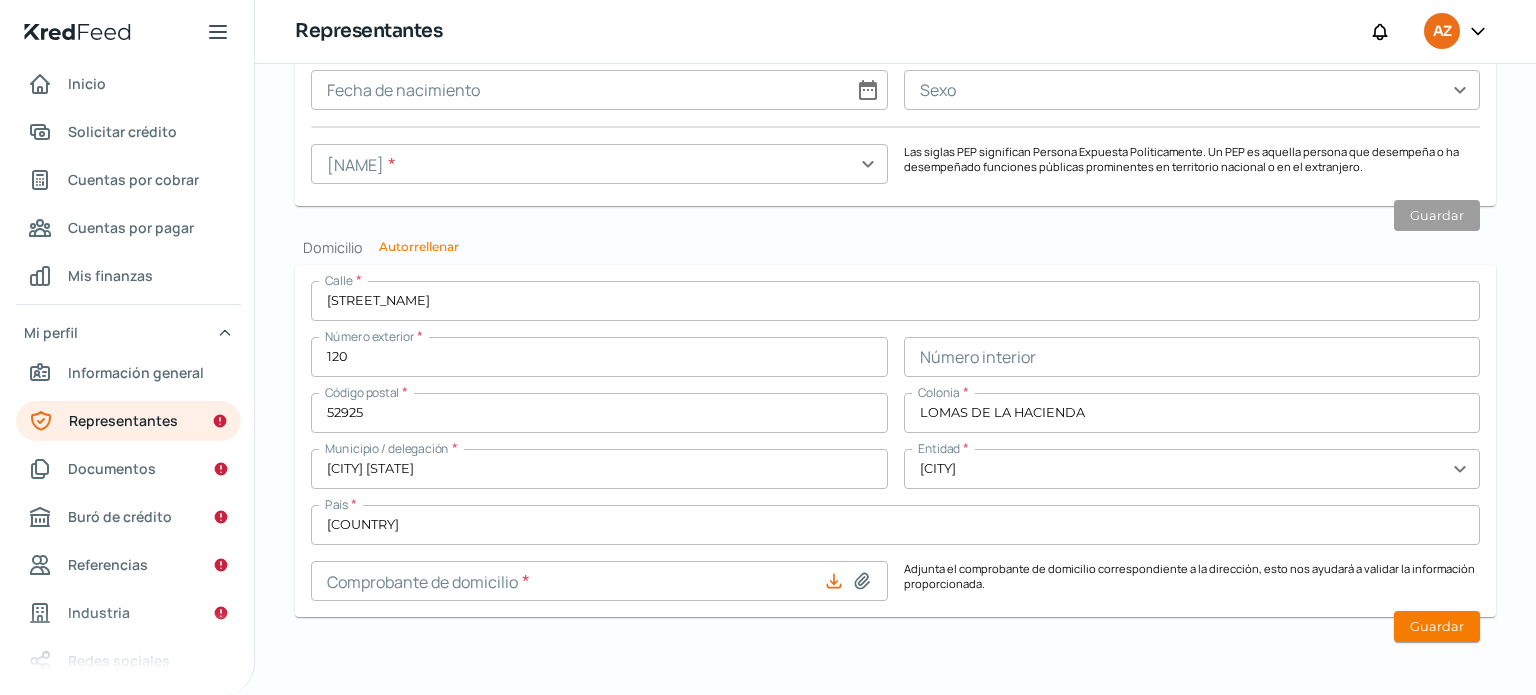 click 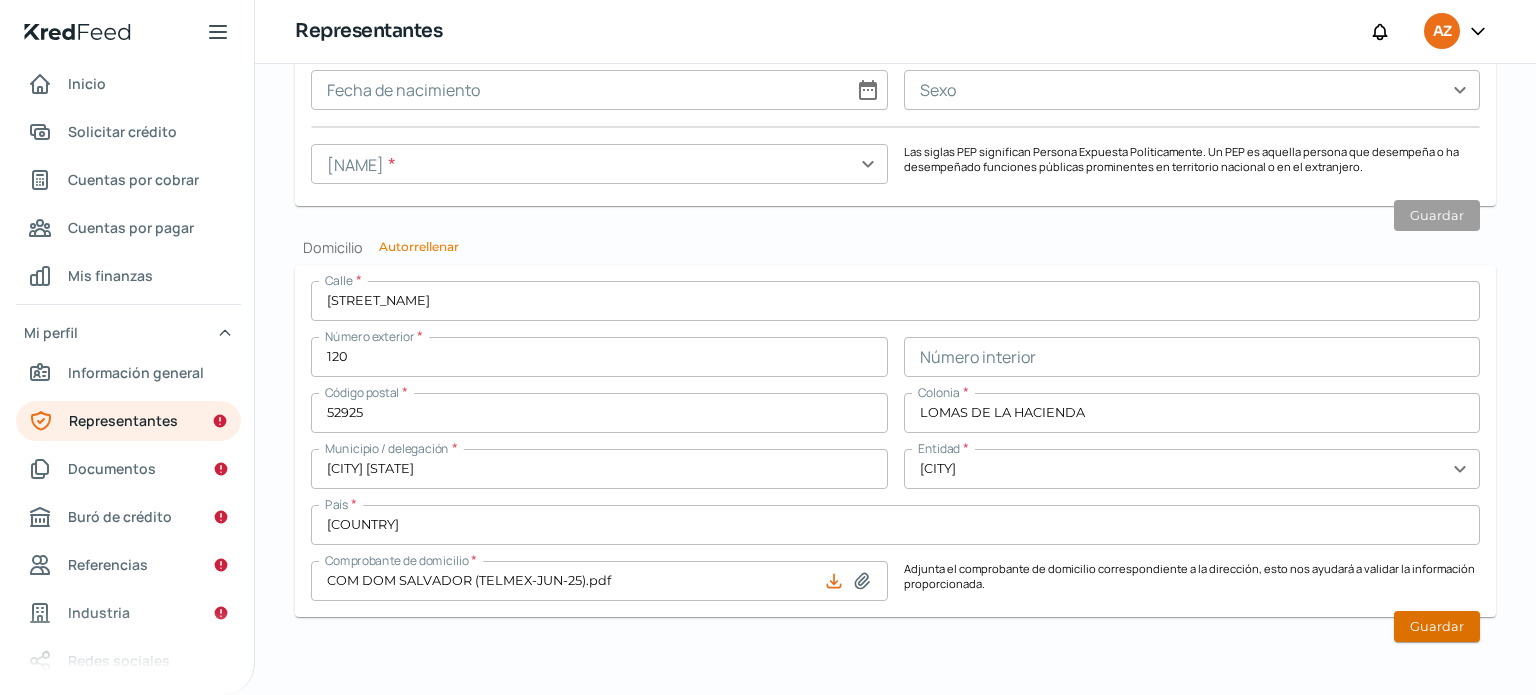 click on "Guardar" at bounding box center [1437, 626] 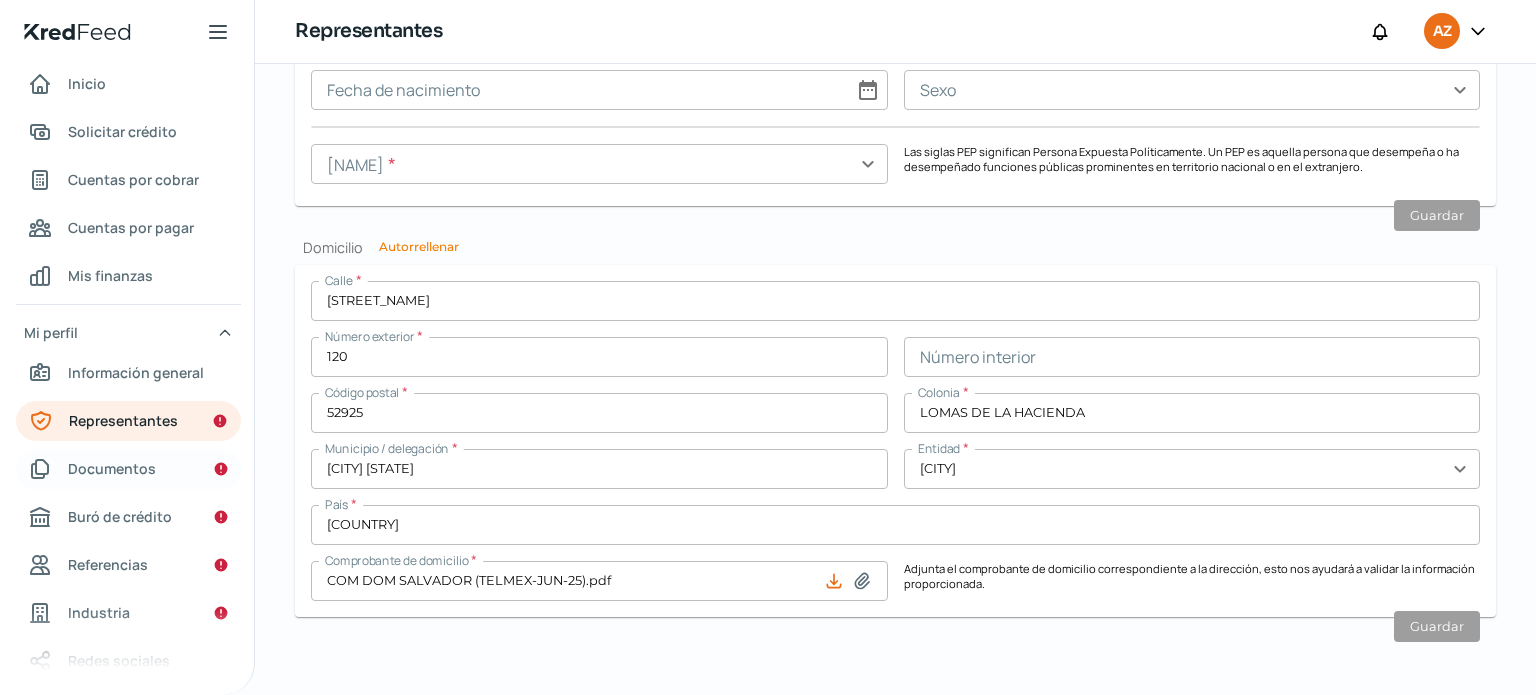 click on "Documentos" at bounding box center (112, 468) 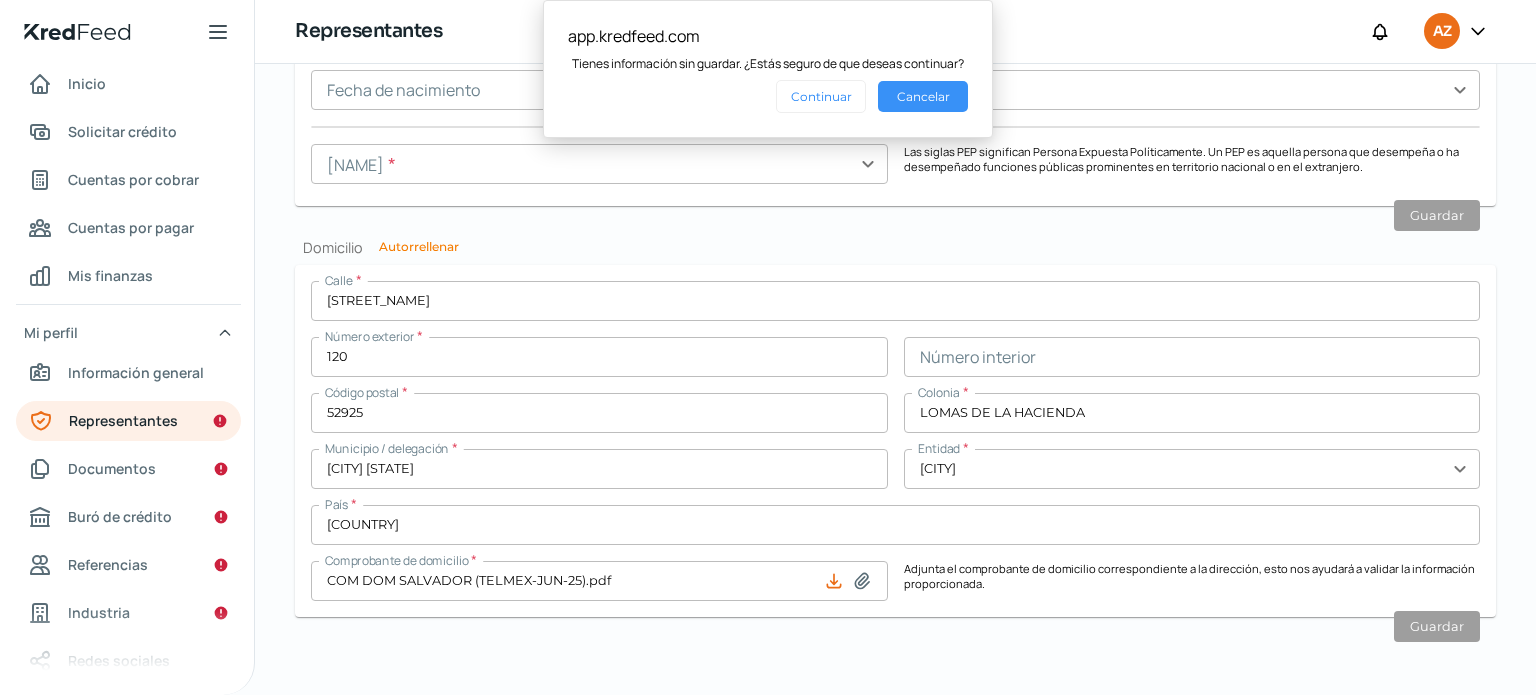 click on "Cancelar" at bounding box center [923, 96] 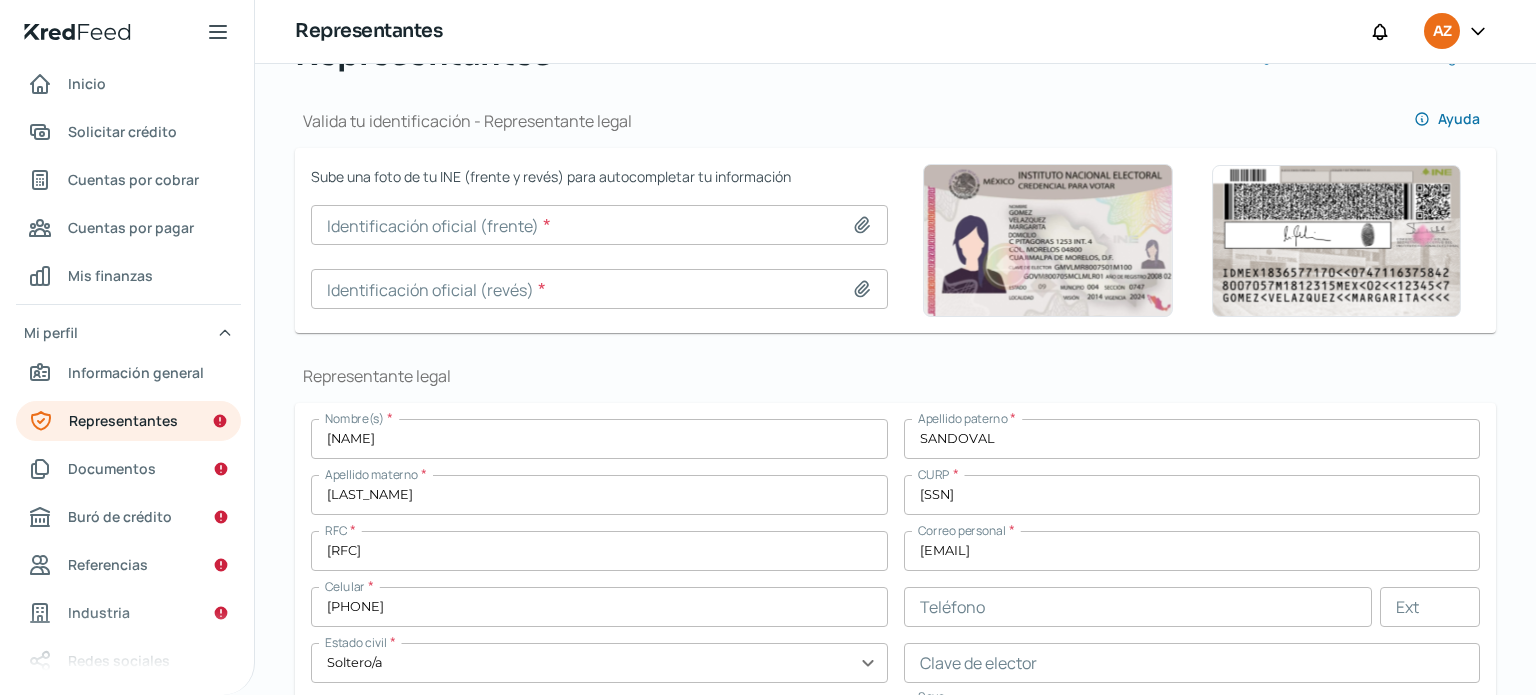 scroll, scrollTop: 146, scrollLeft: 0, axis: vertical 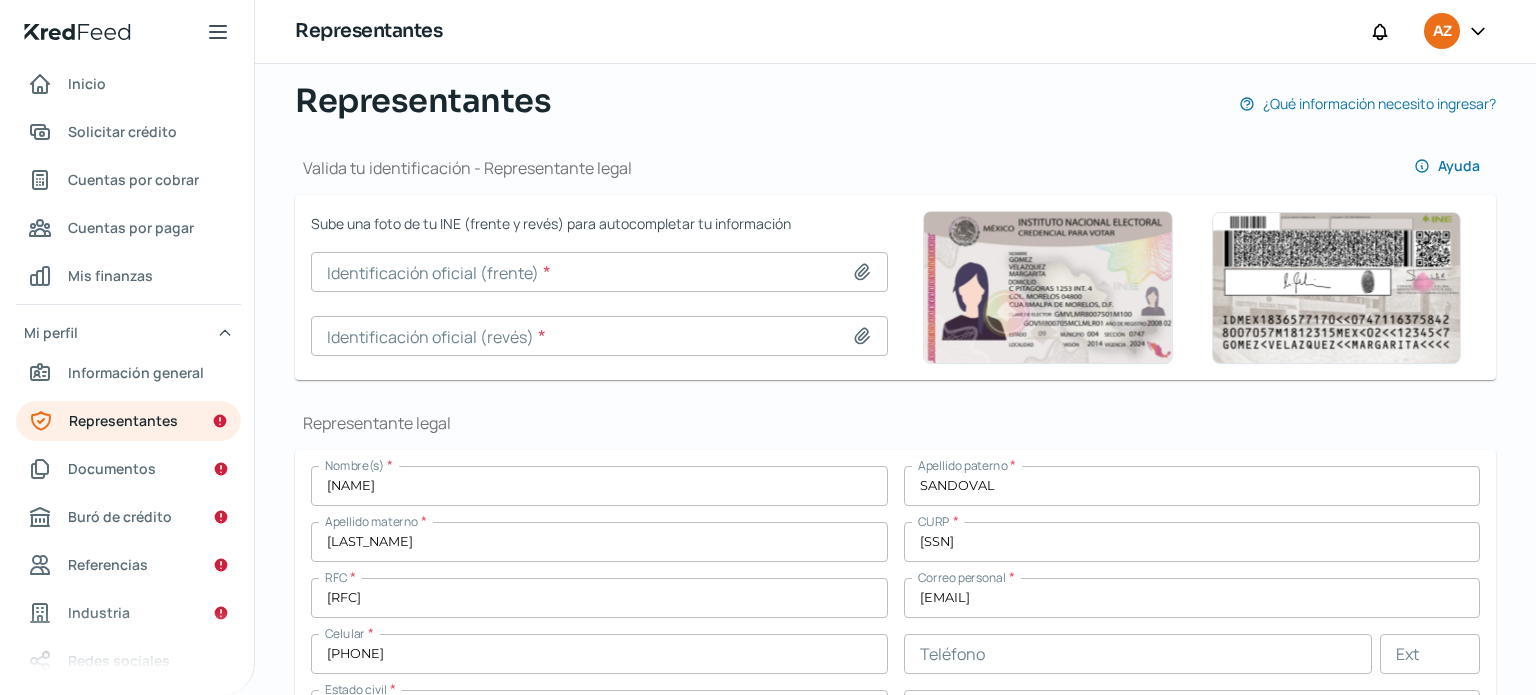 click 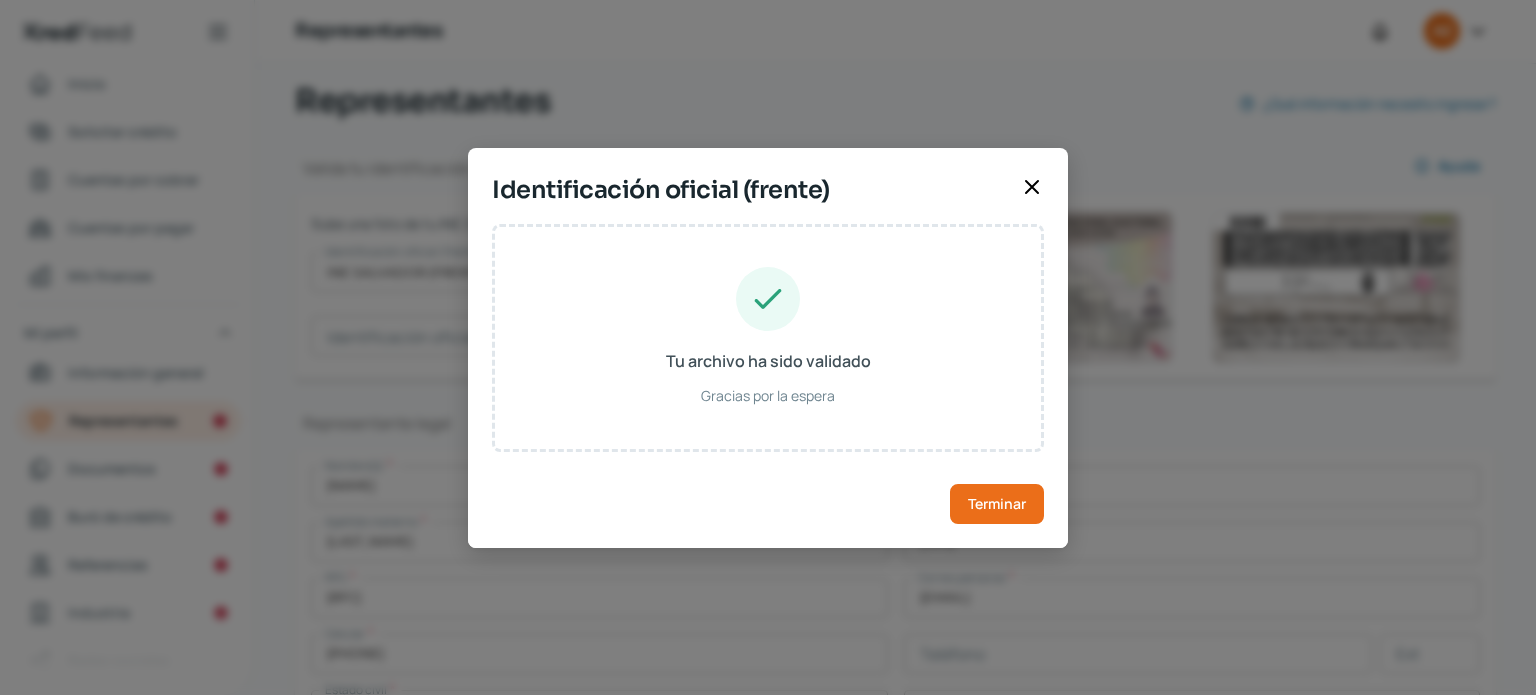 type 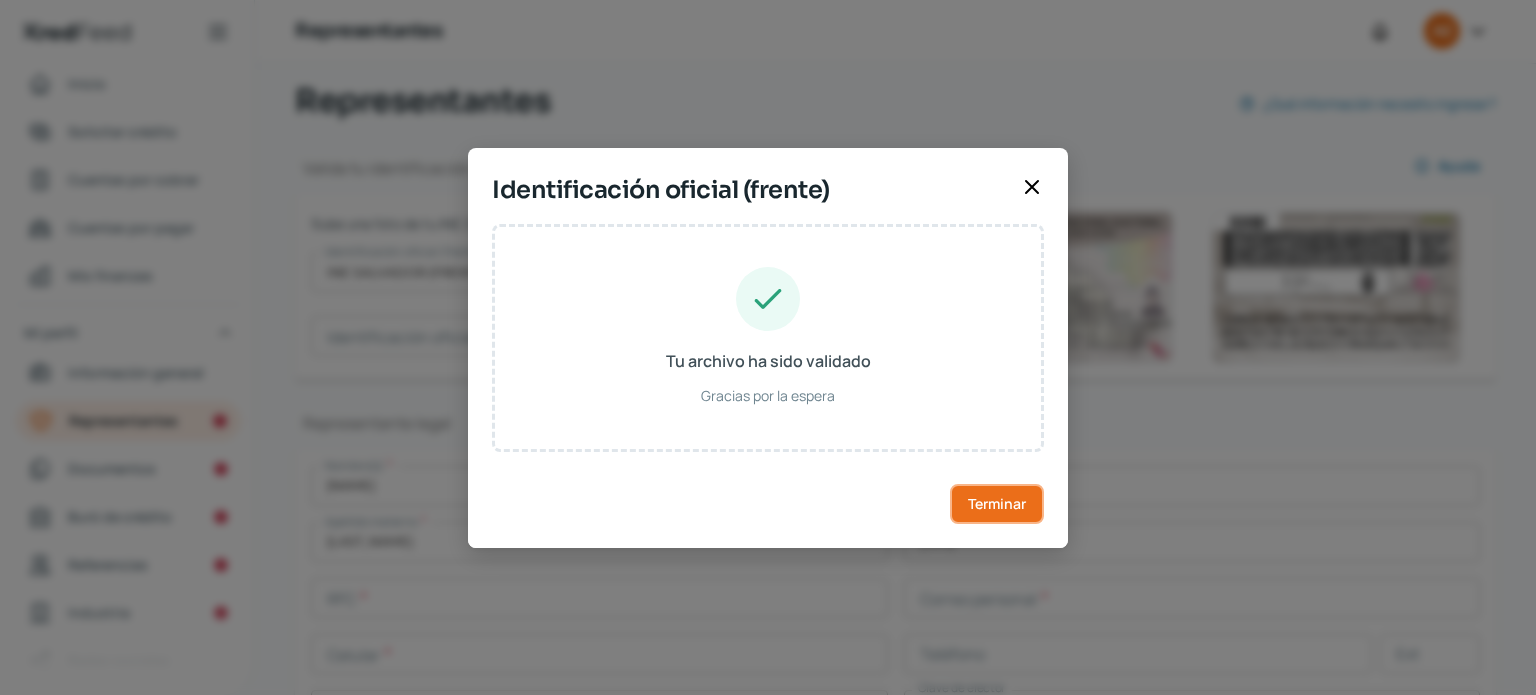 click on "Terminar" at bounding box center (997, 504) 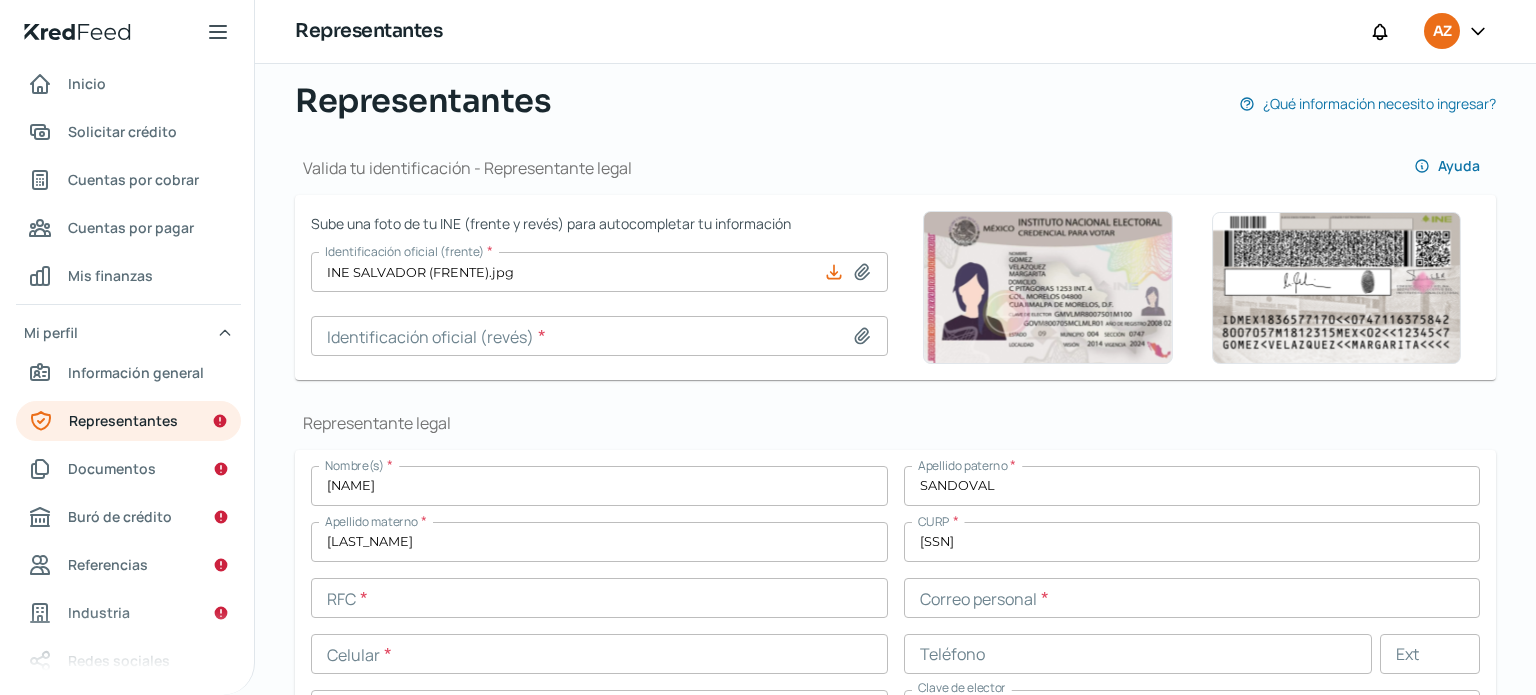 click 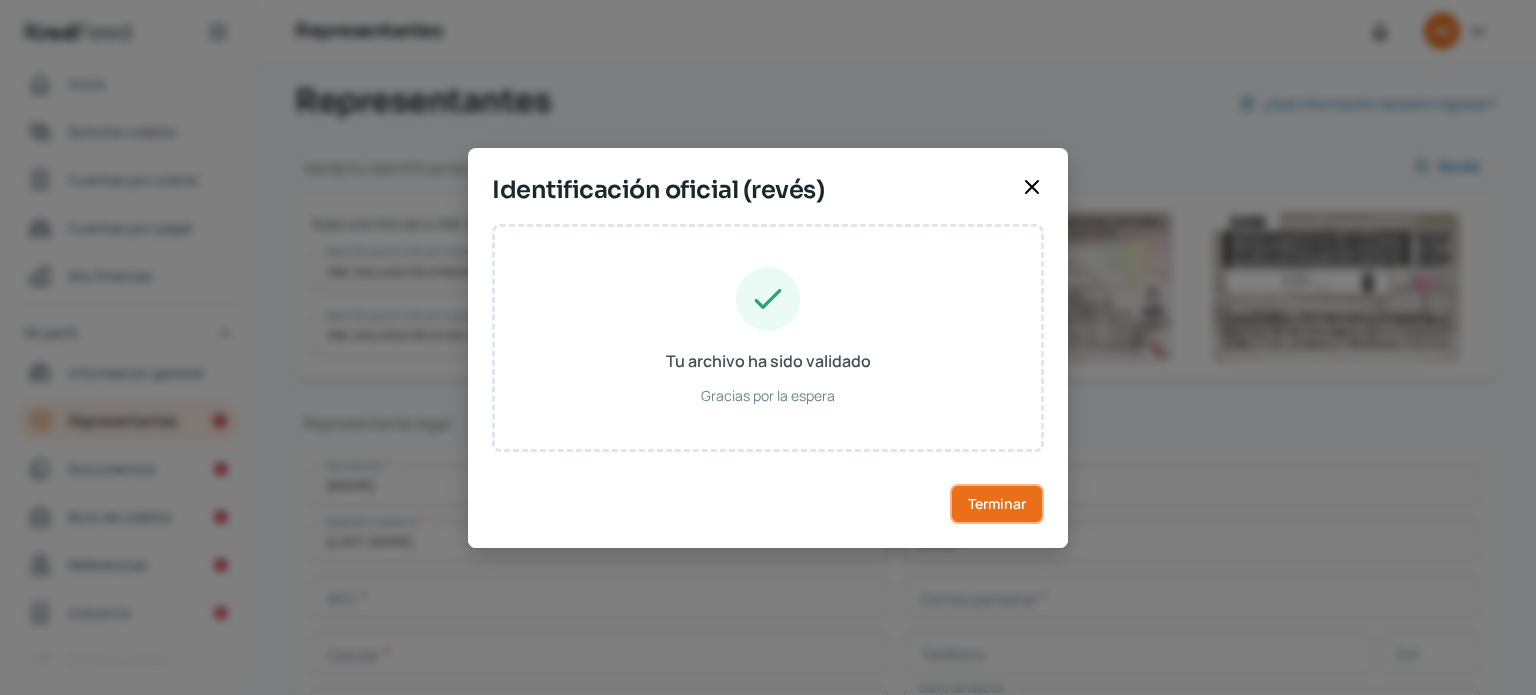 click on "Terminar" at bounding box center [997, 504] 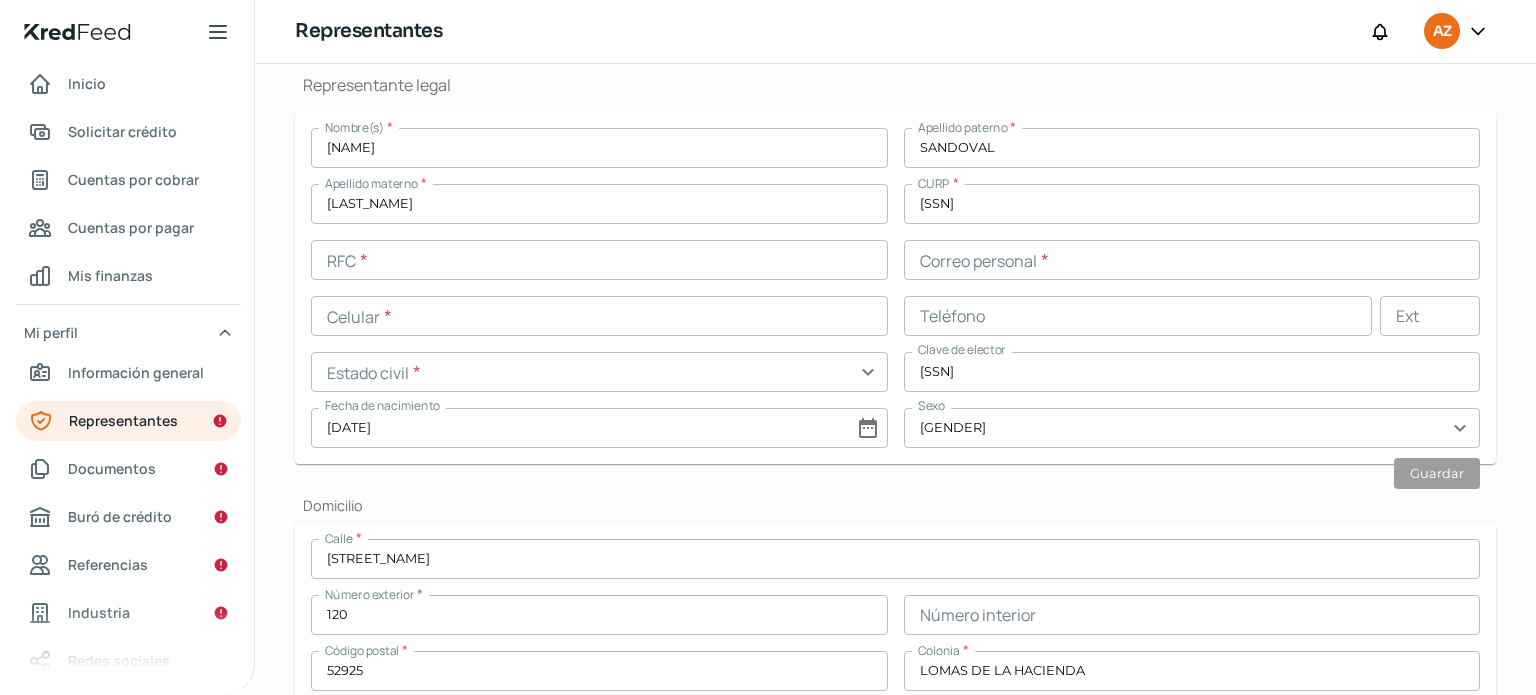 scroll, scrollTop: 492, scrollLeft: 0, axis: vertical 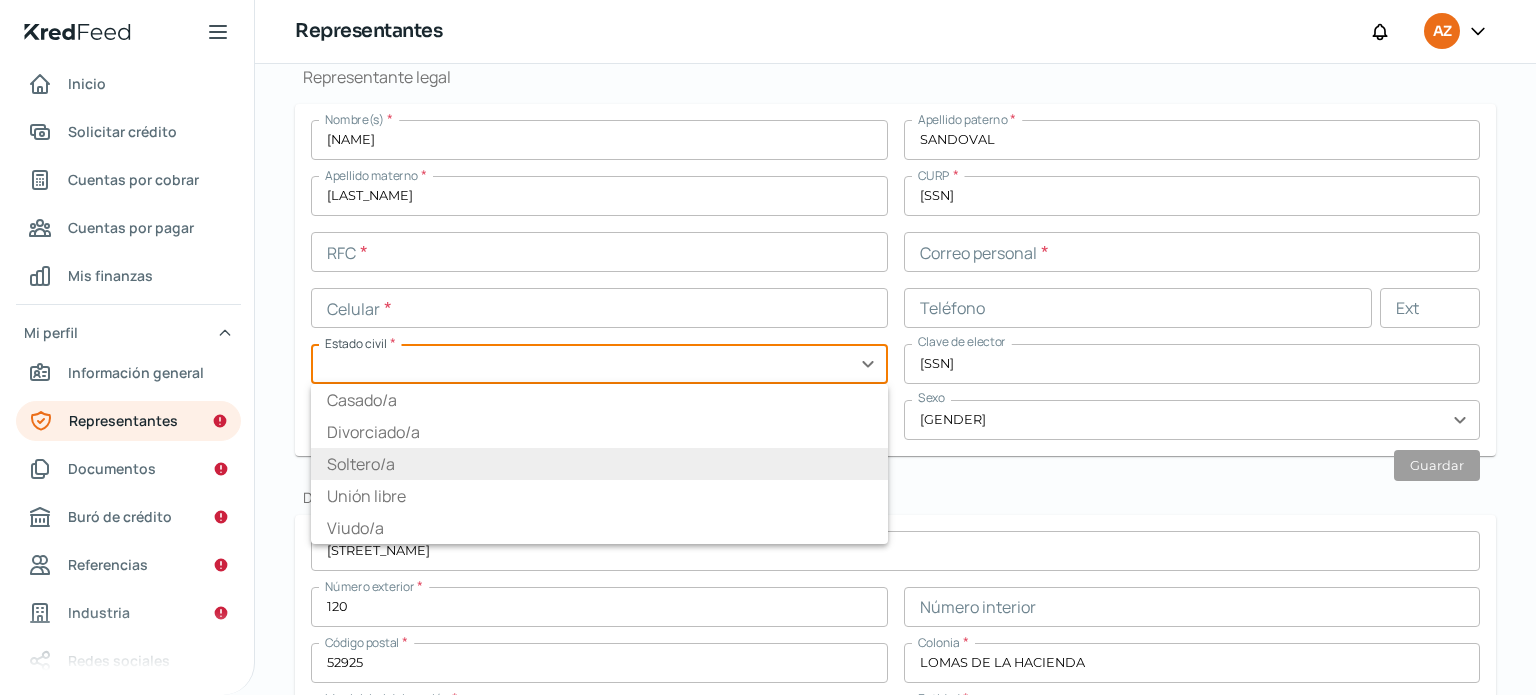 click at bounding box center [599, 364] 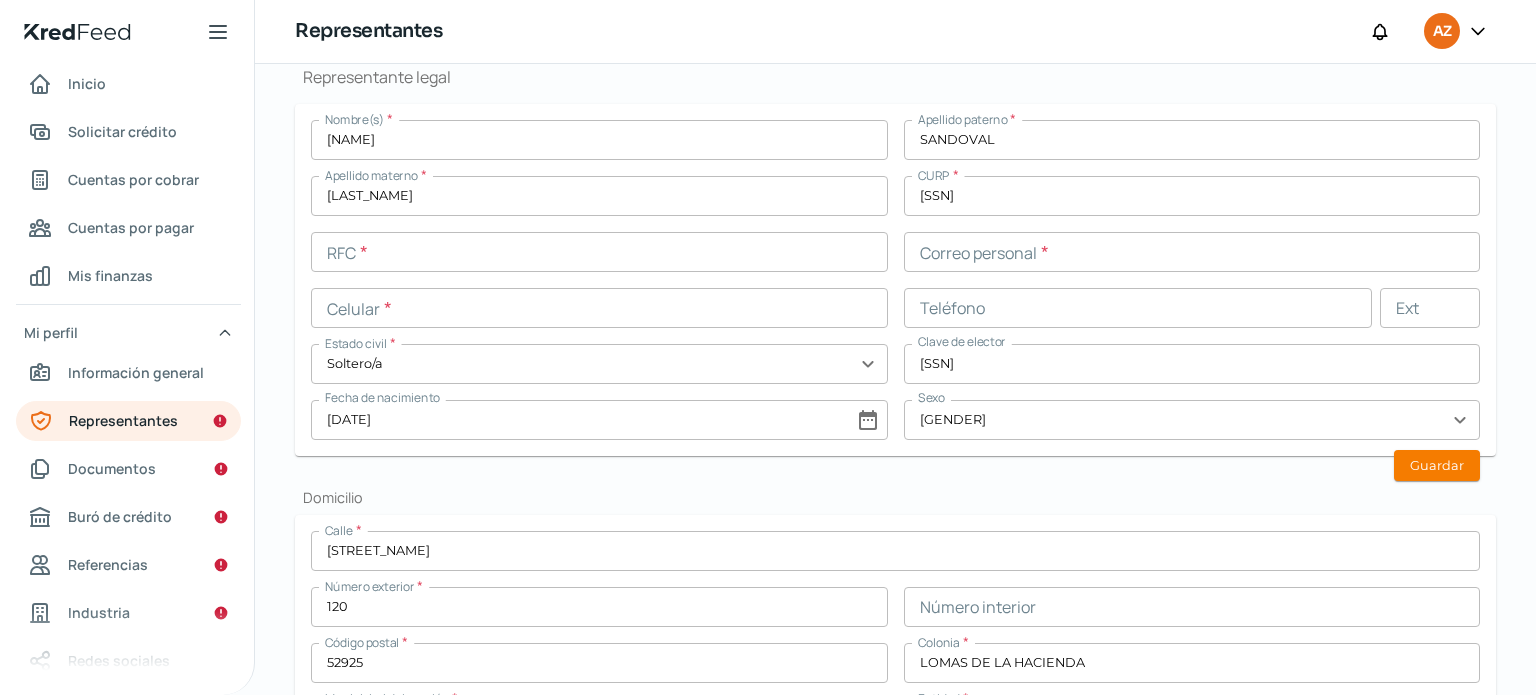 click at bounding box center (599, 308) 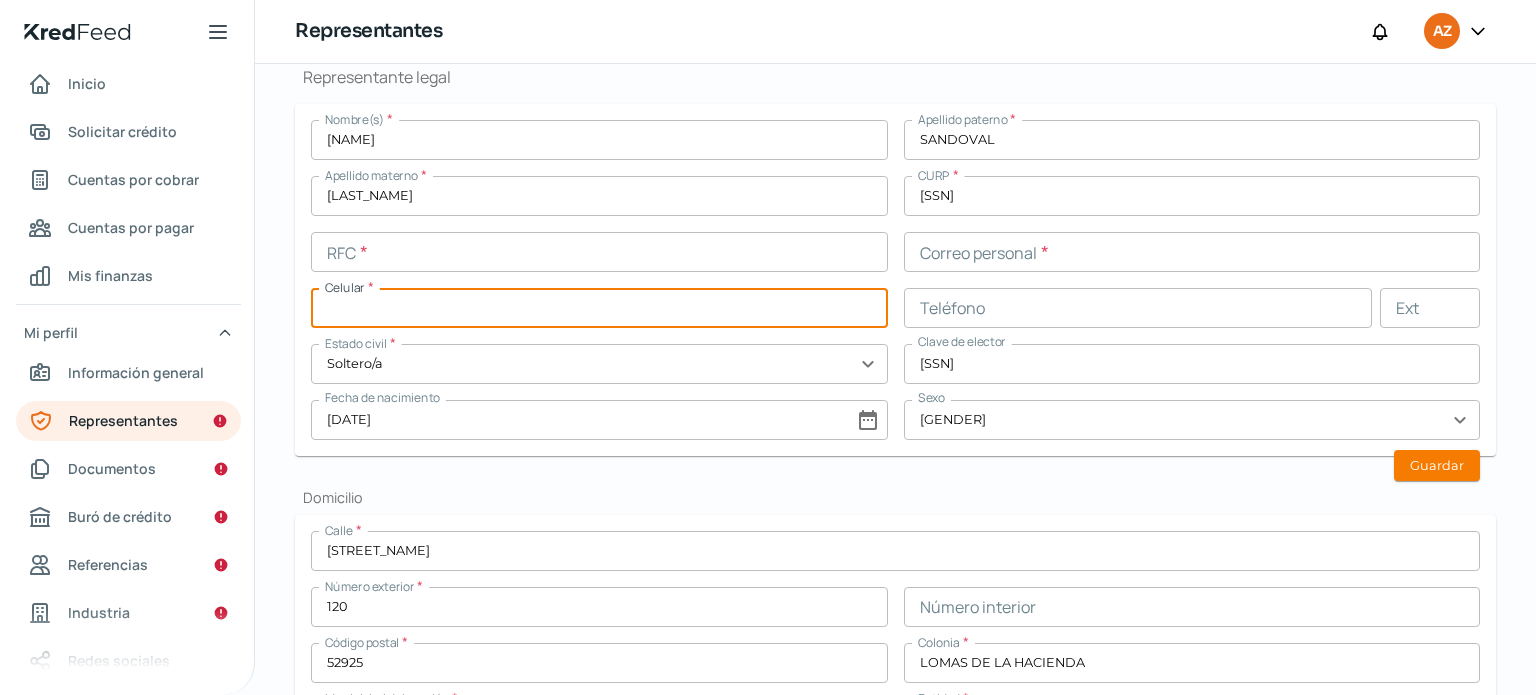 click at bounding box center (599, 308) 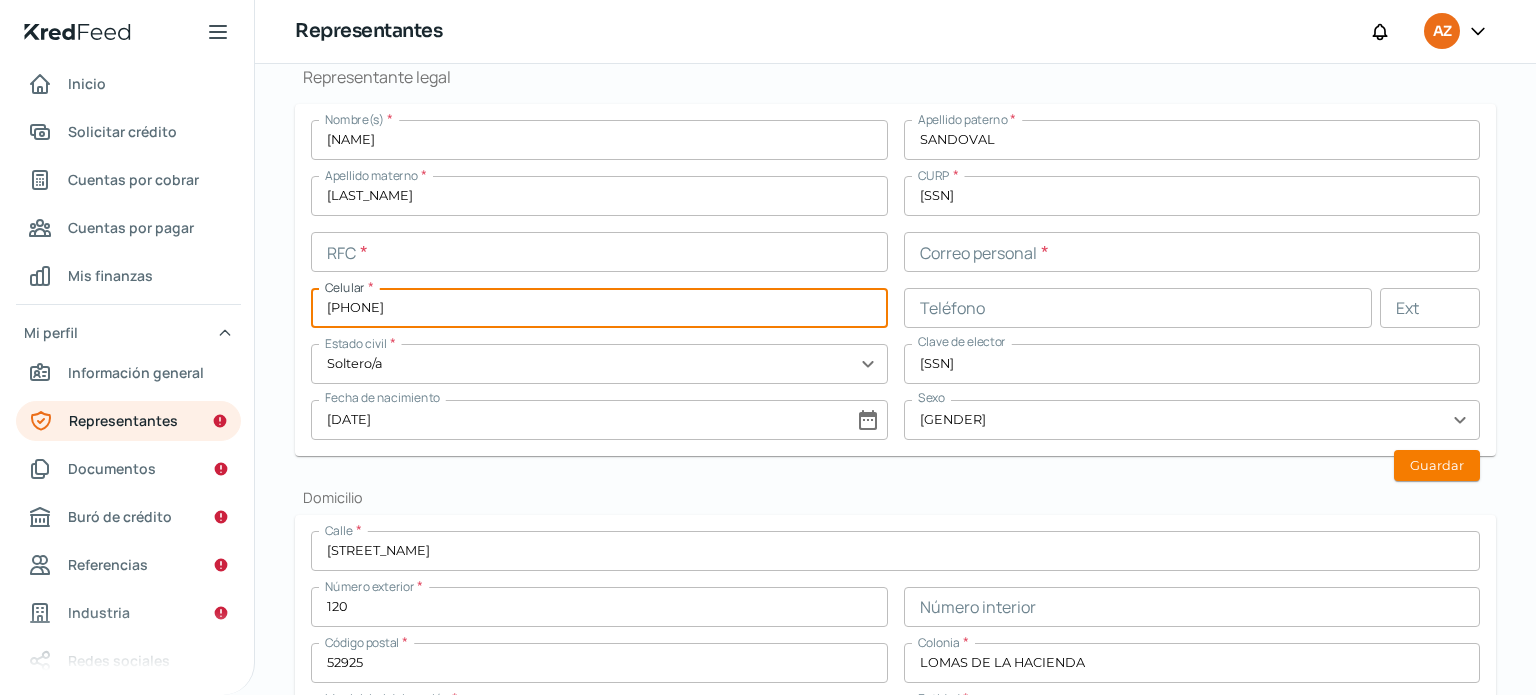 type on "[PHONE]" 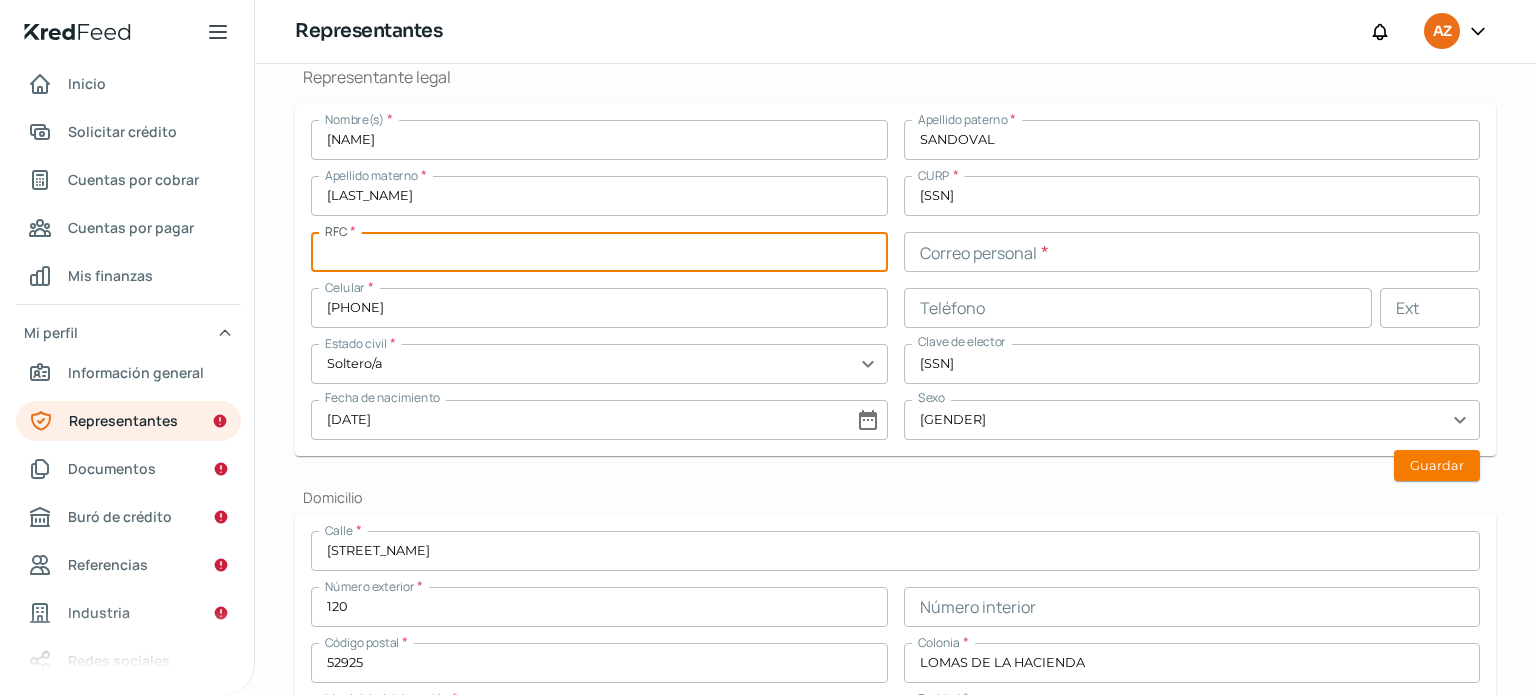 click at bounding box center [599, 252] 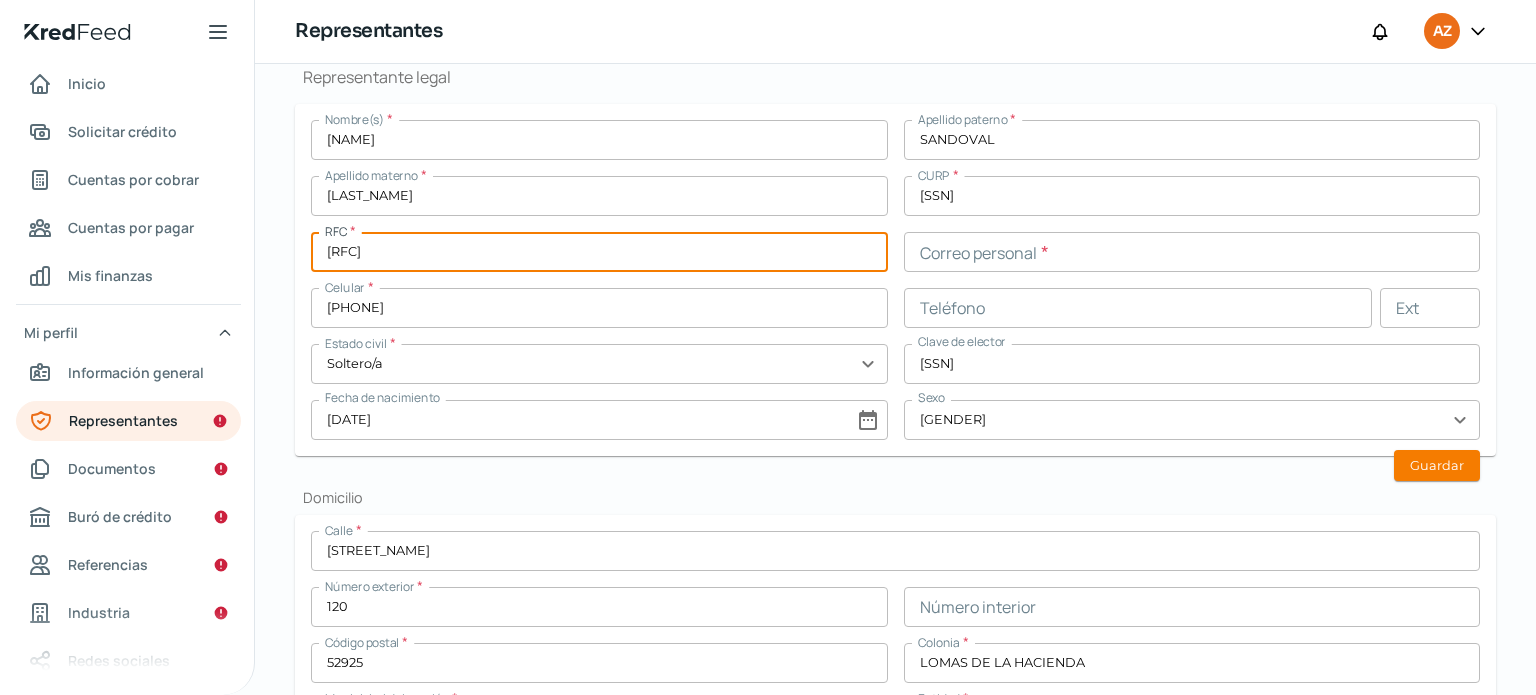 type on "[RFC]" 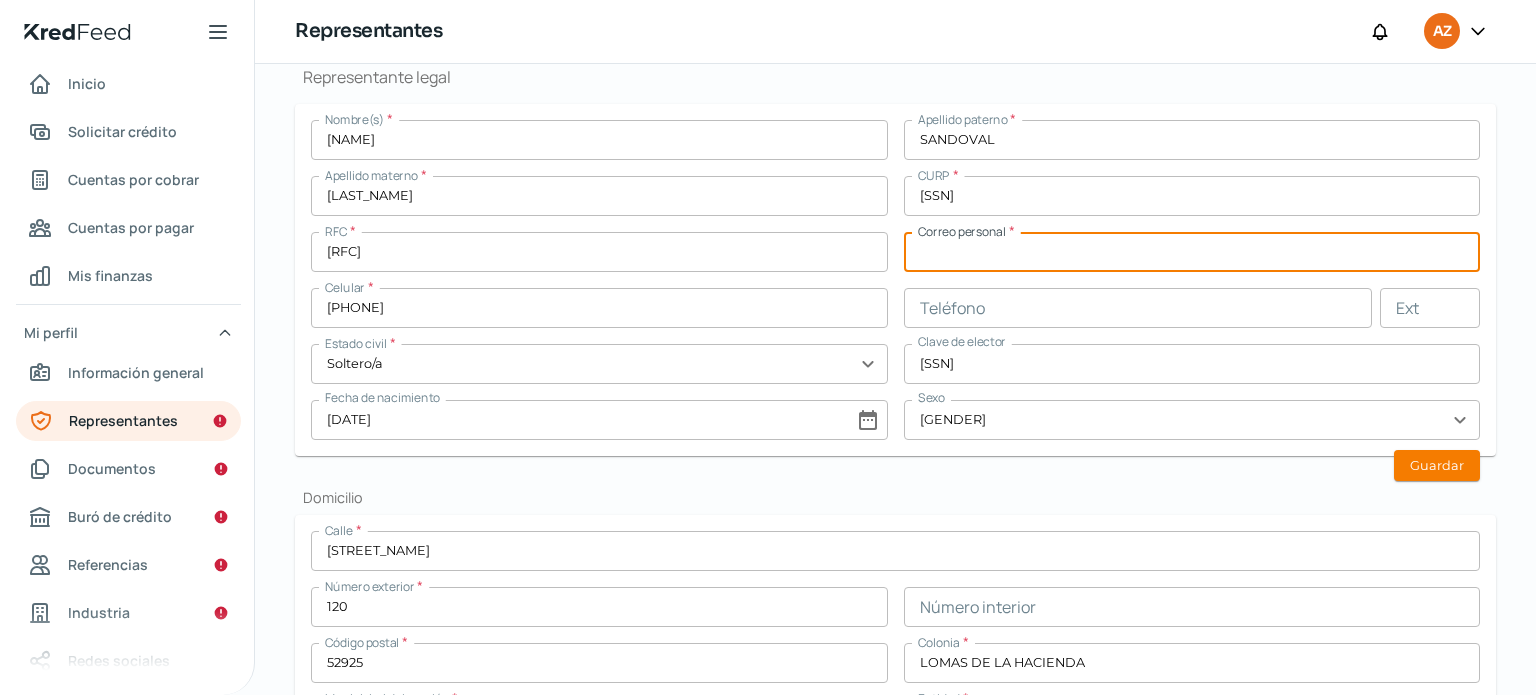 paste on "[EMAIL]" 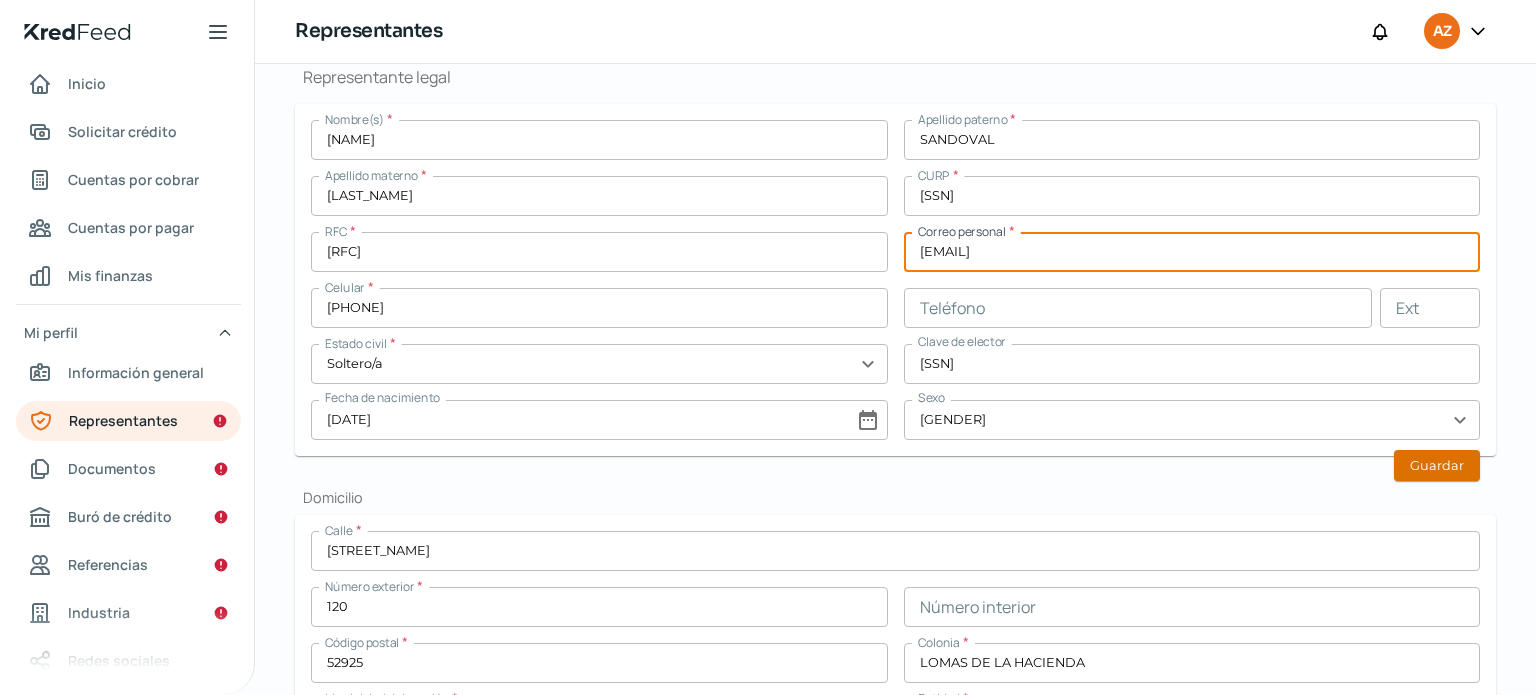 type on "[EMAIL]" 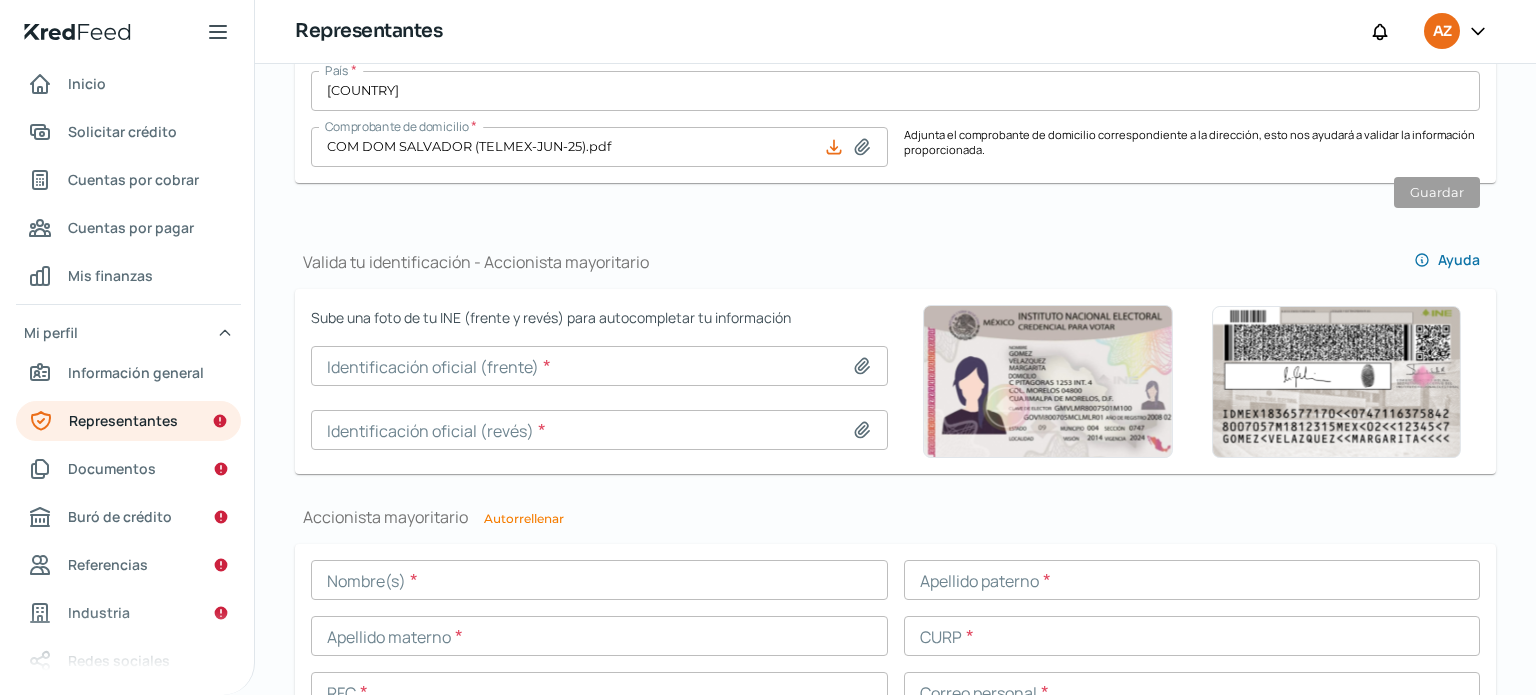 scroll, scrollTop: 1192, scrollLeft: 0, axis: vertical 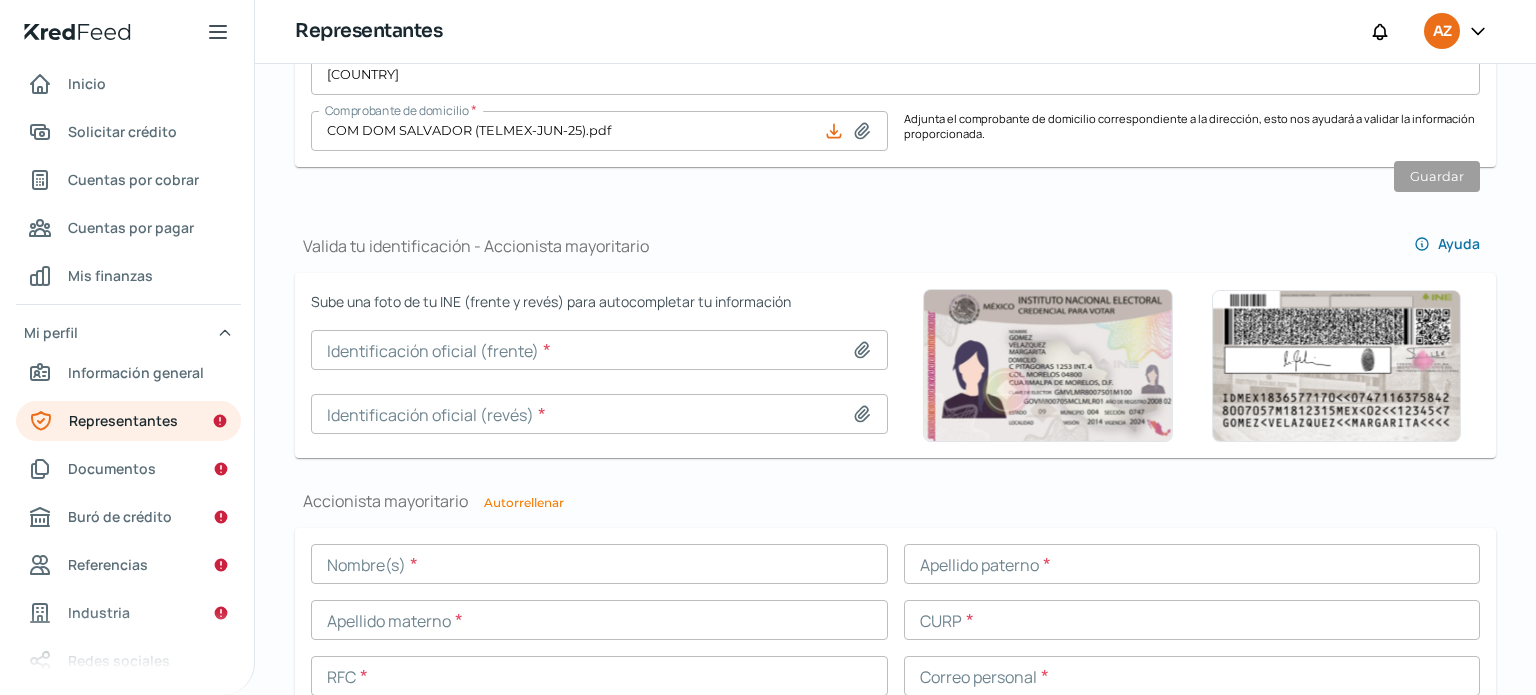 click on "Autorrellenar" at bounding box center [524, 503] 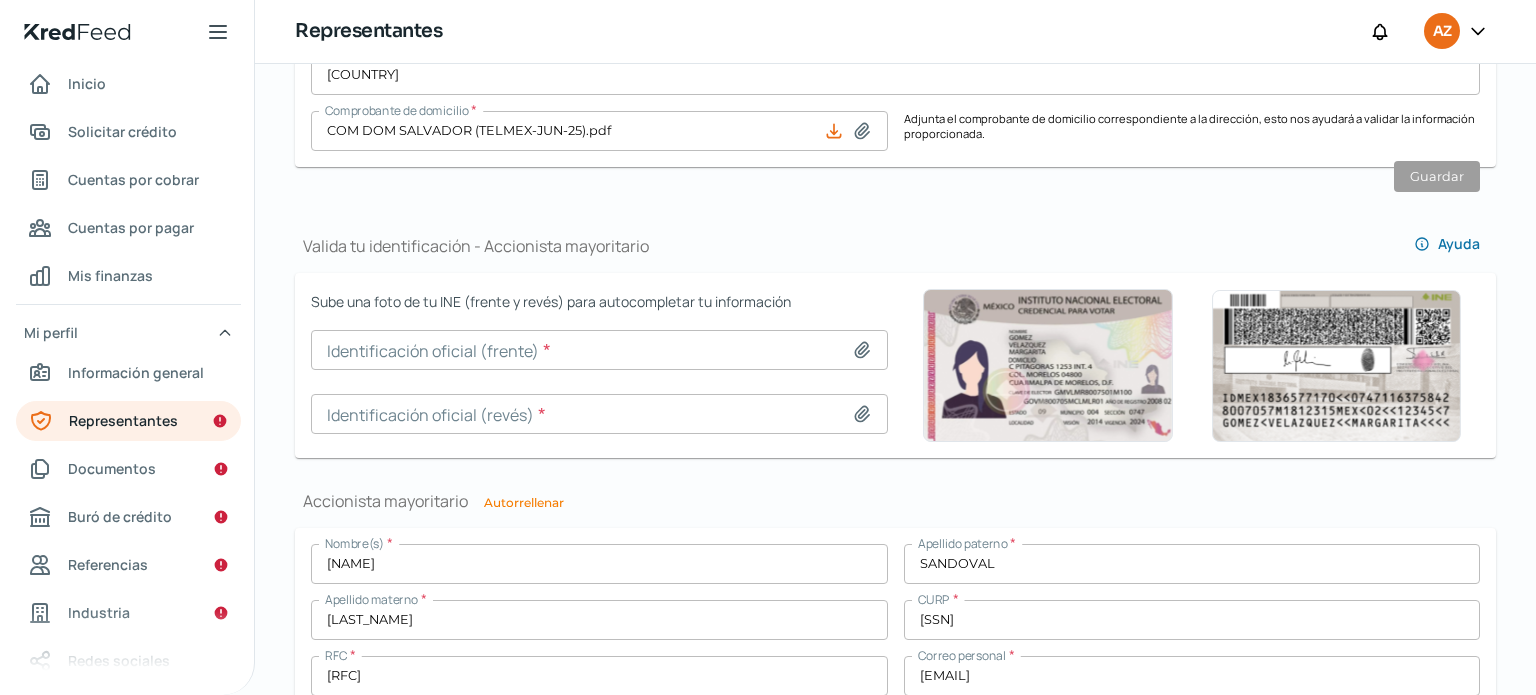 click 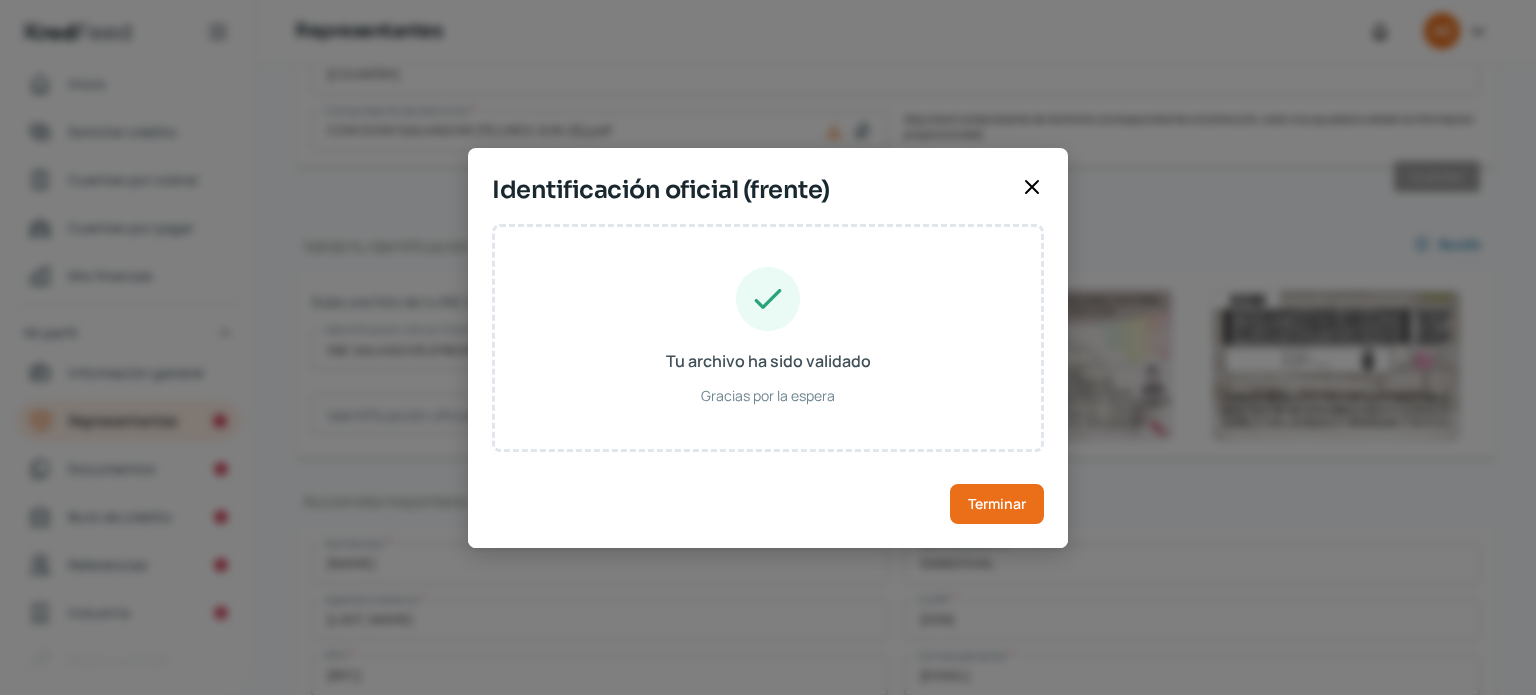 type 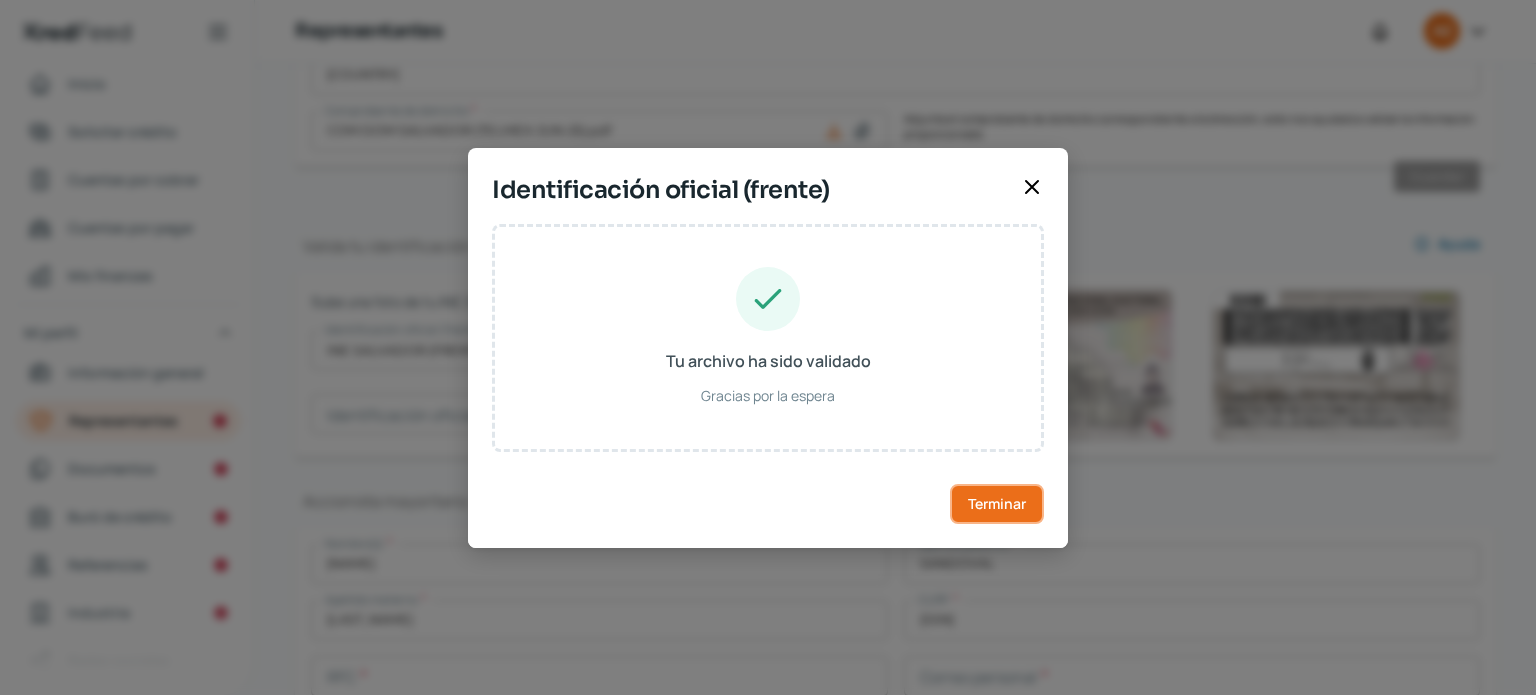 click on "Terminar" at bounding box center (997, 504) 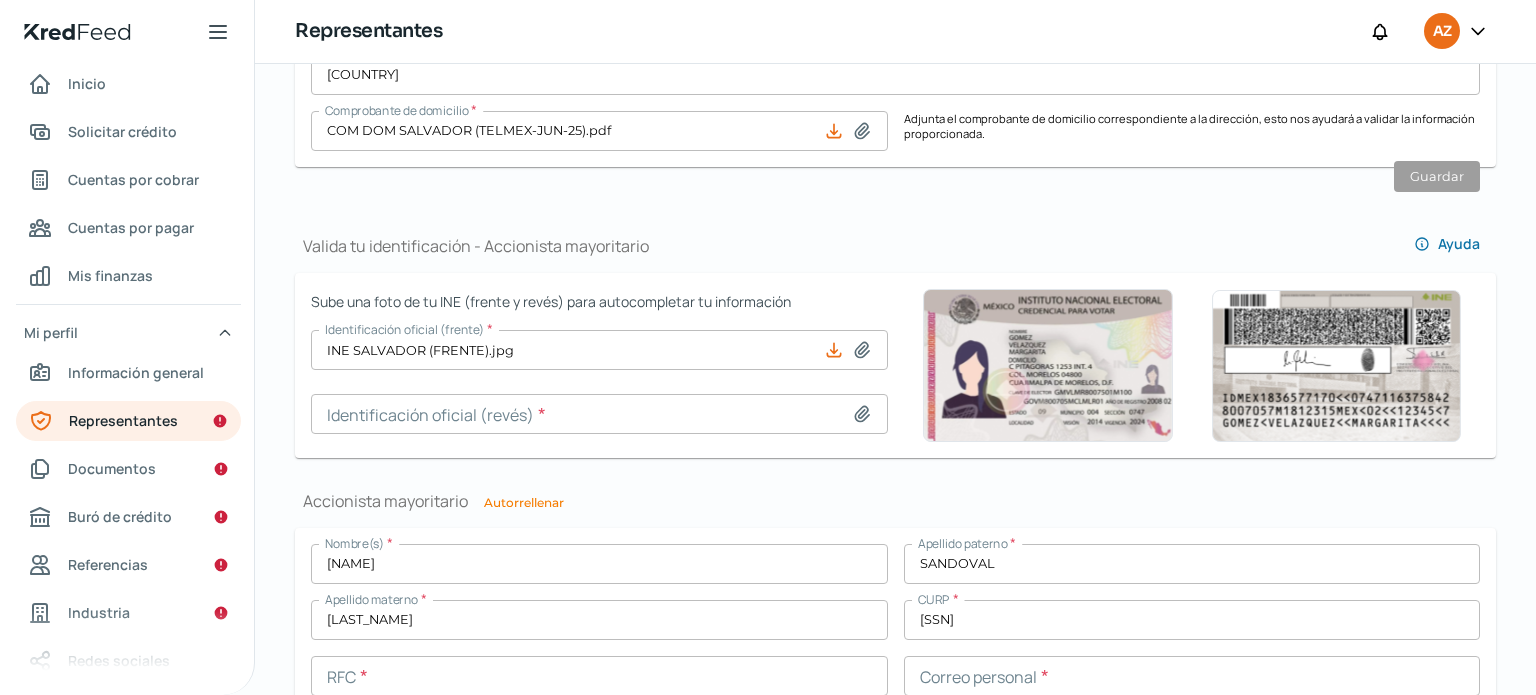 click 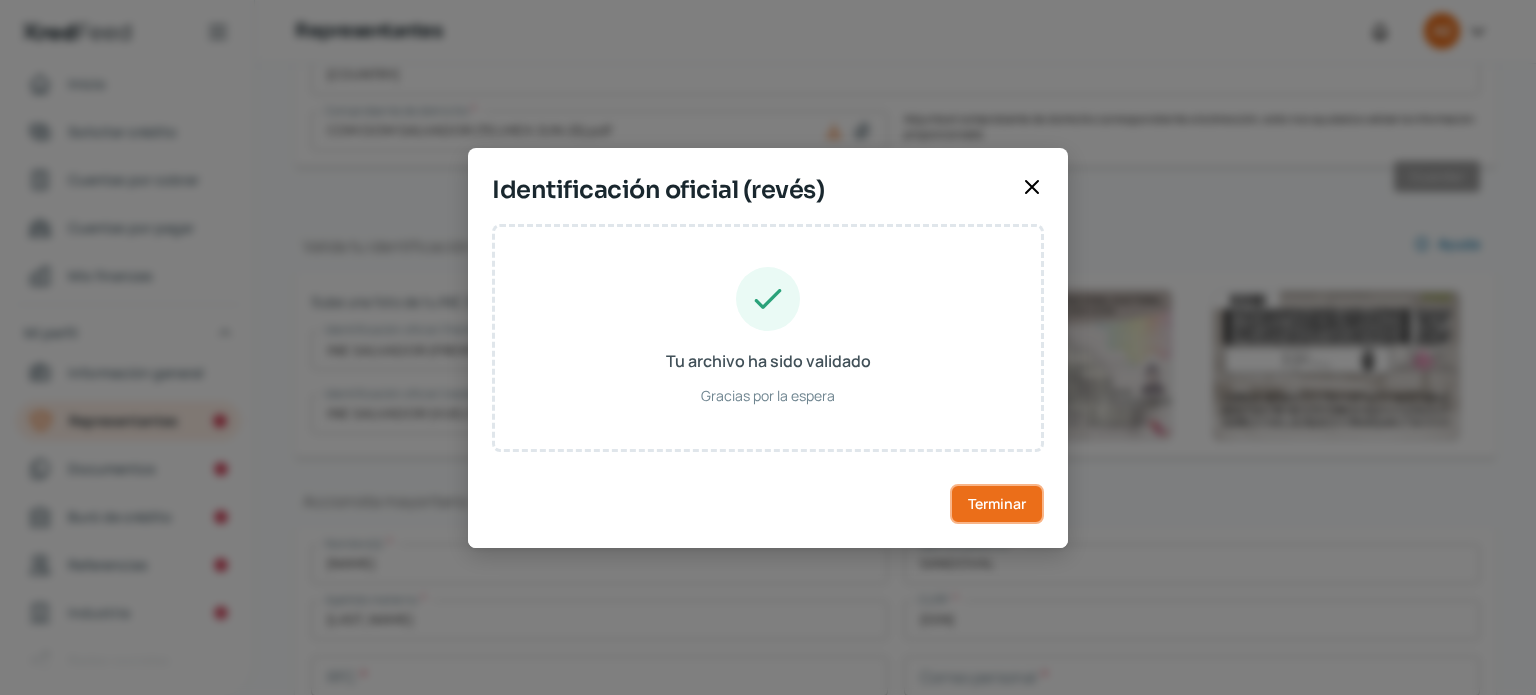 click on "Terminar" at bounding box center [997, 504] 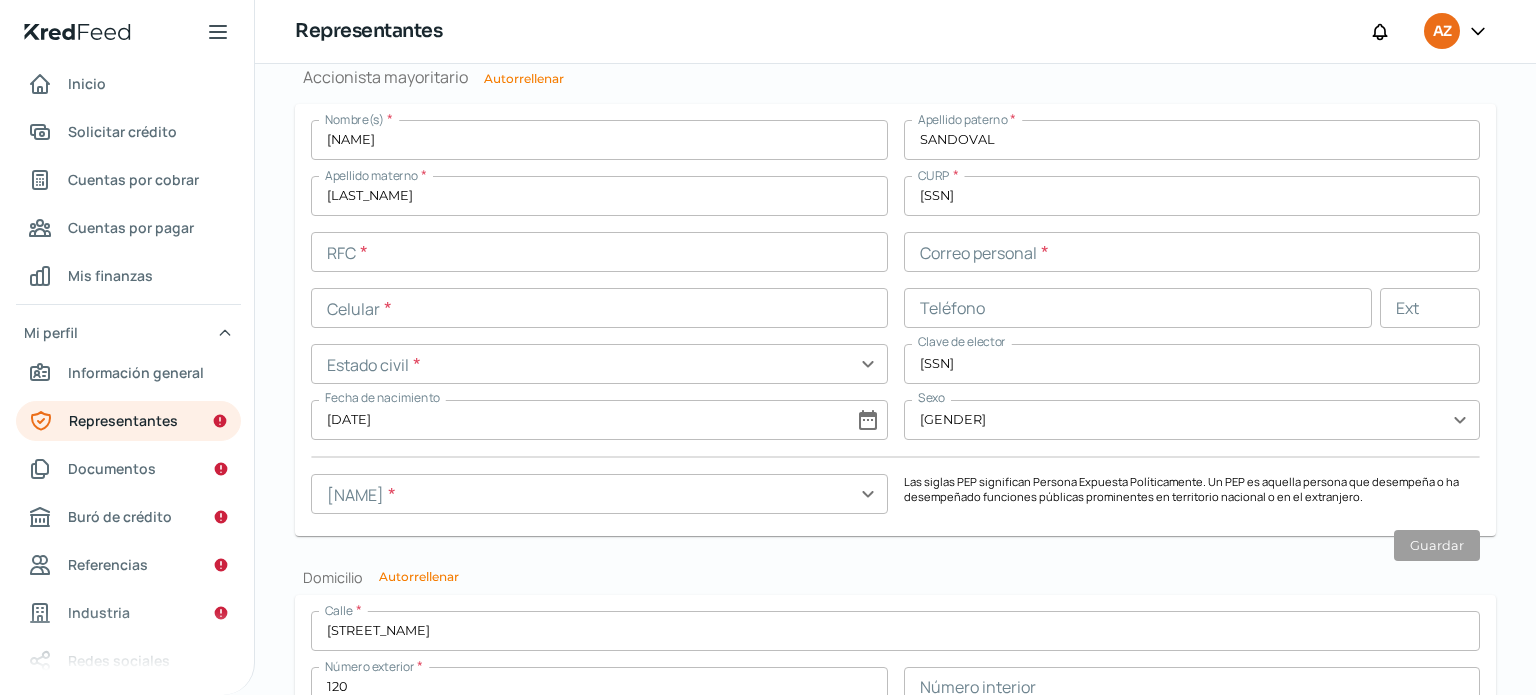 scroll, scrollTop: 1616, scrollLeft: 0, axis: vertical 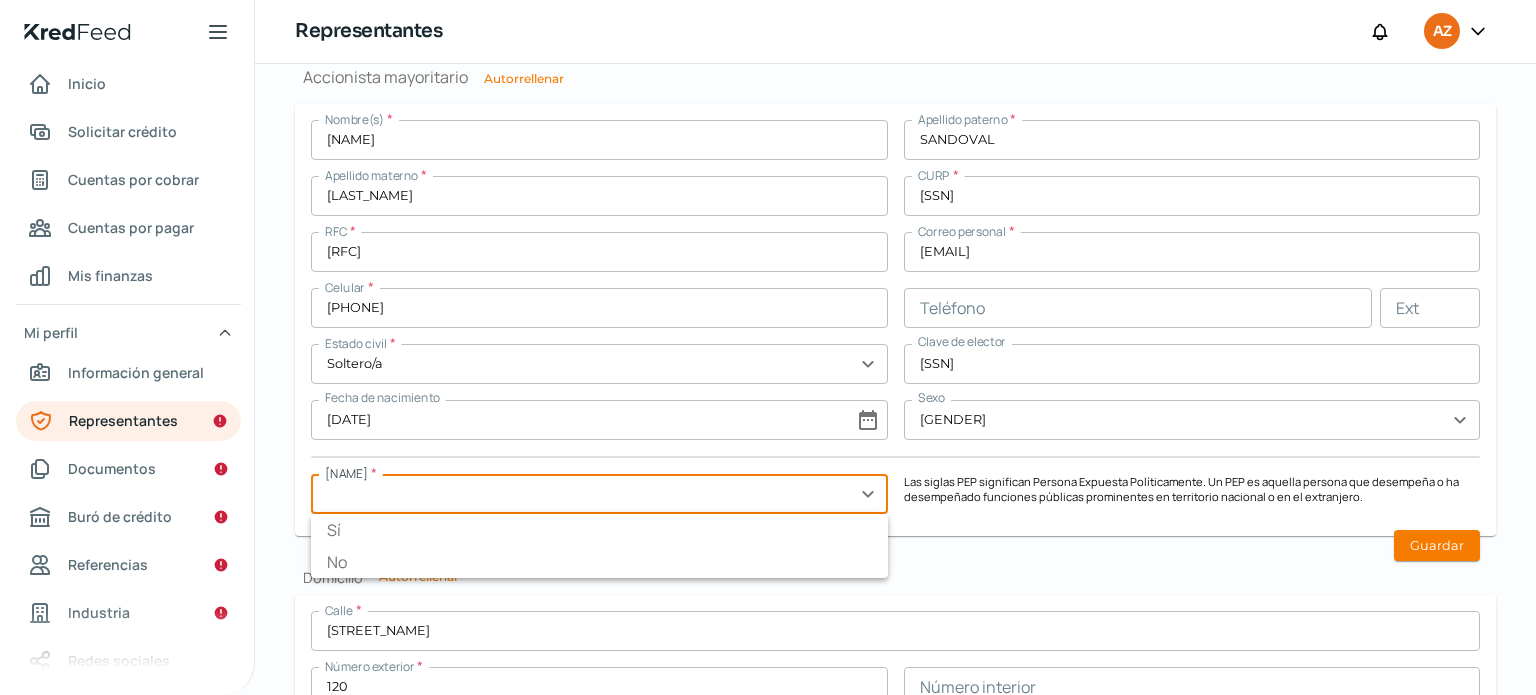 click at bounding box center (599, 494) 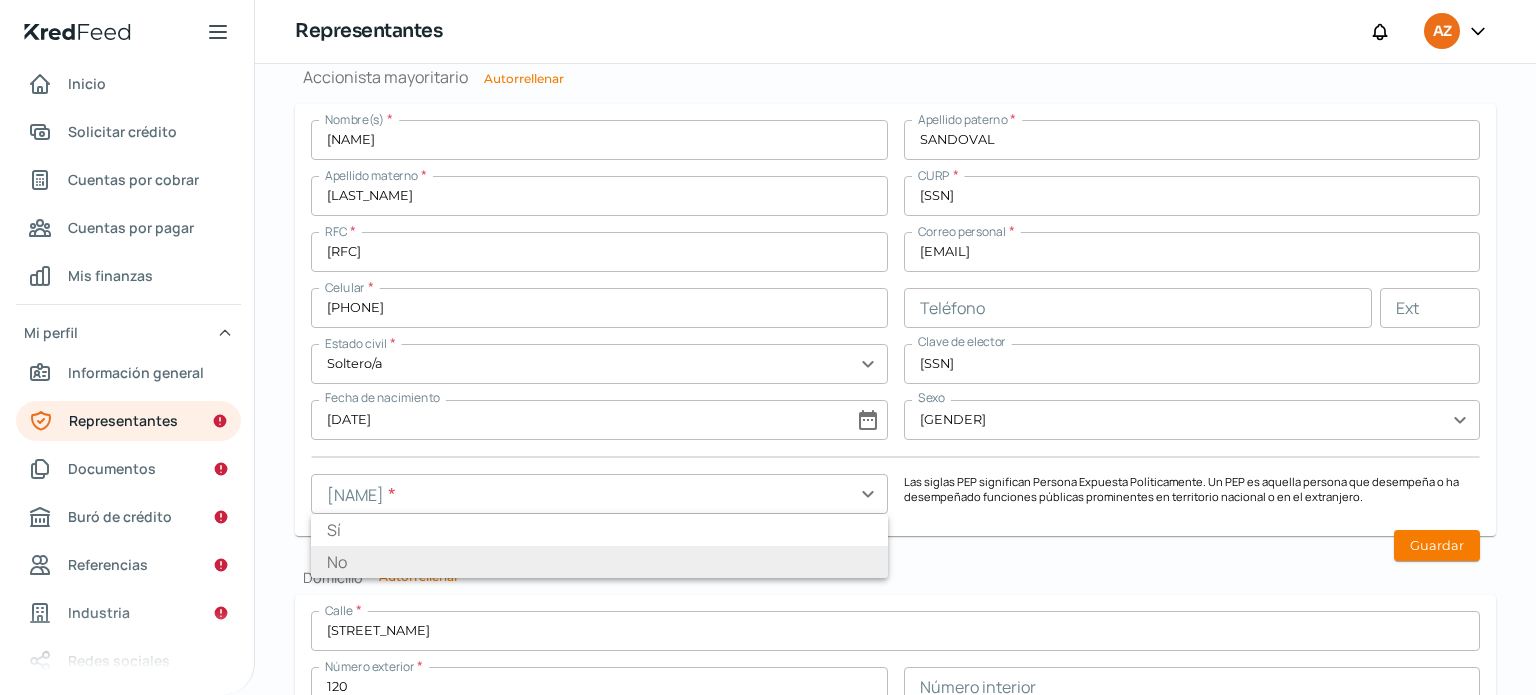 click on "No" at bounding box center (599, 562) 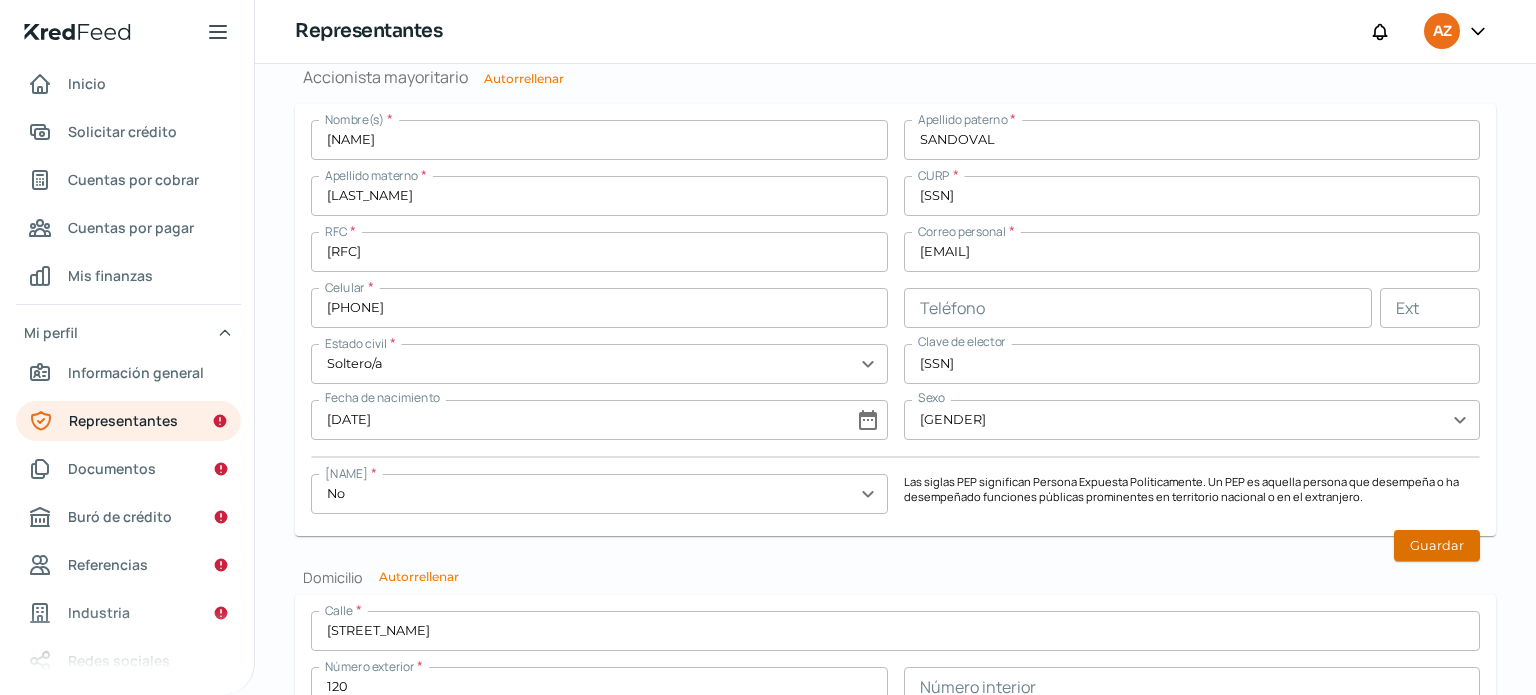 click on "Guardar" at bounding box center [1437, 545] 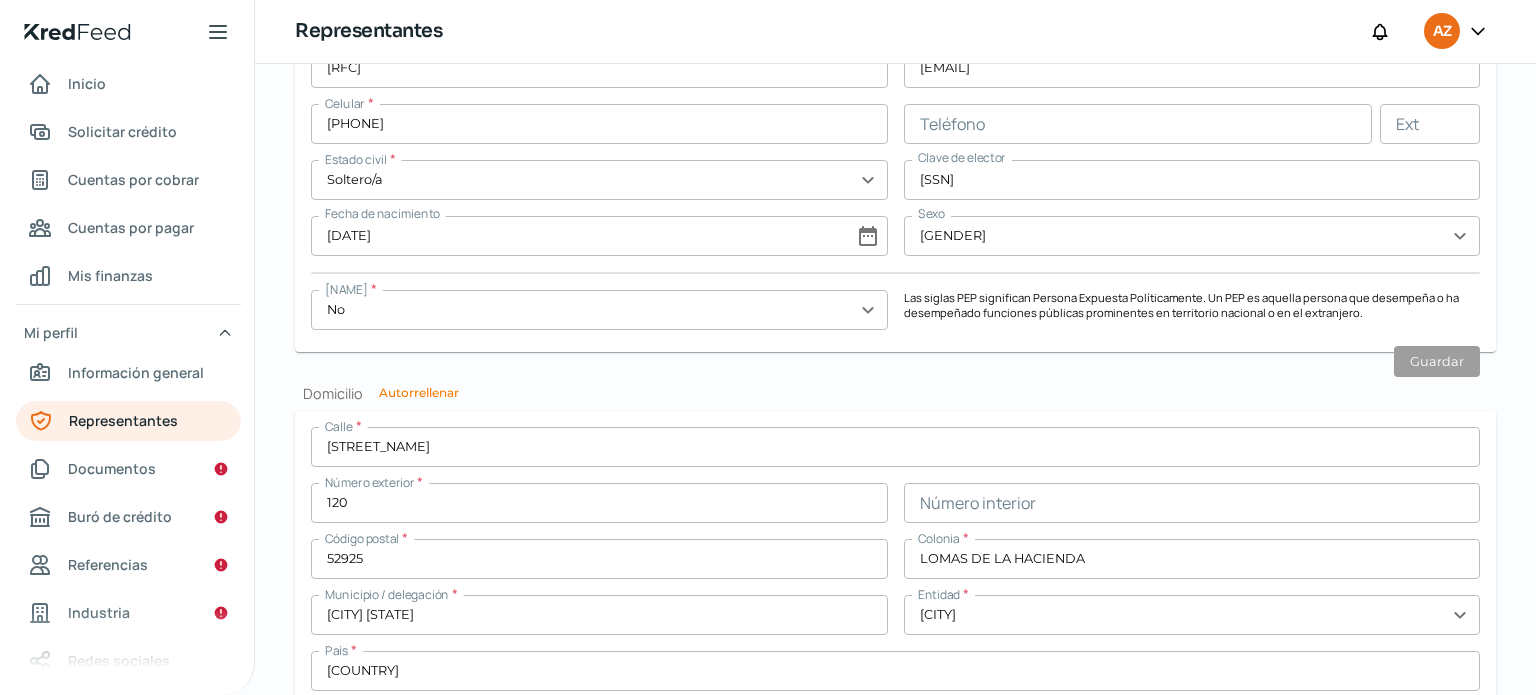 scroll, scrollTop: 1859, scrollLeft: 0, axis: vertical 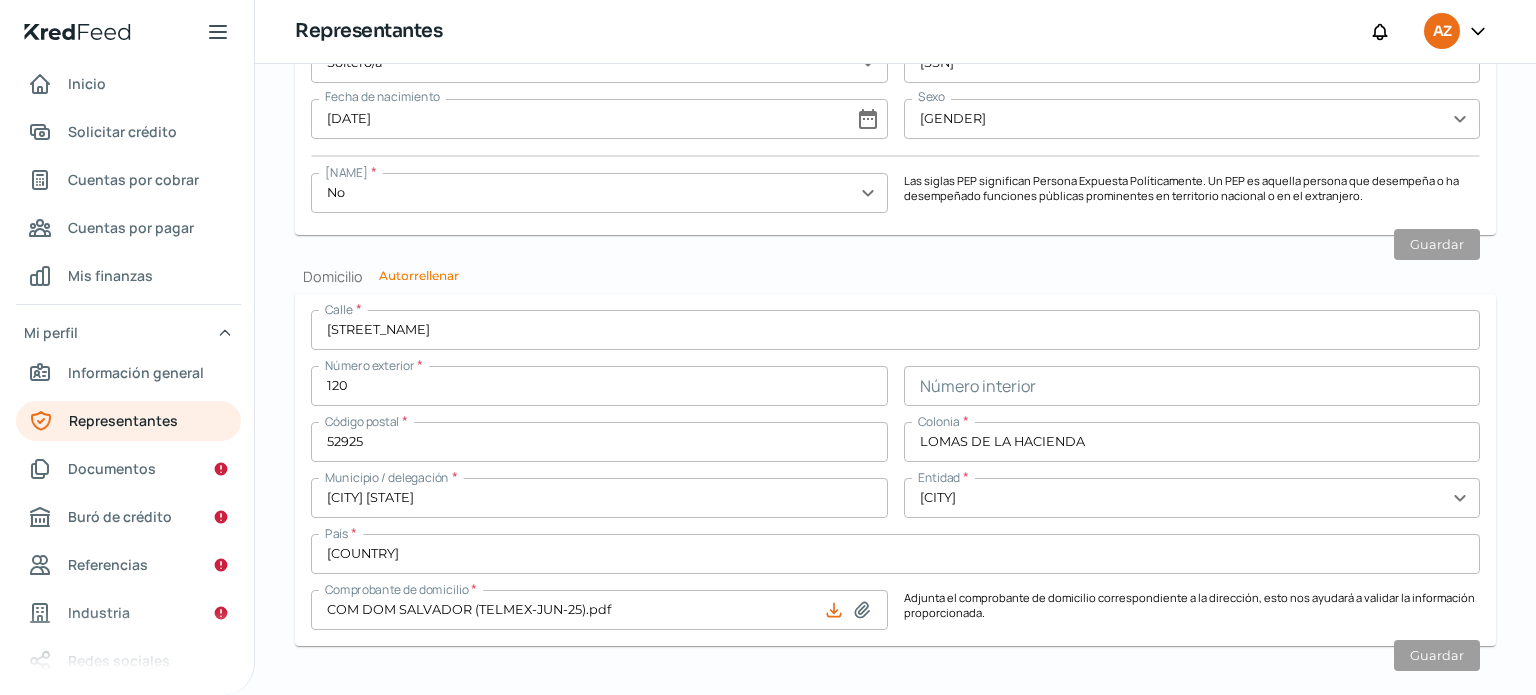 click on "Autorrellenar" at bounding box center [419, 276] 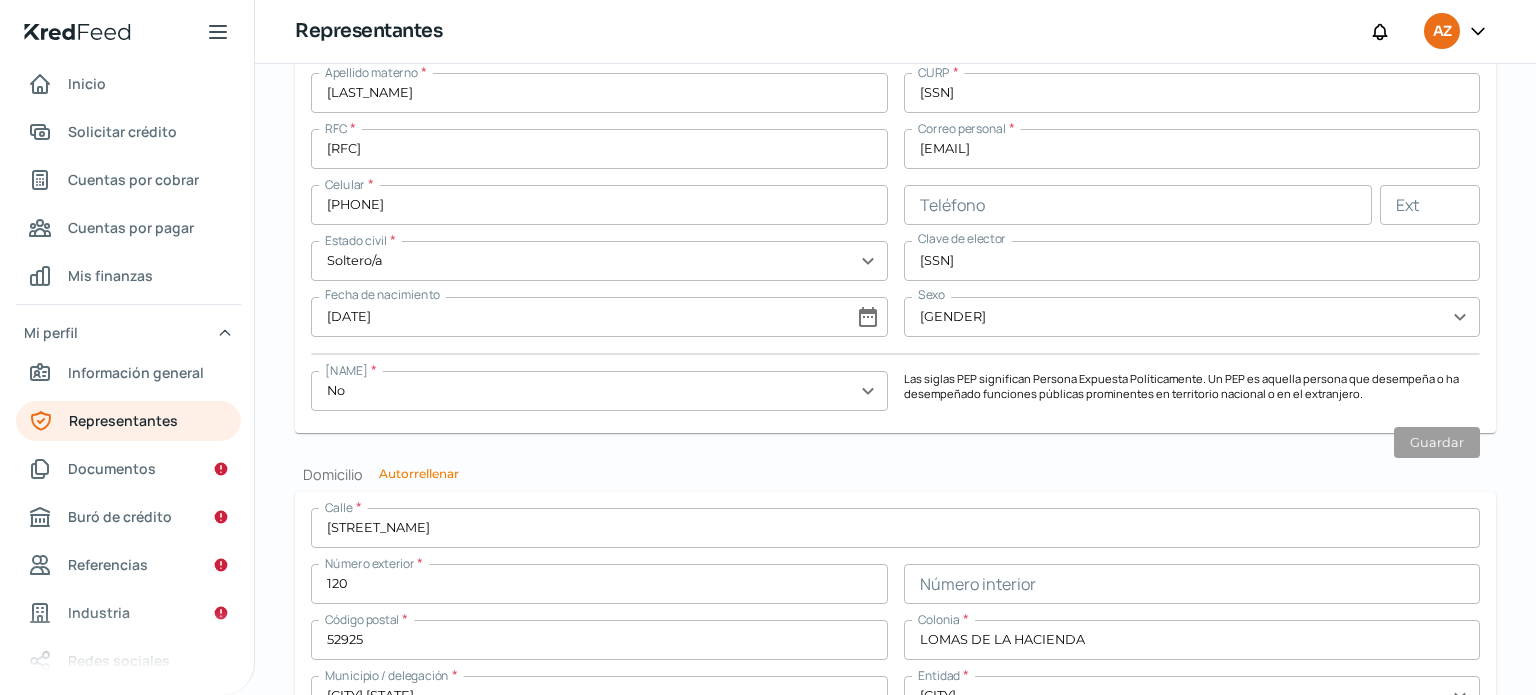 scroll, scrollTop: 1759, scrollLeft: 0, axis: vertical 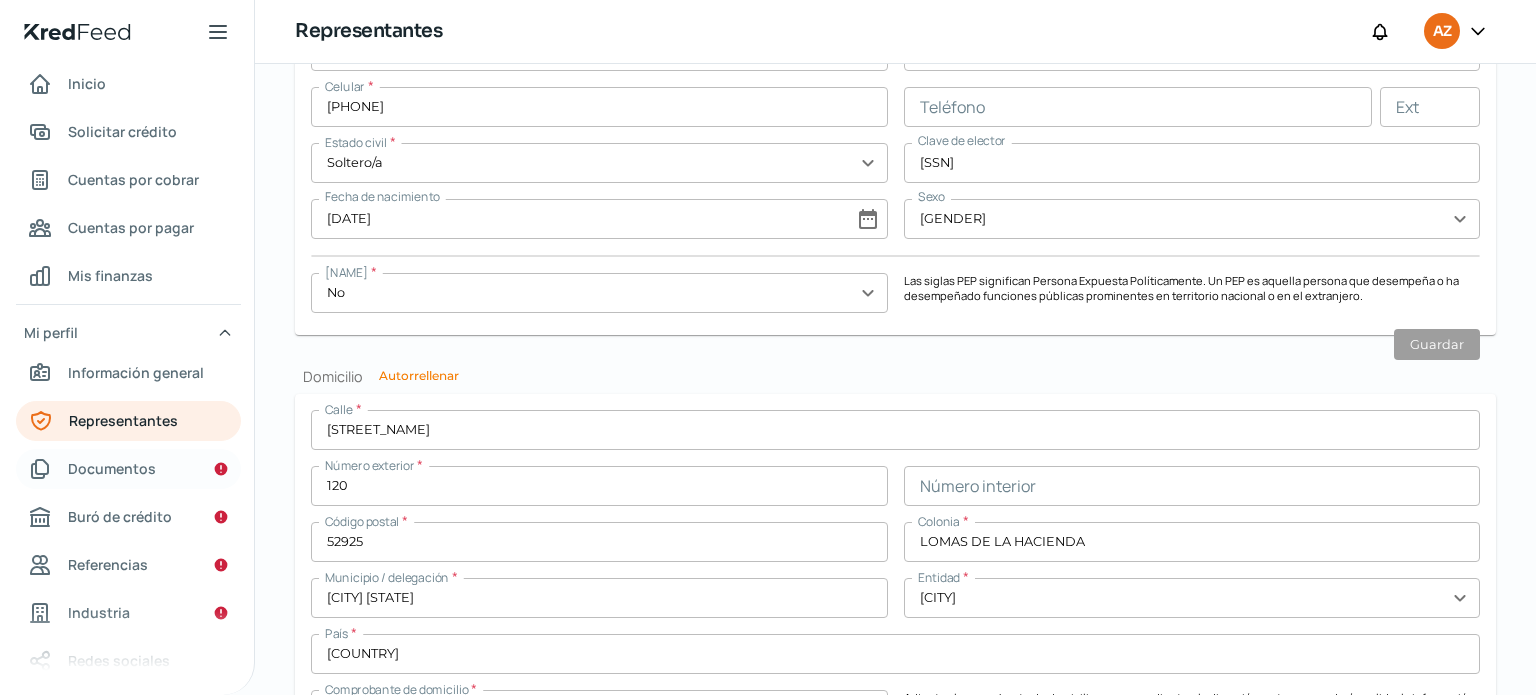click on "Documentos" at bounding box center (128, 469) 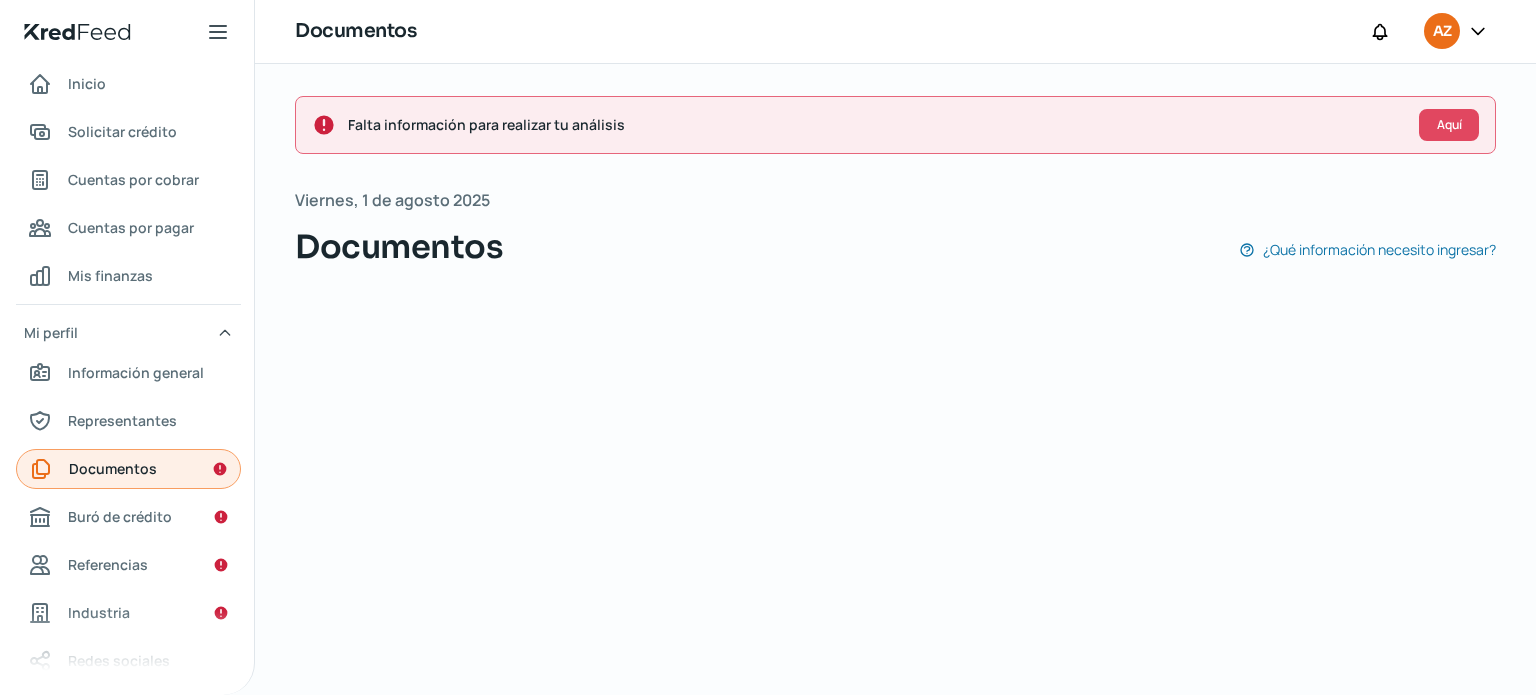 scroll, scrollTop: 0, scrollLeft: 0, axis: both 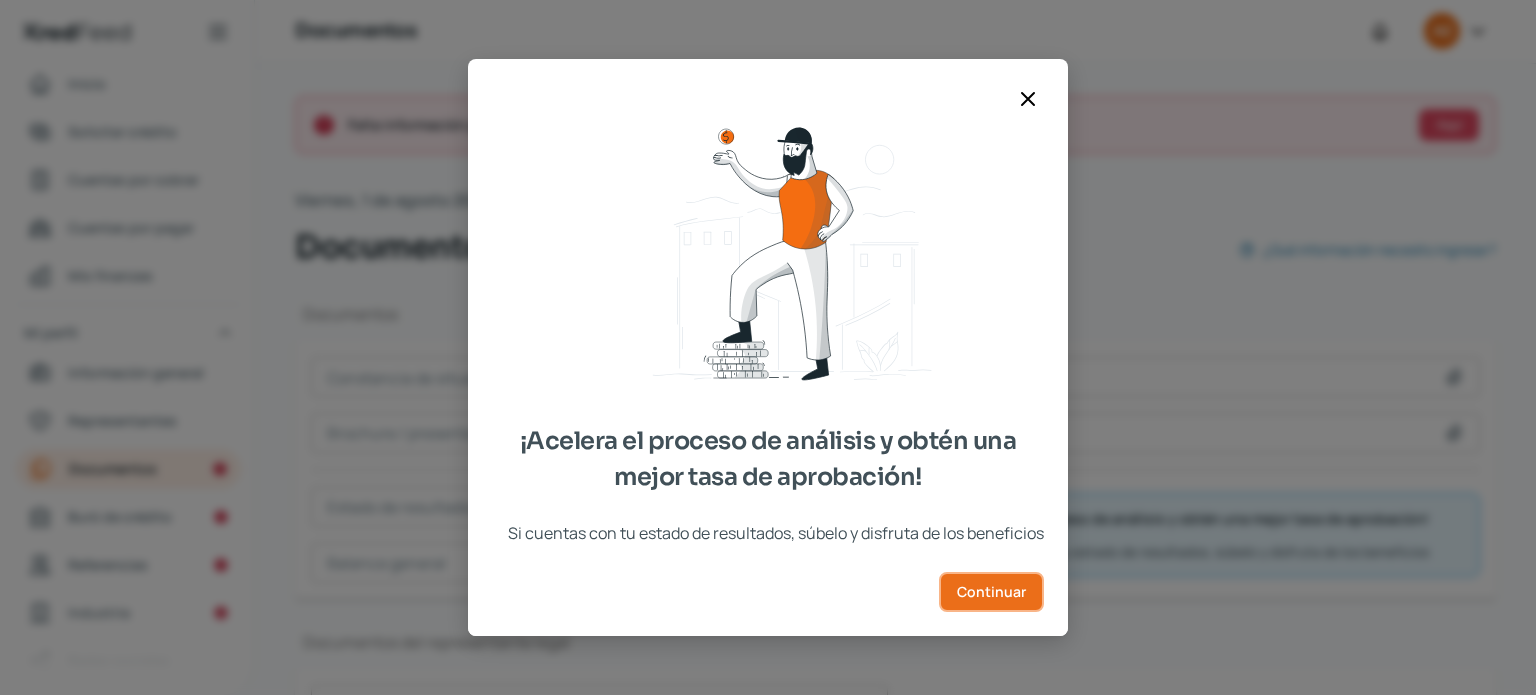 click on "Continuar" at bounding box center (991, 592) 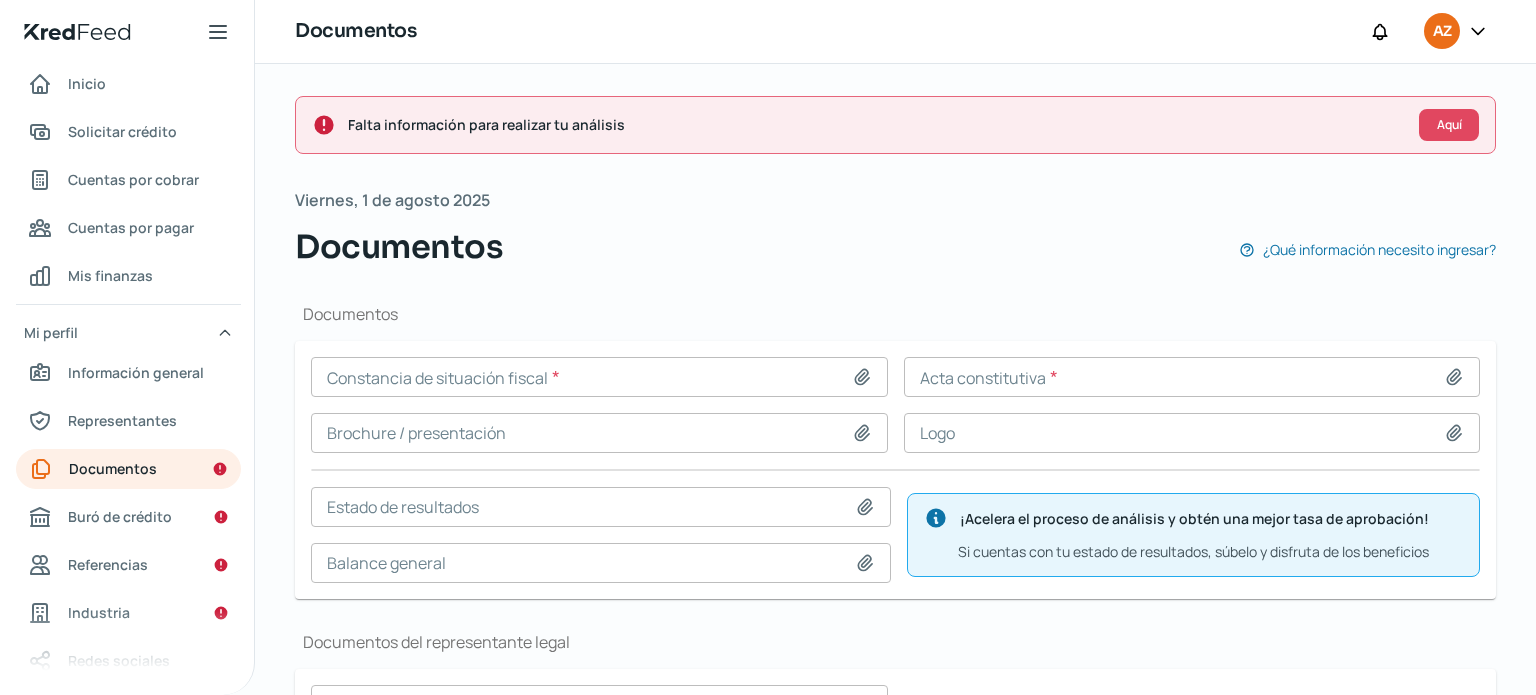 click 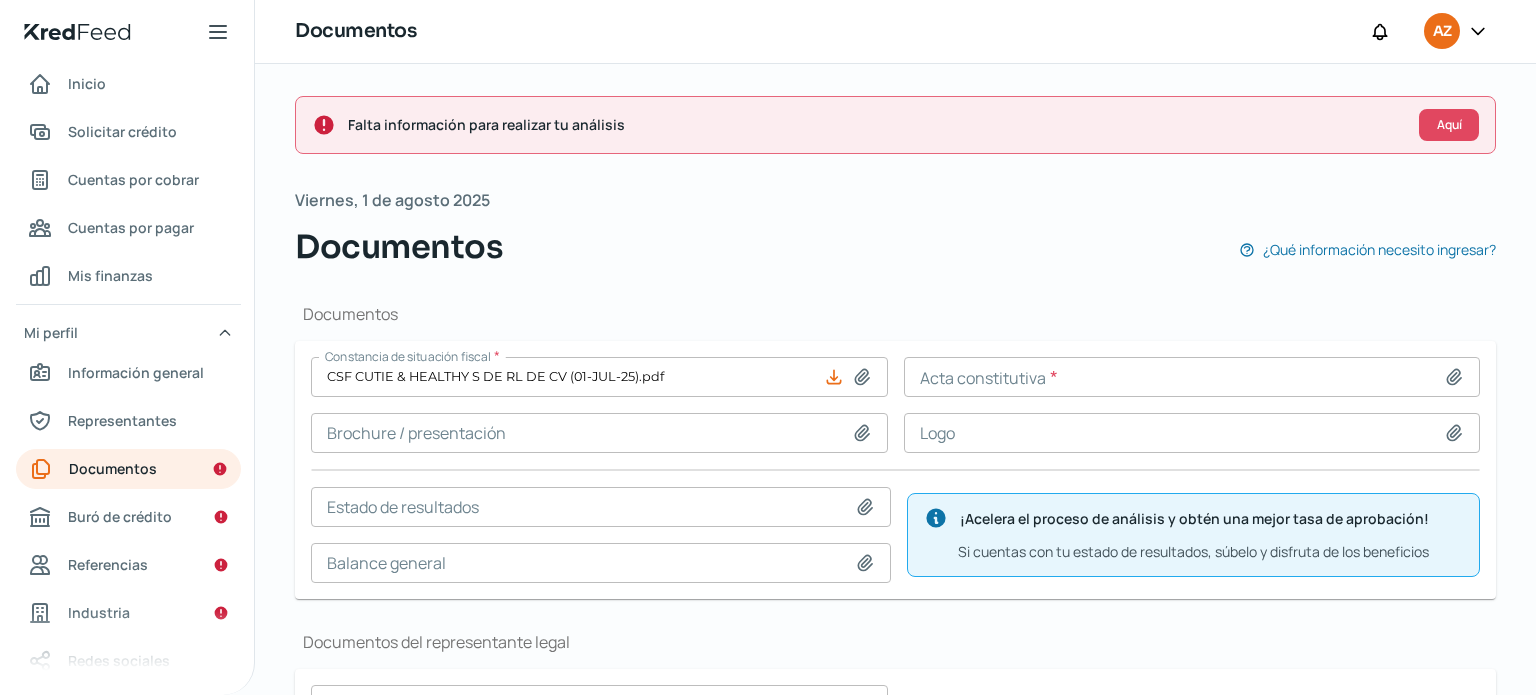 click 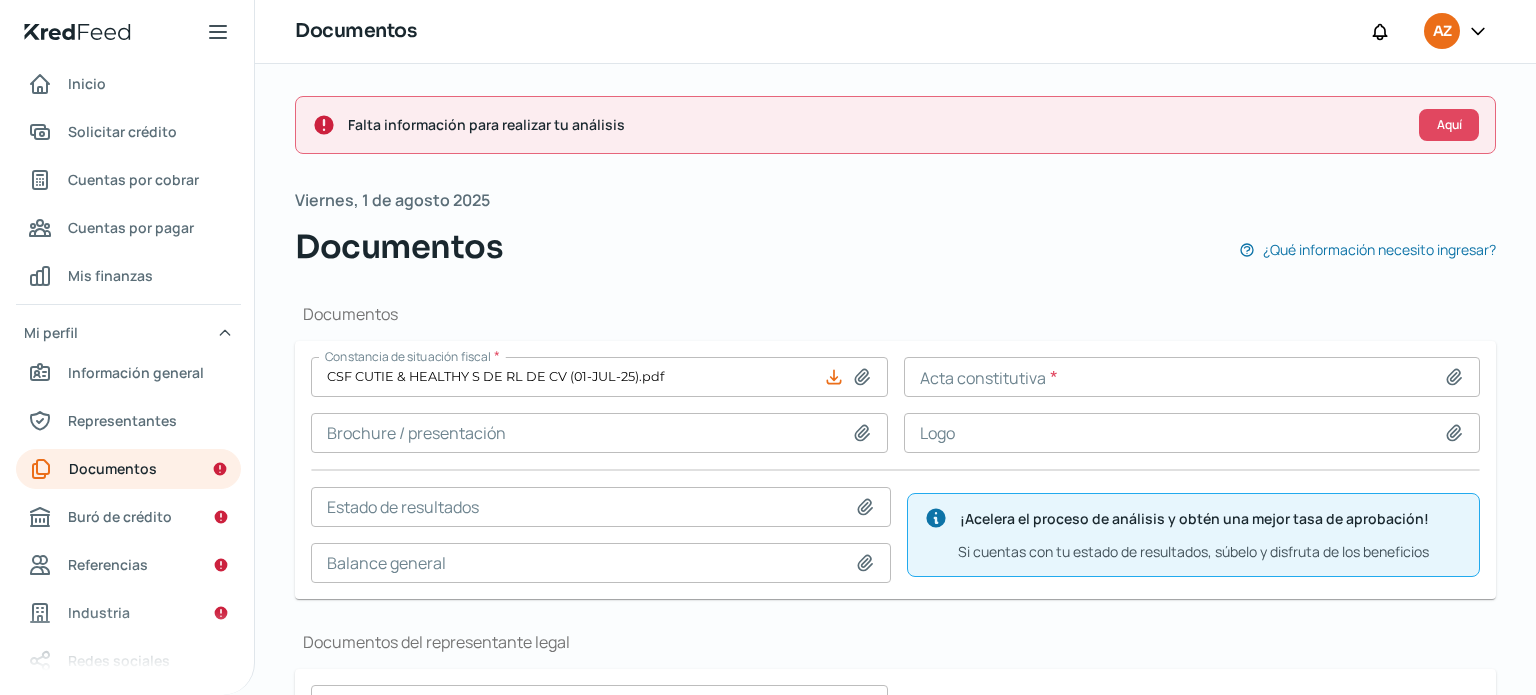 type on "C:\fakepath\Presentación Corporativa 2025 C&H Roadmaps Q4.pdf" 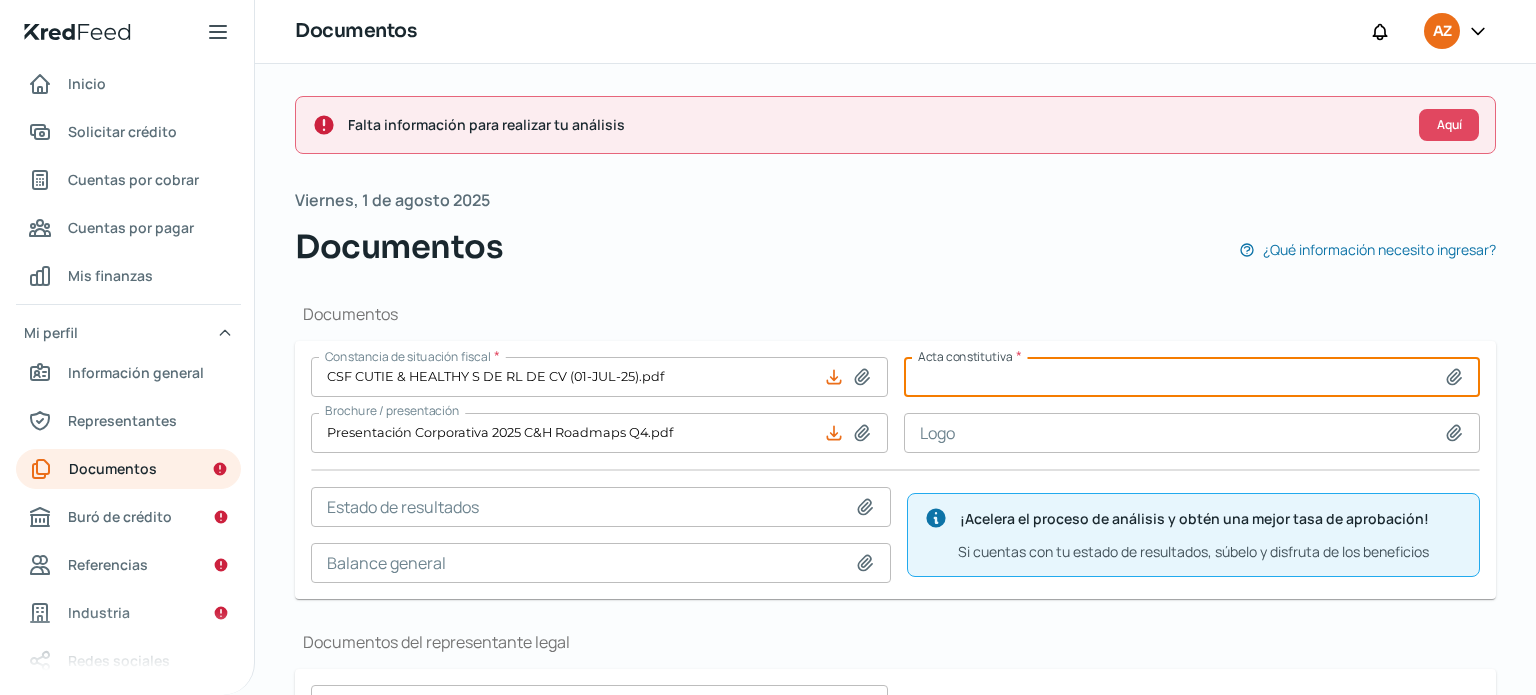 click at bounding box center (1192, 377) 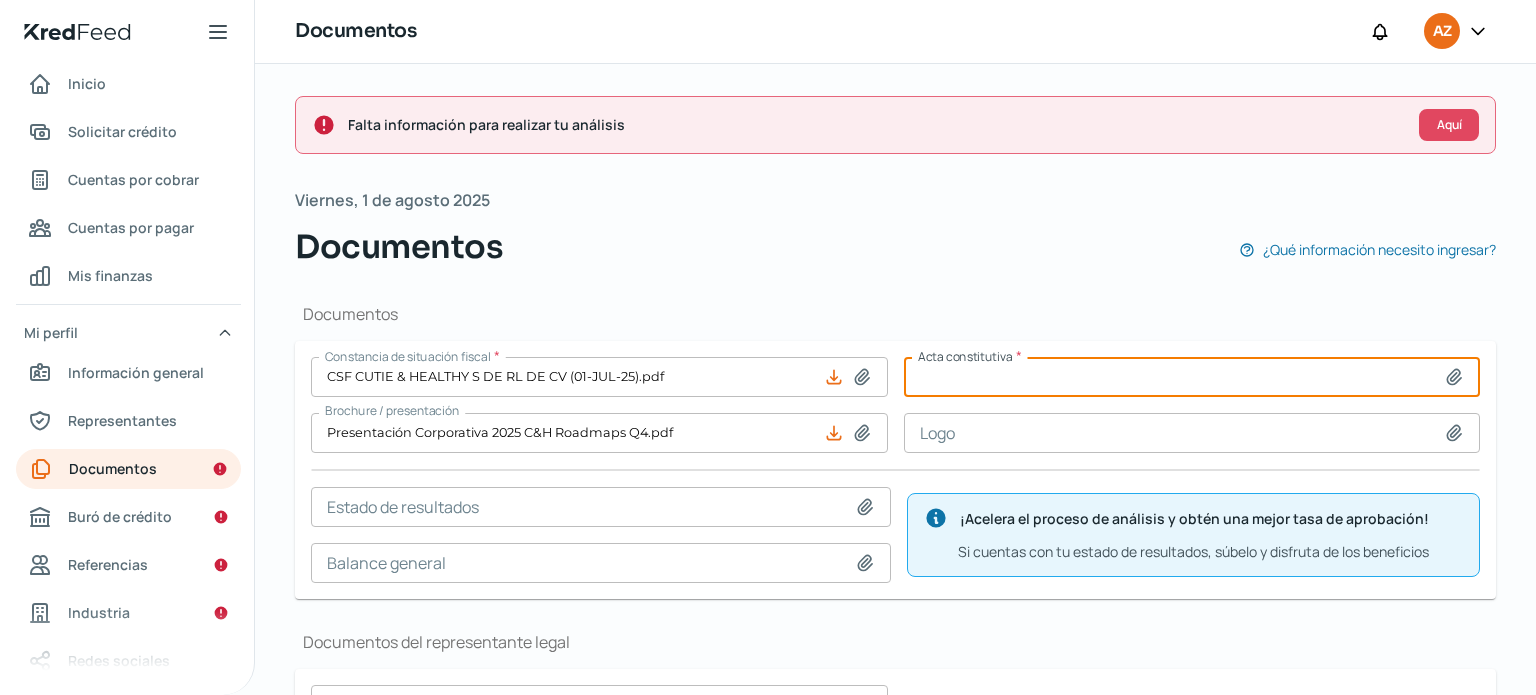 type on "C:\fakepath\1. INS 32,940 ACTA CONSTITUTIVA CUTIE & HEALTHY (23-SEP-21)_compressed.pdf" 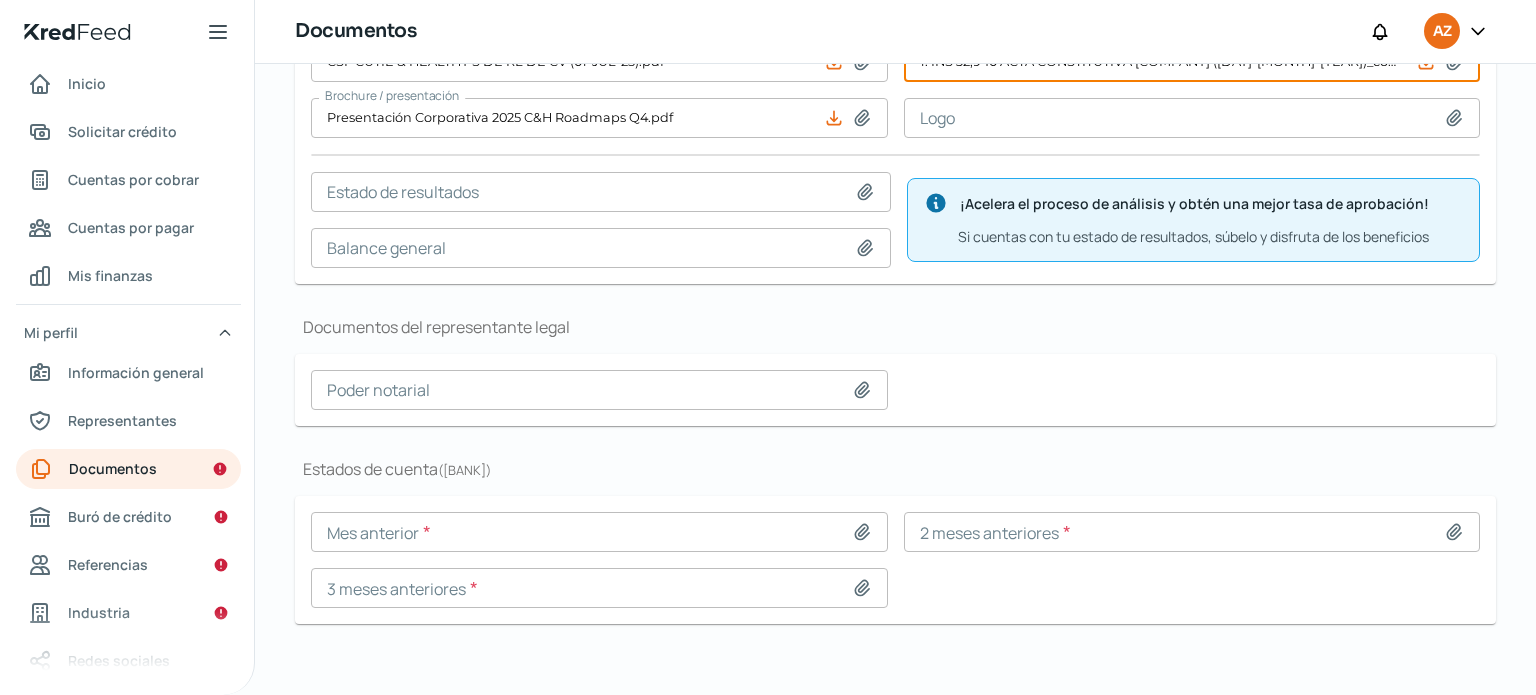 scroll, scrollTop: 321, scrollLeft: 0, axis: vertical 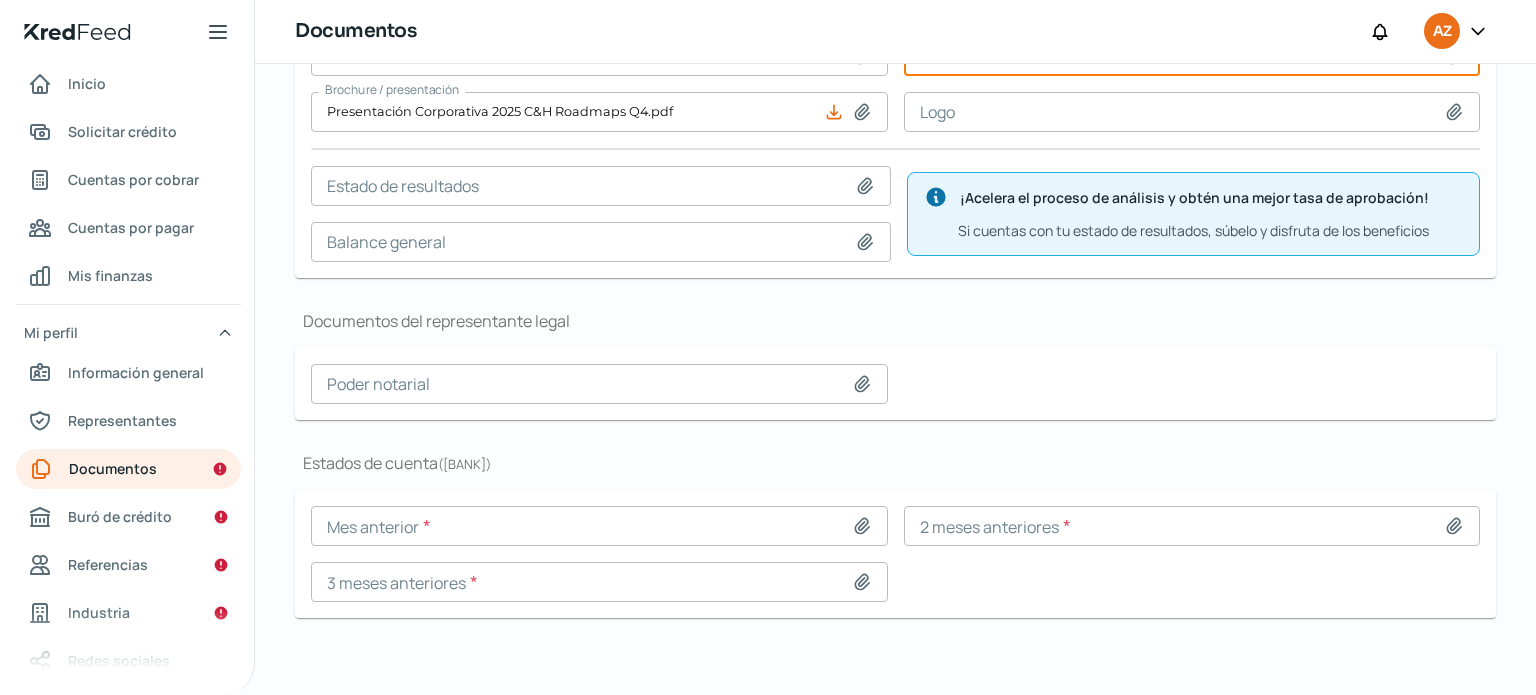 click 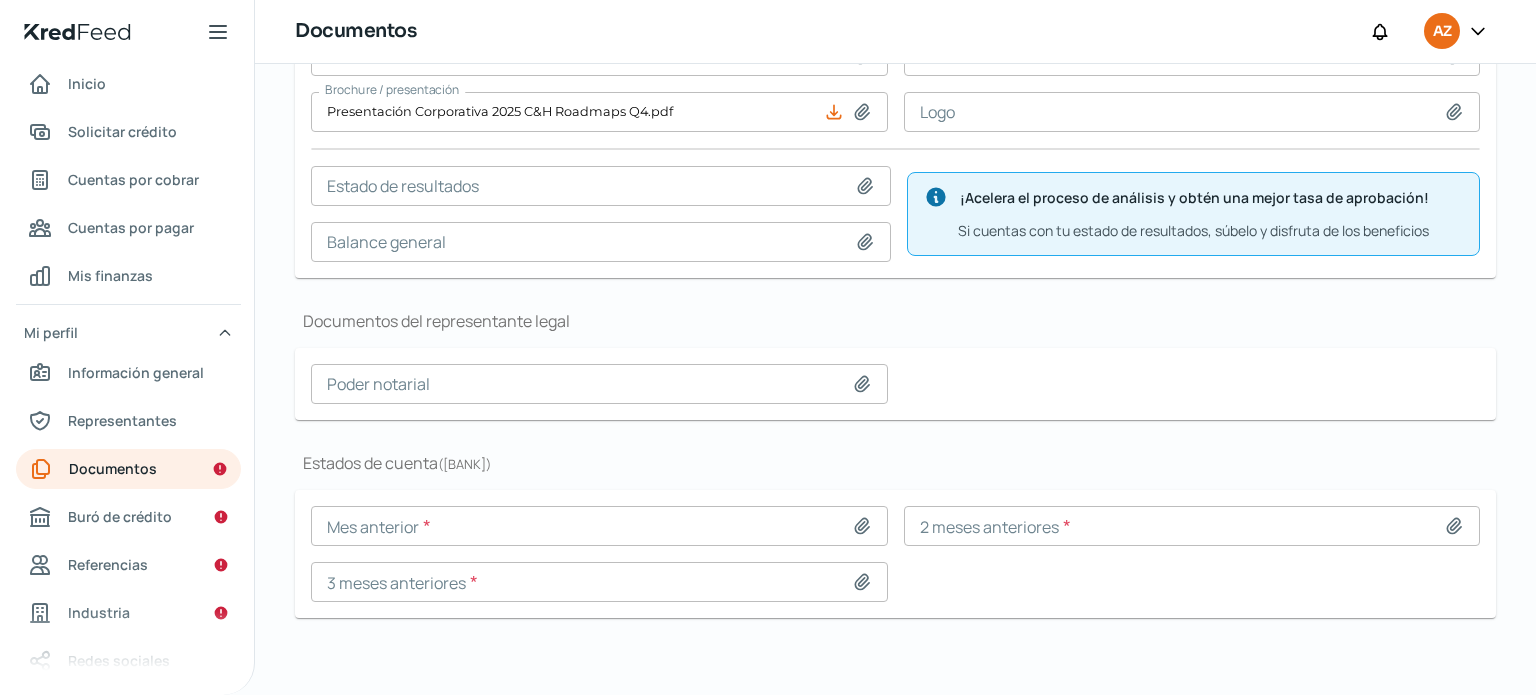 type on "2. ESC 37,144 ASAMBLEA VENTA ACCIONES, PODER ([DAY]-[MONTH]-[YEAR])_compressed.pdf" 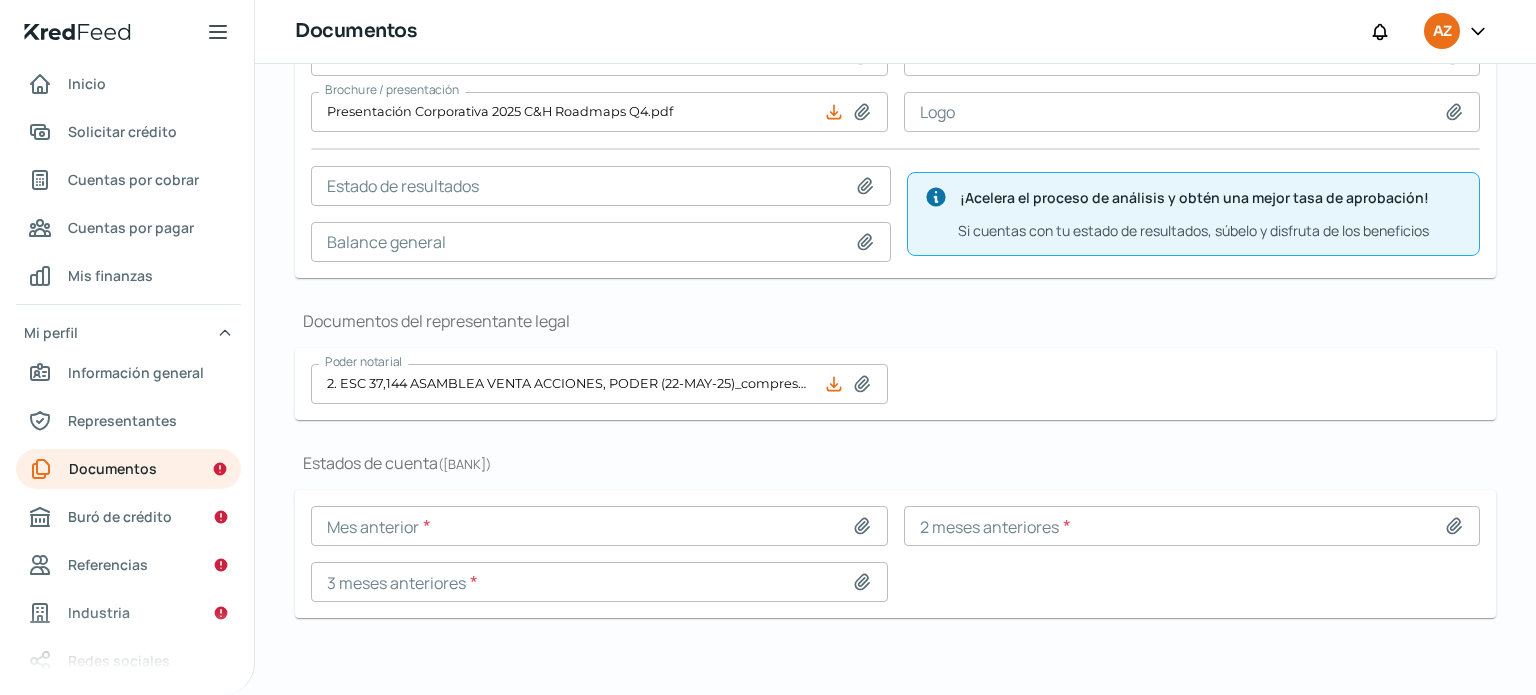 click 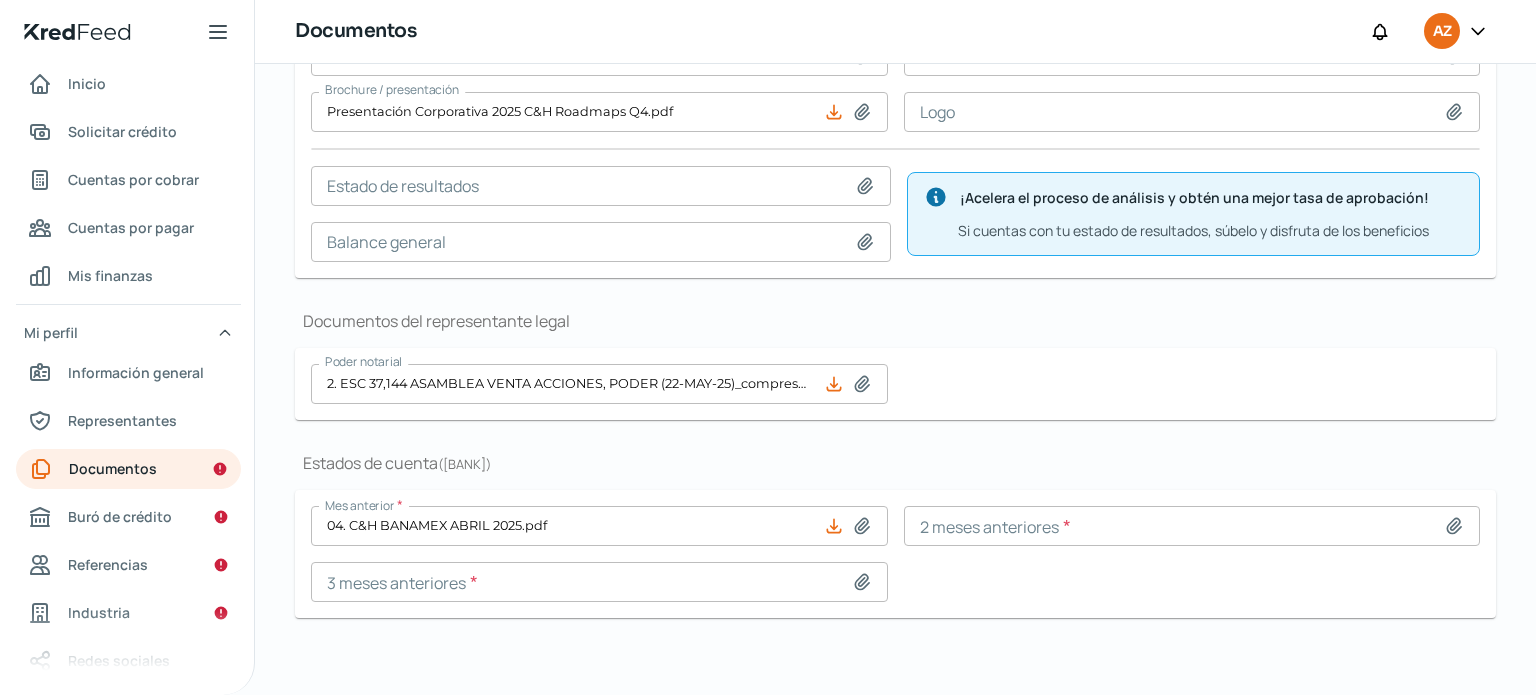 click 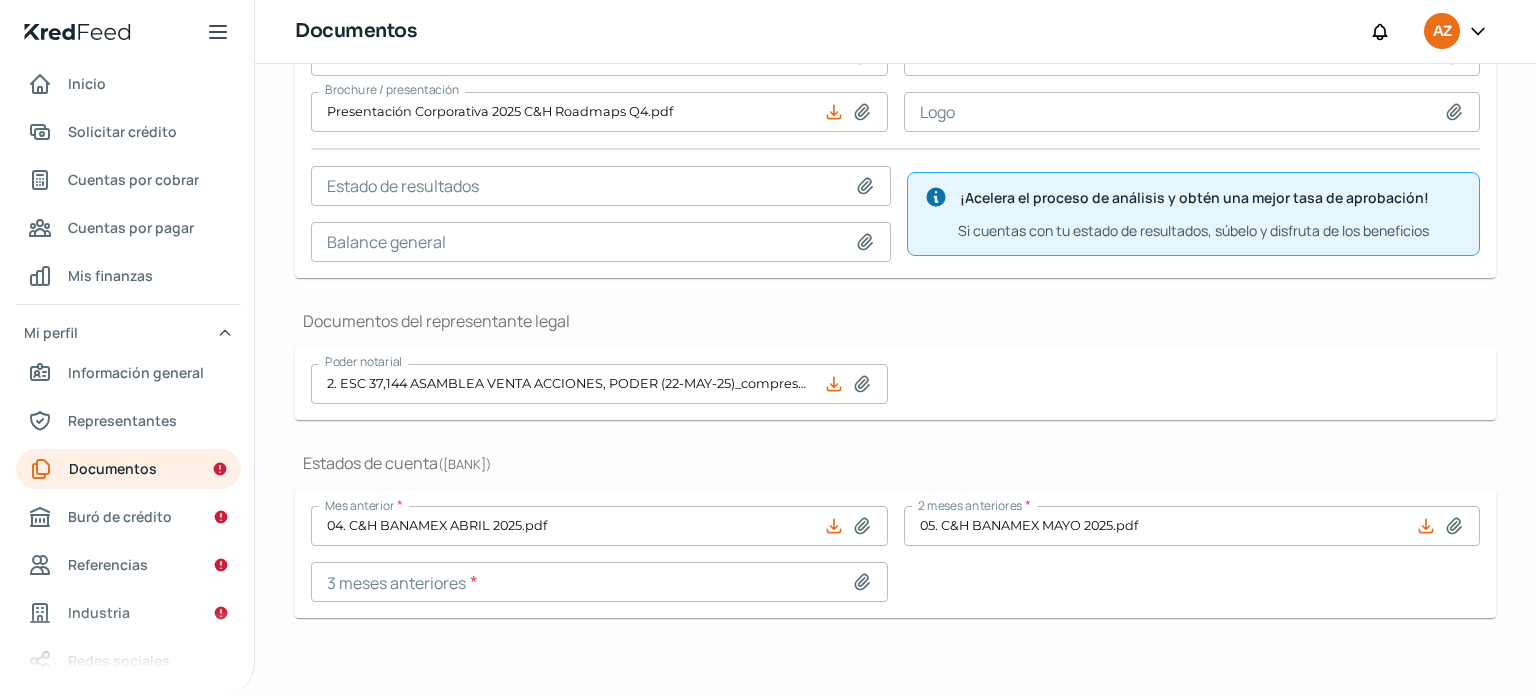 click 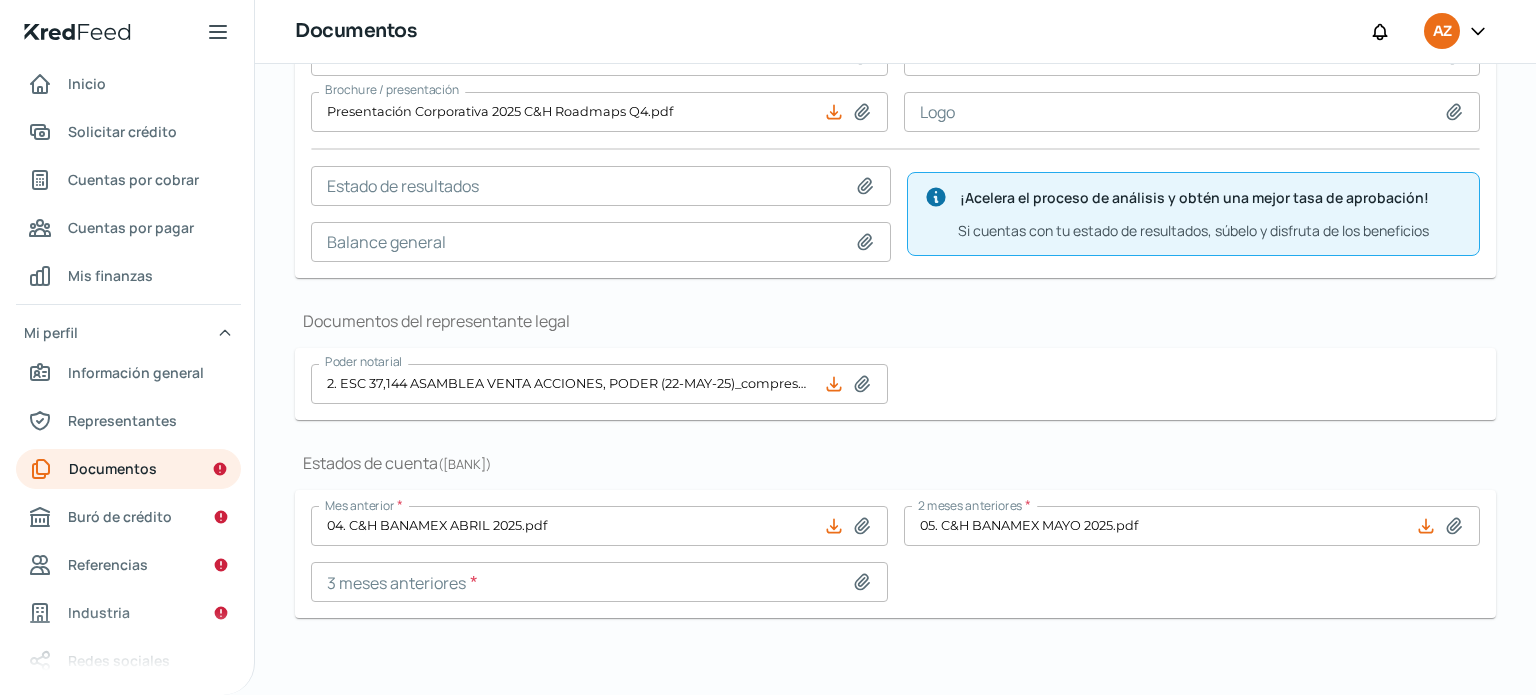type on "C:\fakepath\06. C&H BANAMEX JUNIO 2025.pdf" 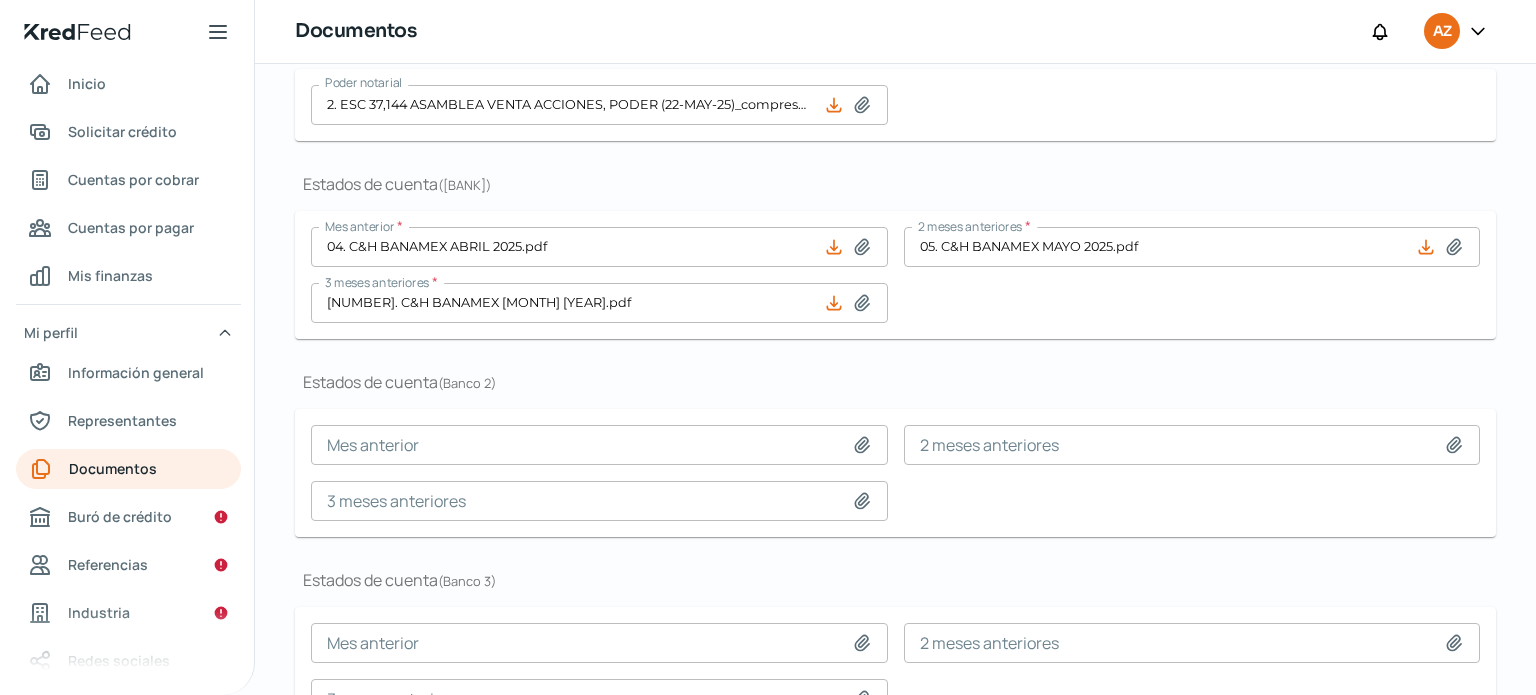 scroll, scrollTop: 559, scrollLeft: 0, axis: vertical 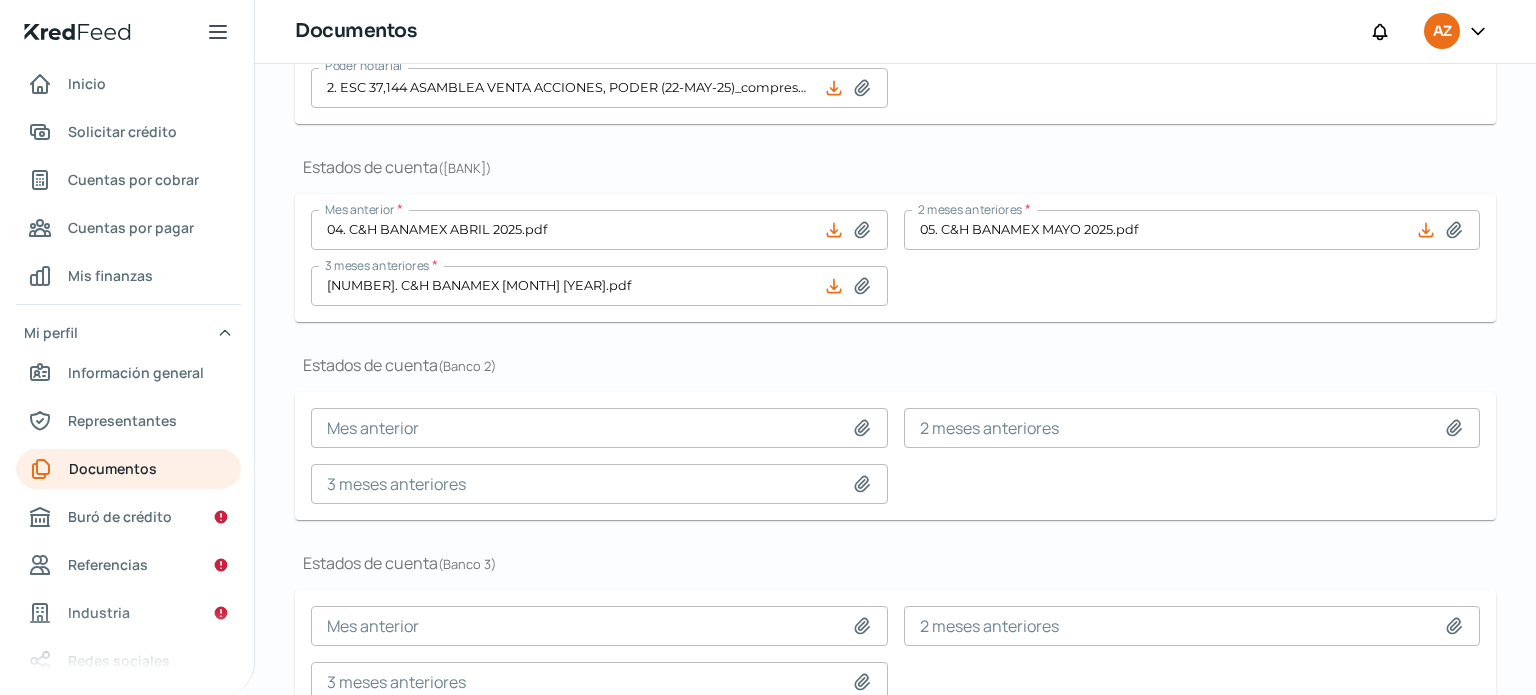 click 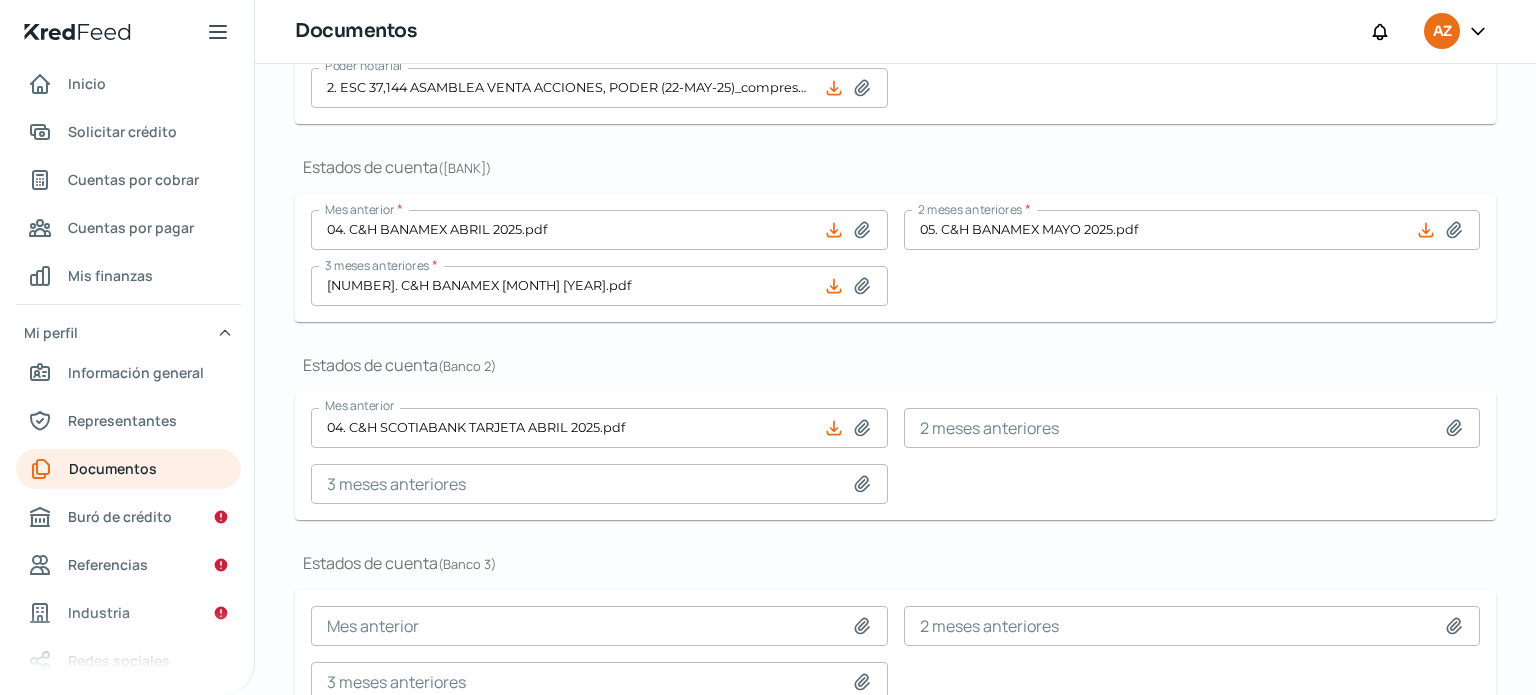 click 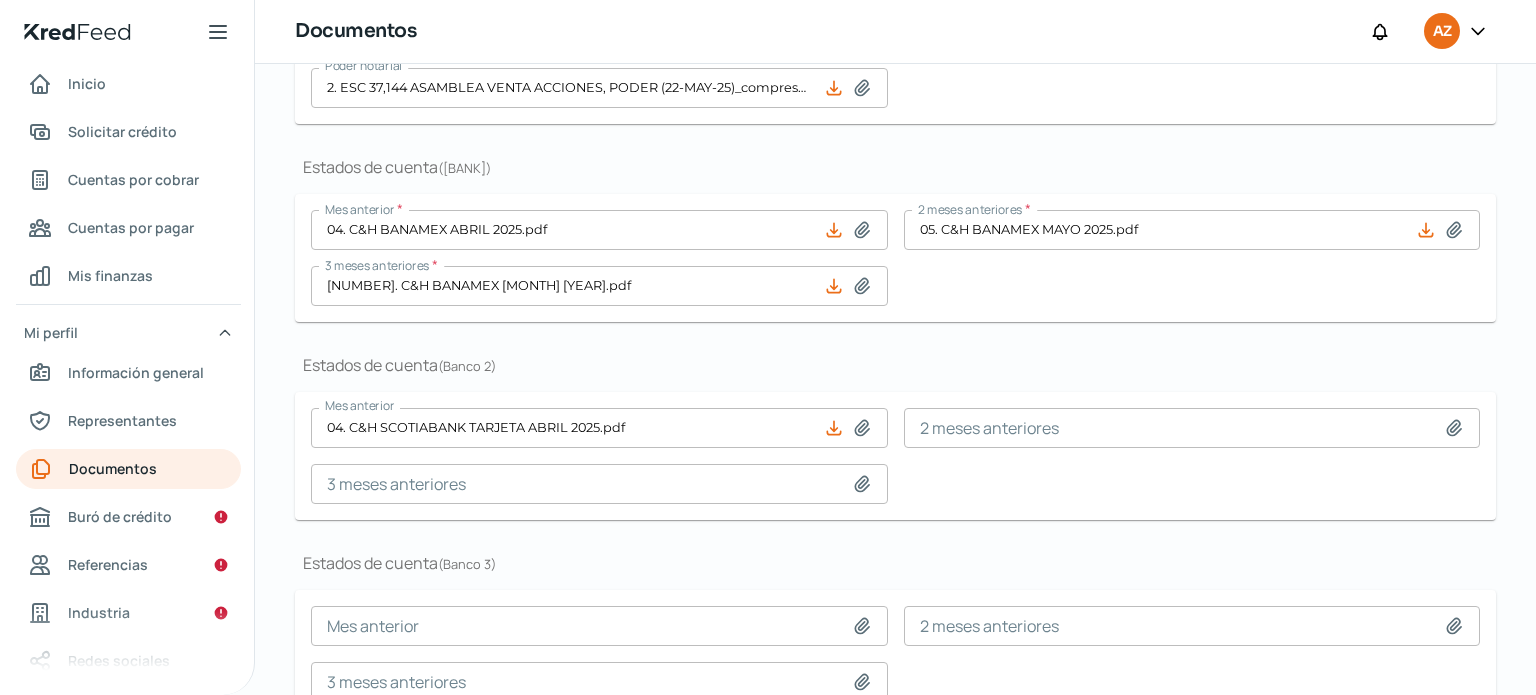 type on "C:\fakepath\05. C&H SCOTIABANK TARJETA MAYO 2025.pdf" 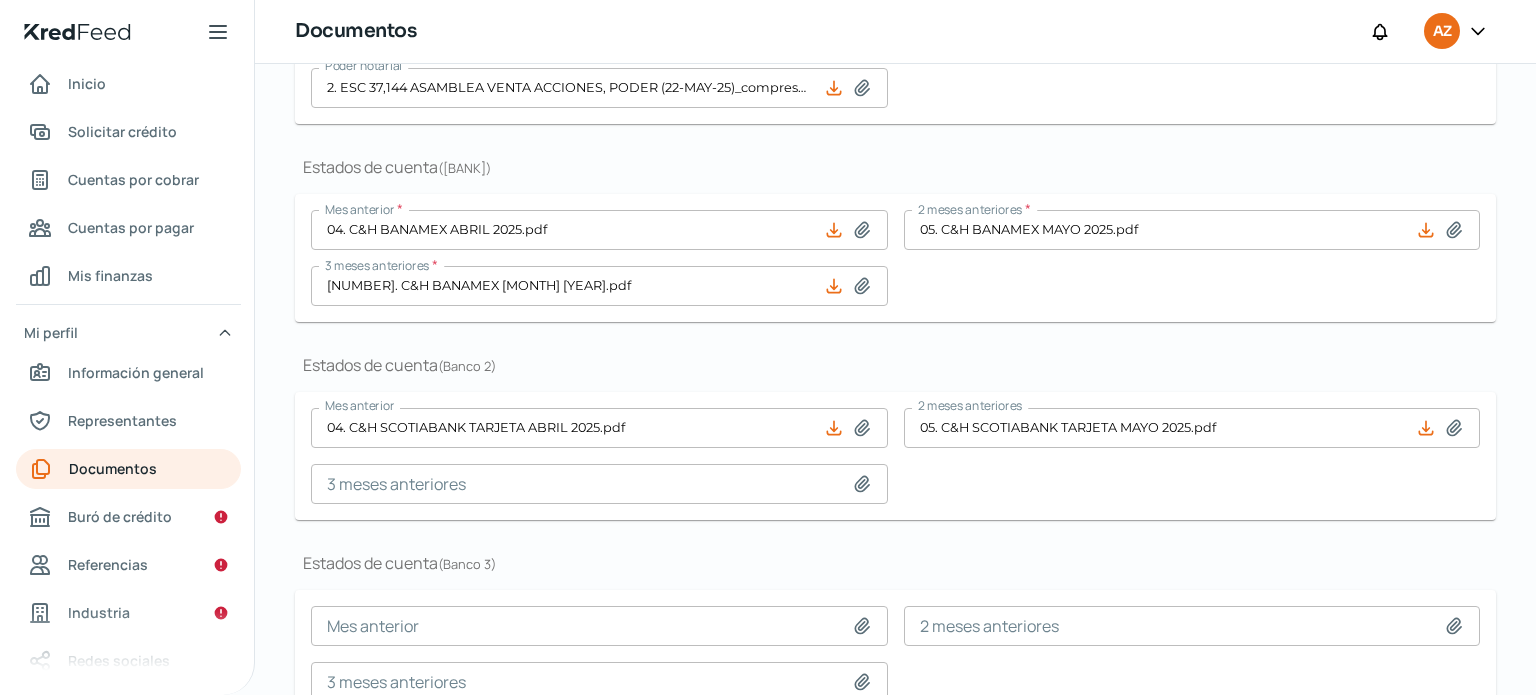 click 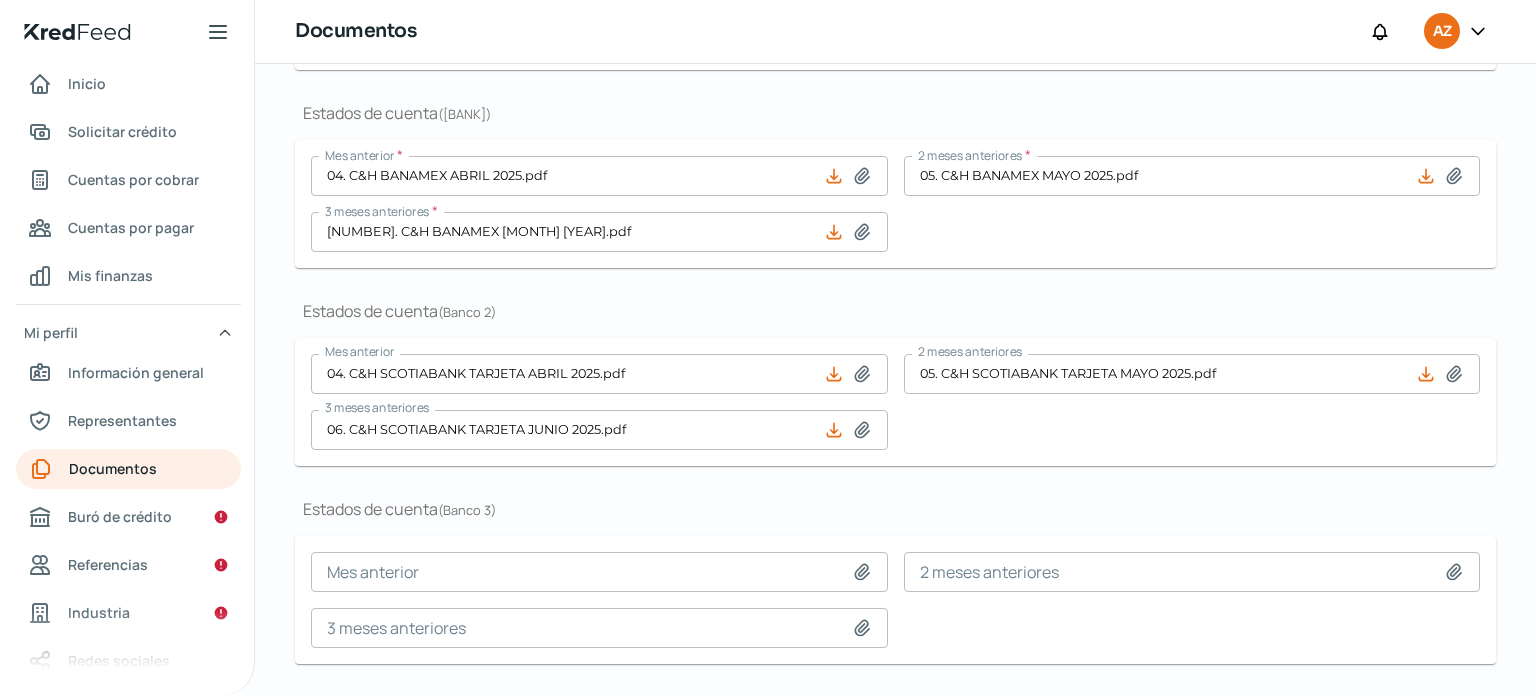 scroll, scrollTop: 659, scrollLeft: 0, axis: vertical 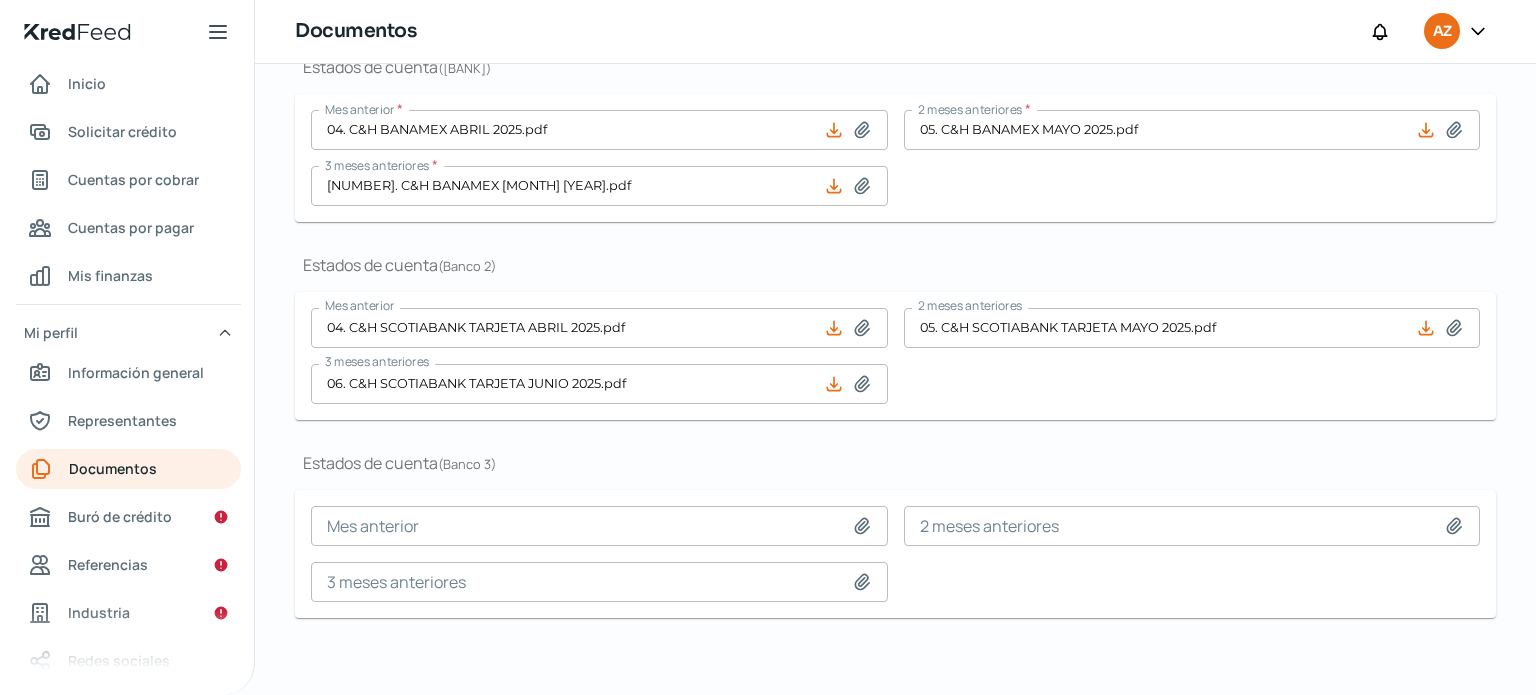 click 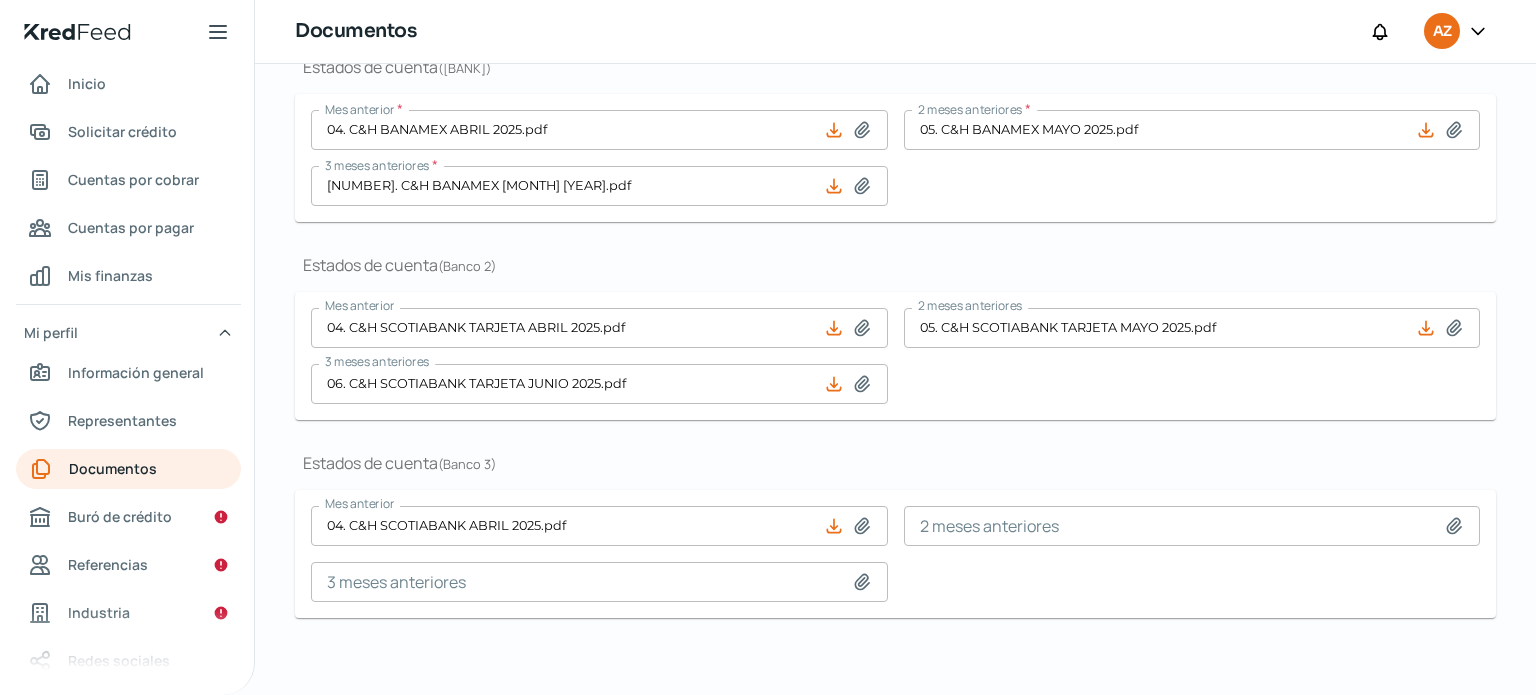 click 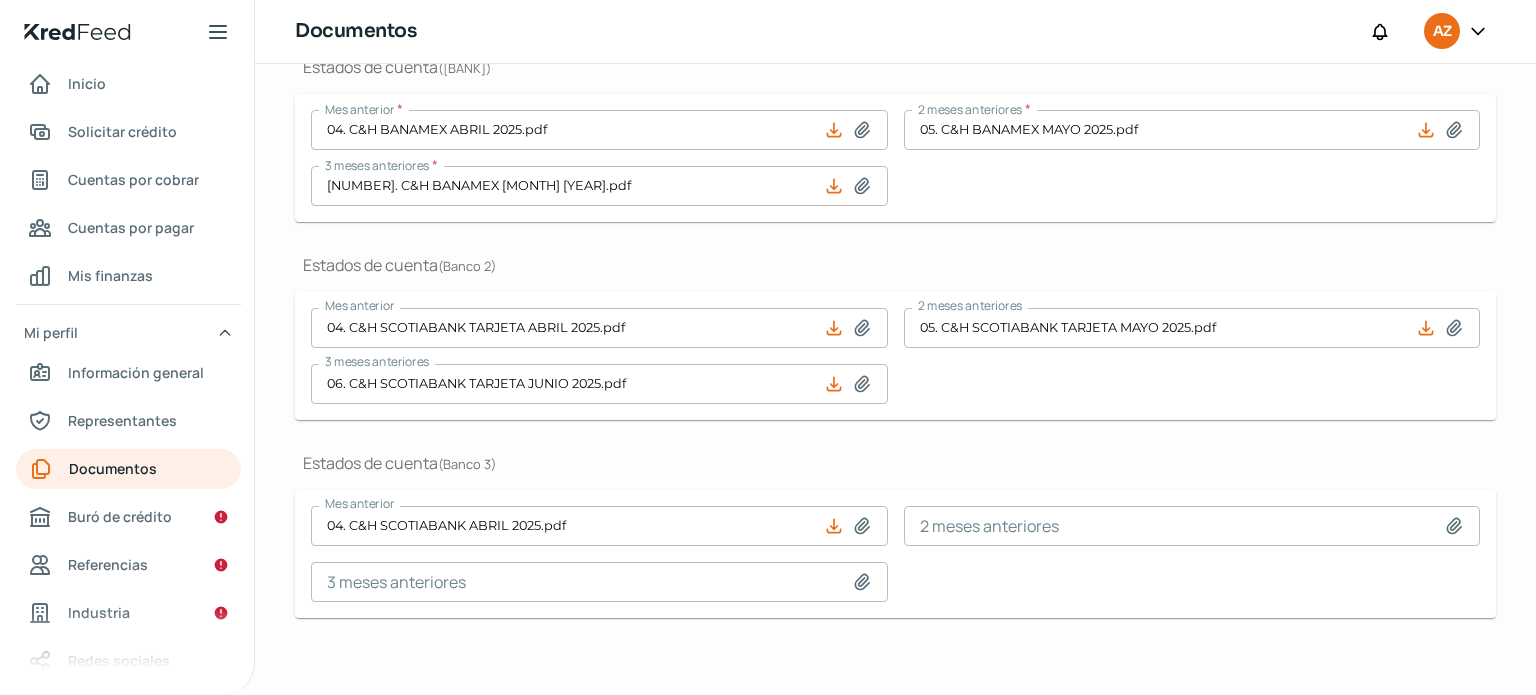 type on "C:\fakepath\05. C&H [COMPANY] [MONTH] [YEAR].pdf" 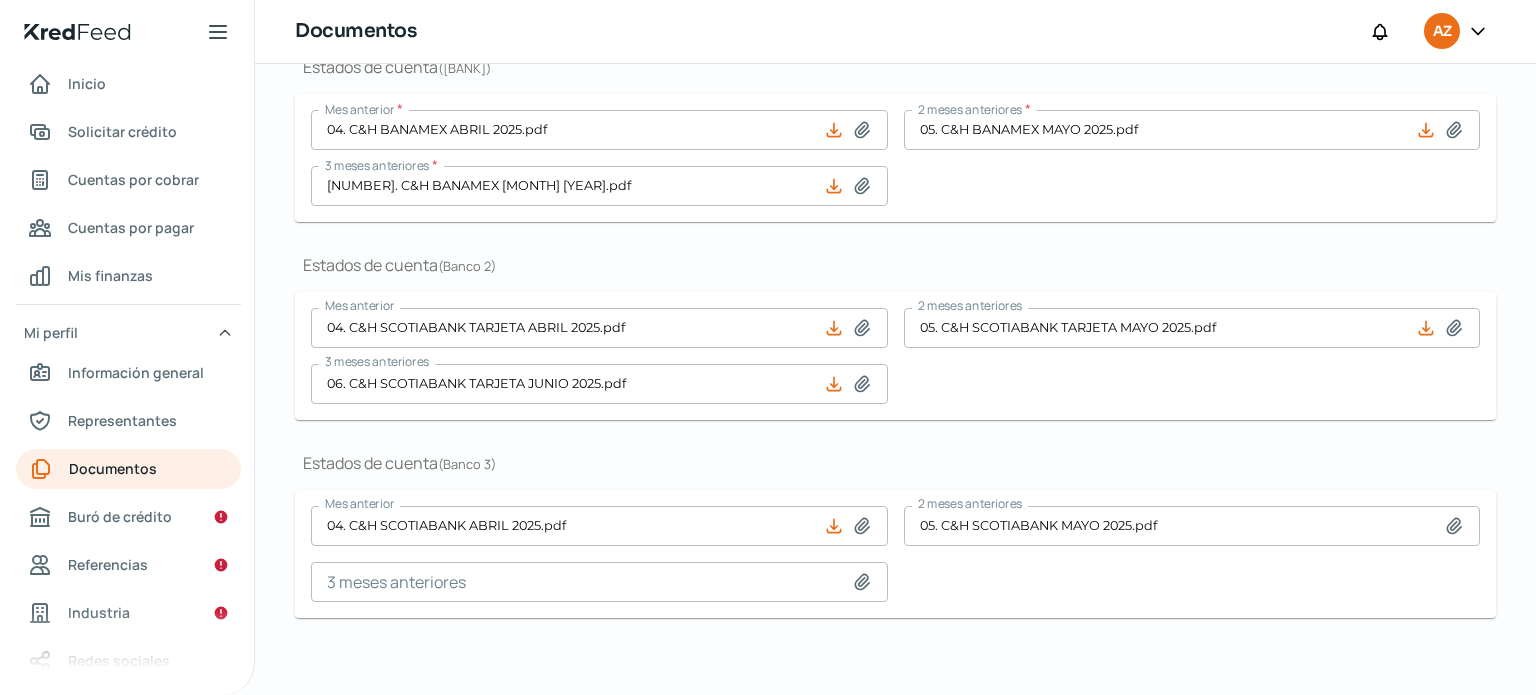 click 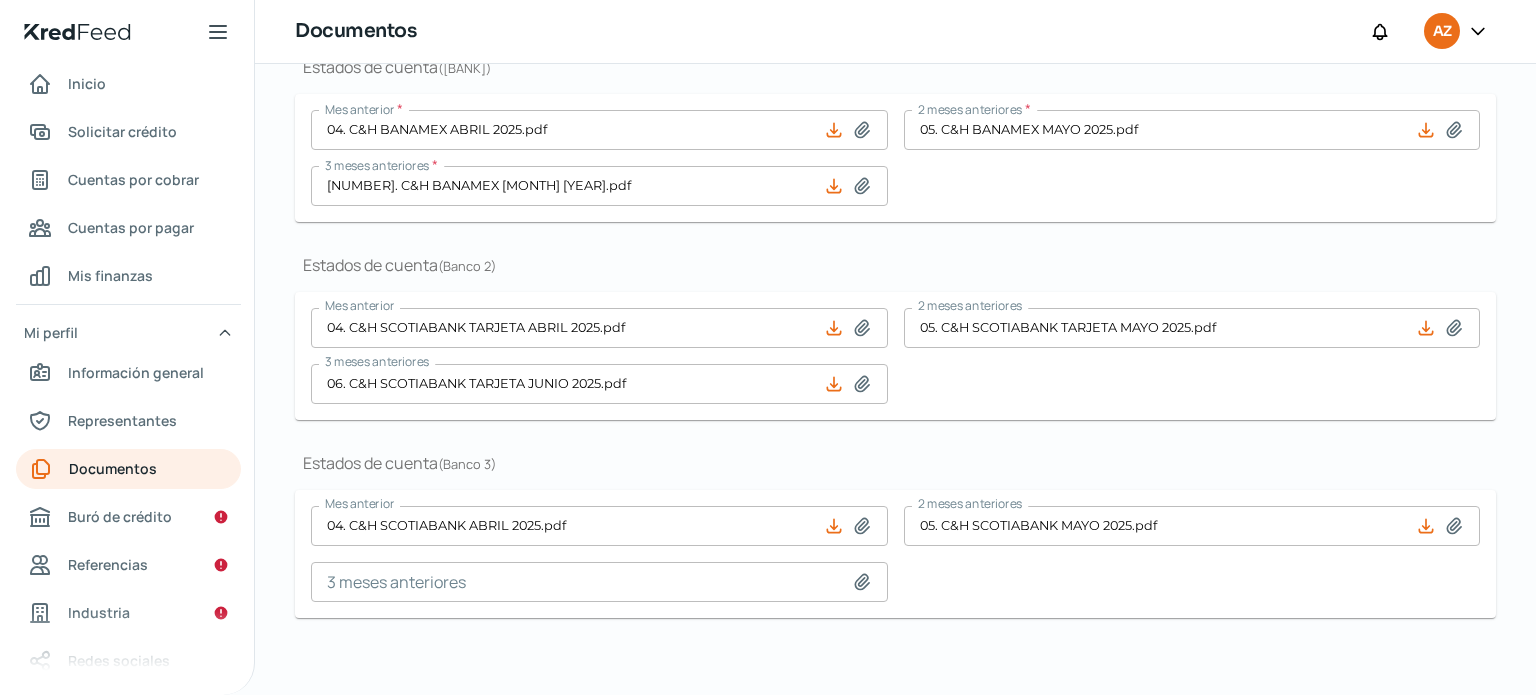type on "C:\fakepath\06. C&H SCOTIABANK JUNIO 2025.pdf" 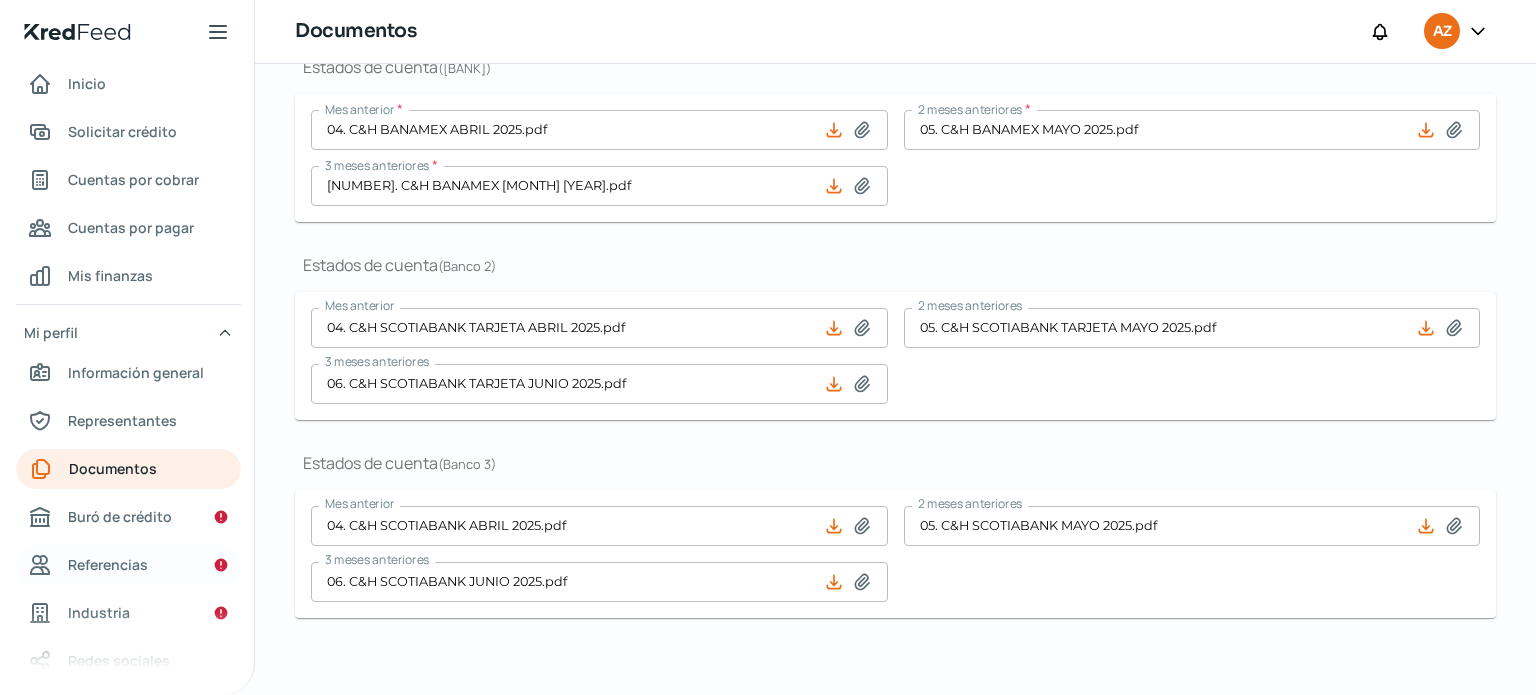 click on "Referencias" at bounding box center (108, 564) 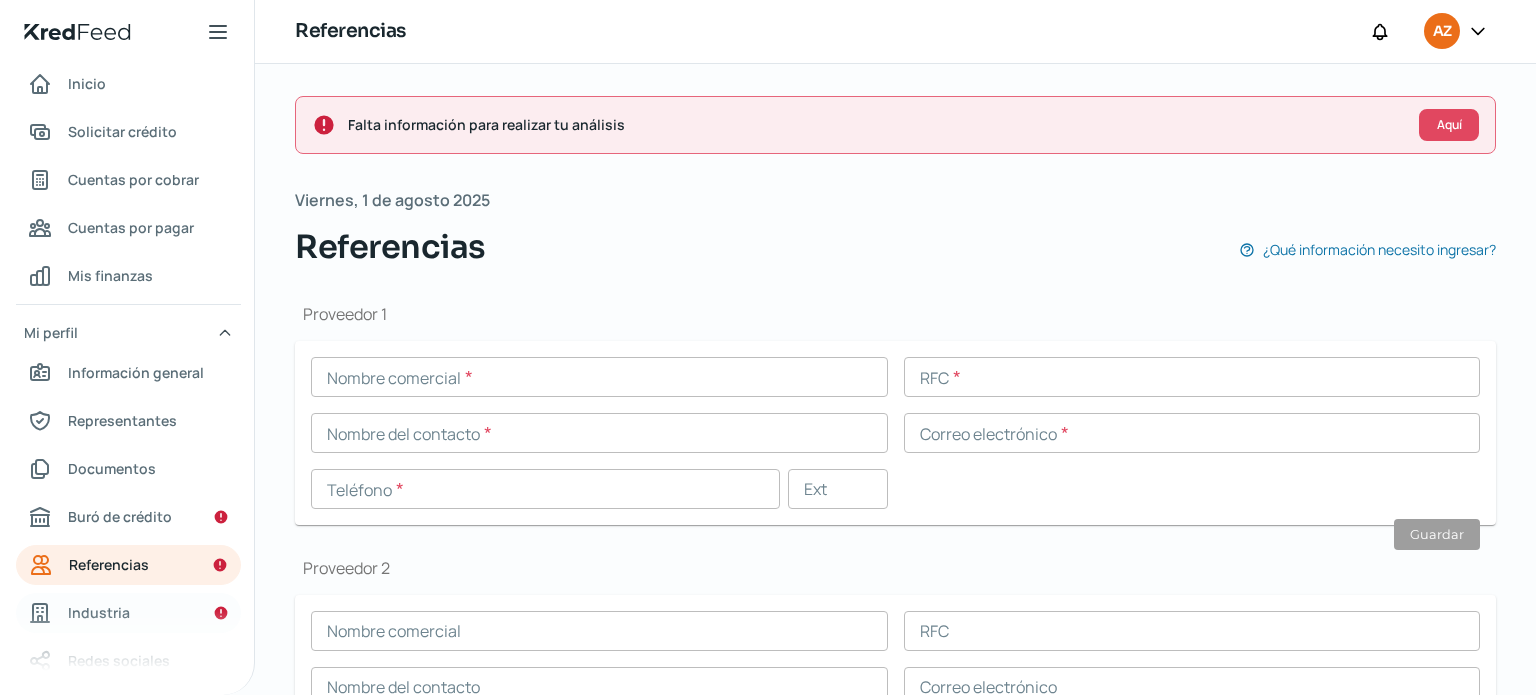 click on "Industria" at bounding box center (99, 612) 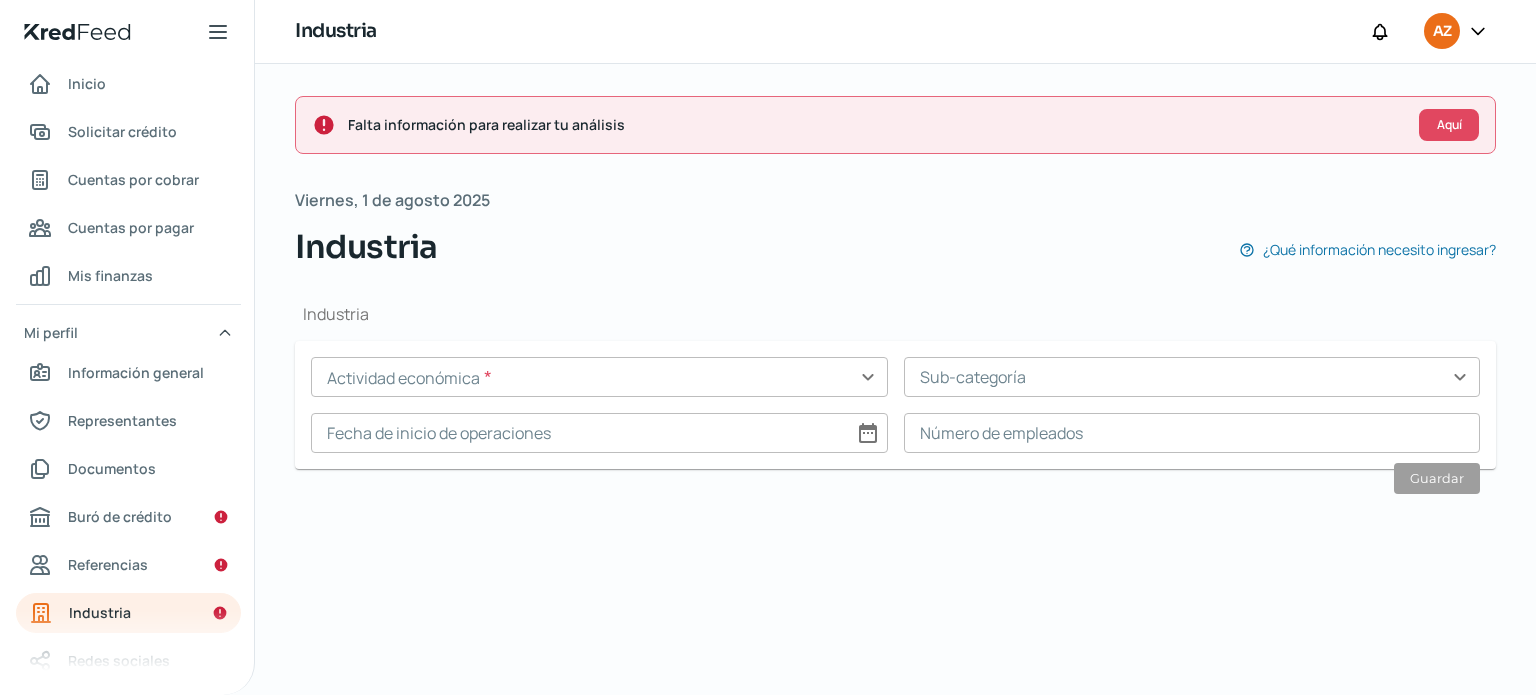 click at bounding box center (599, 377) 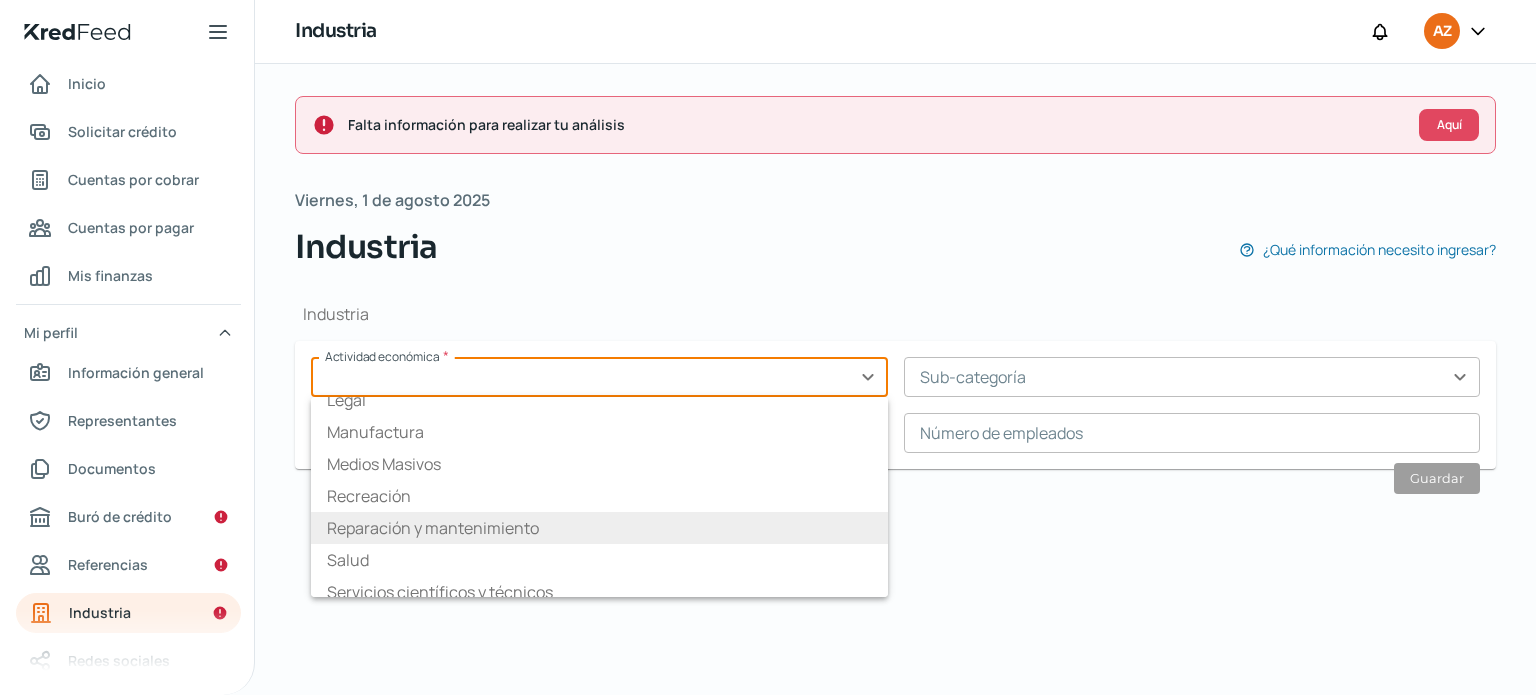 scroll, scrollTop: 112, scrollLeft: 0, axis: vertical 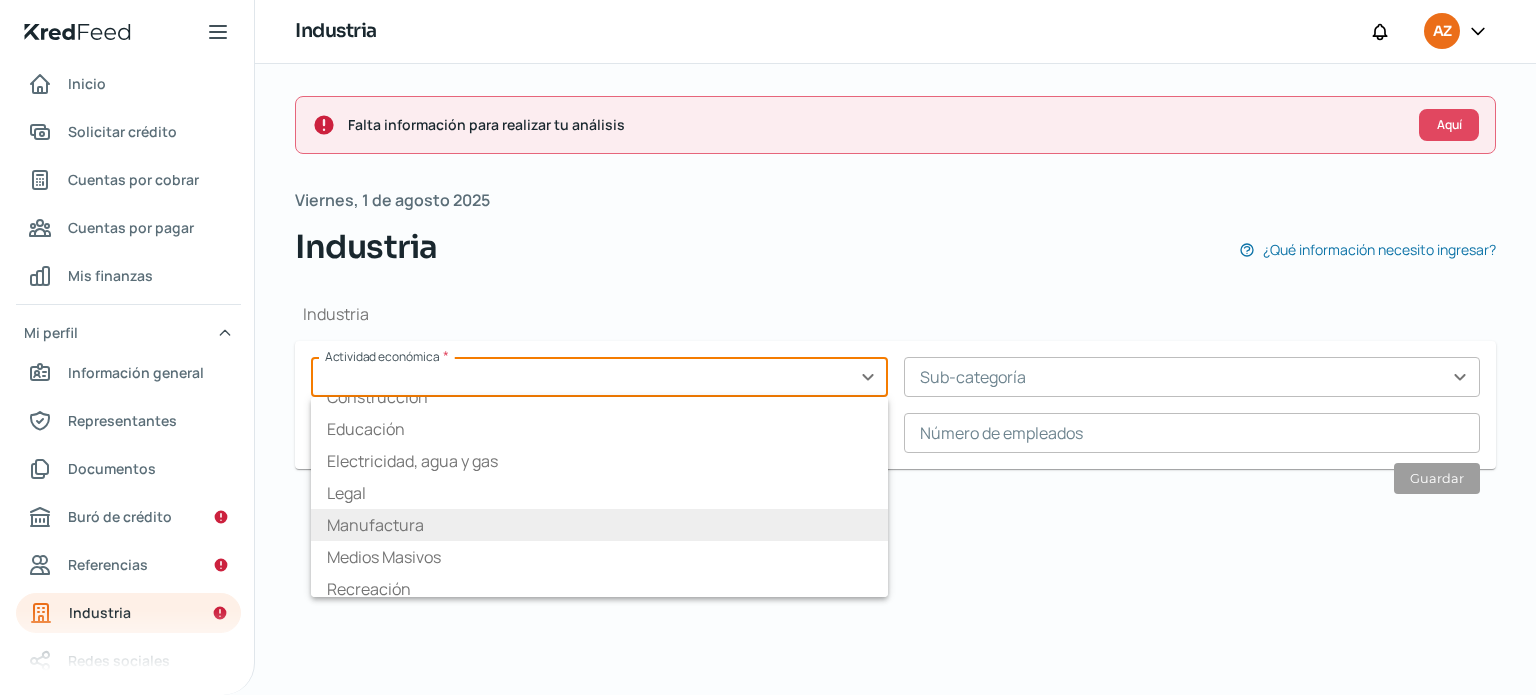 click on "Manufactura" at bounding box center (599, 525) 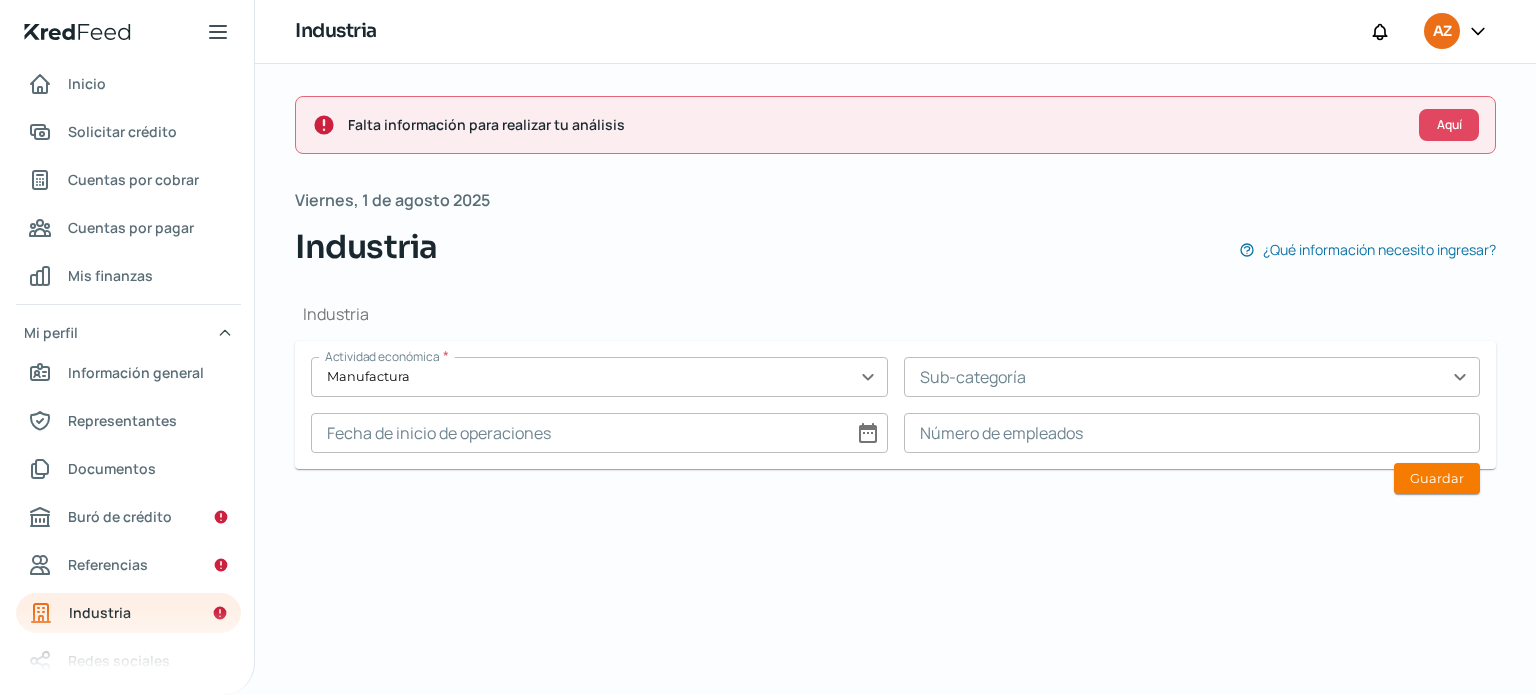click at bounding box center [1192, 377] 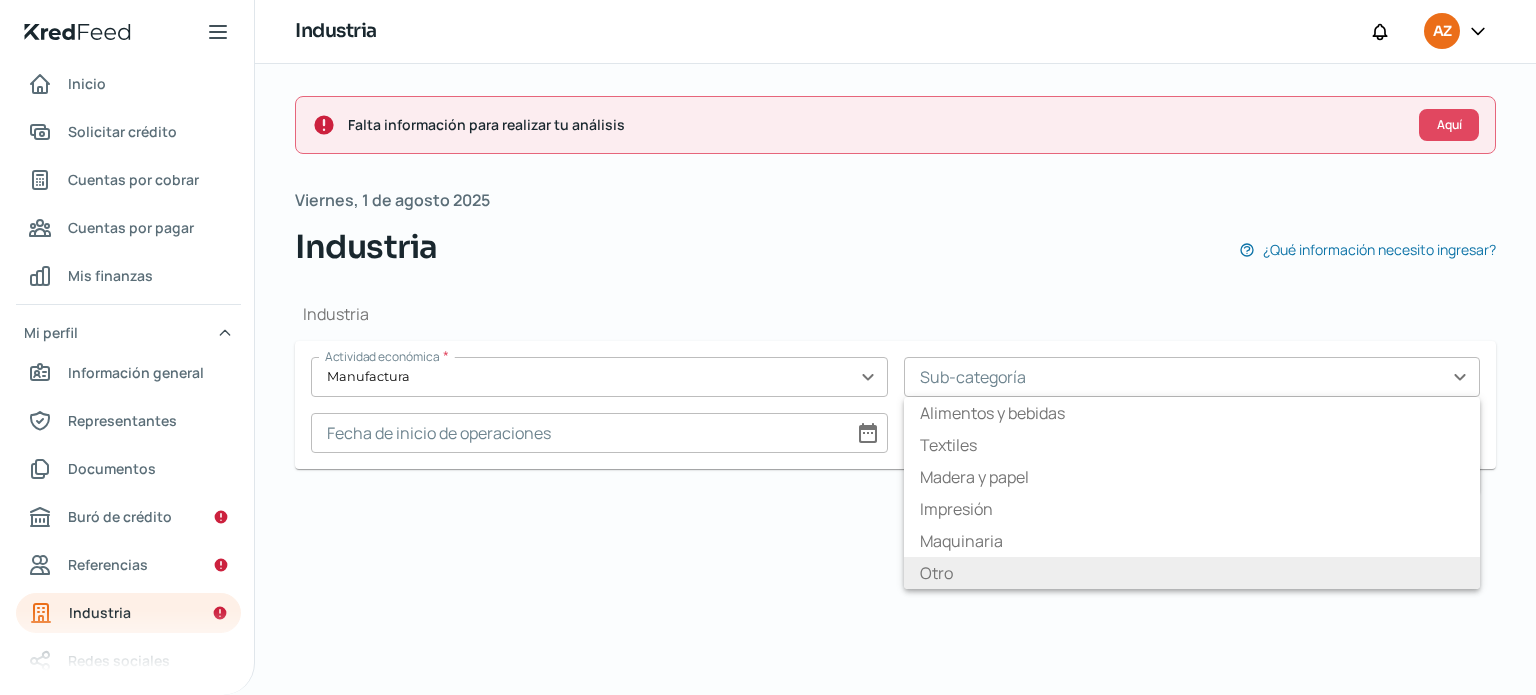 click on "Otro" at bounding box center (1192, 573) 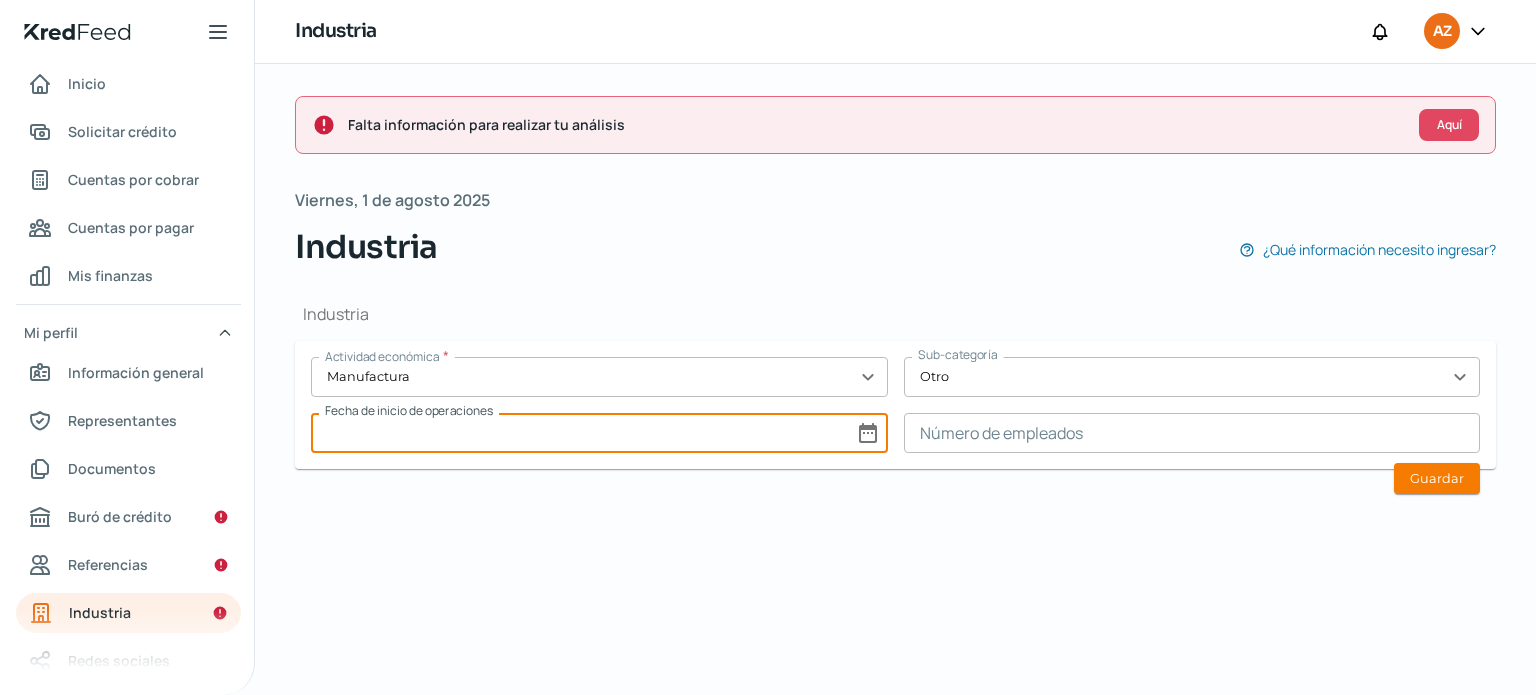 click at bounding box center [599, 433] 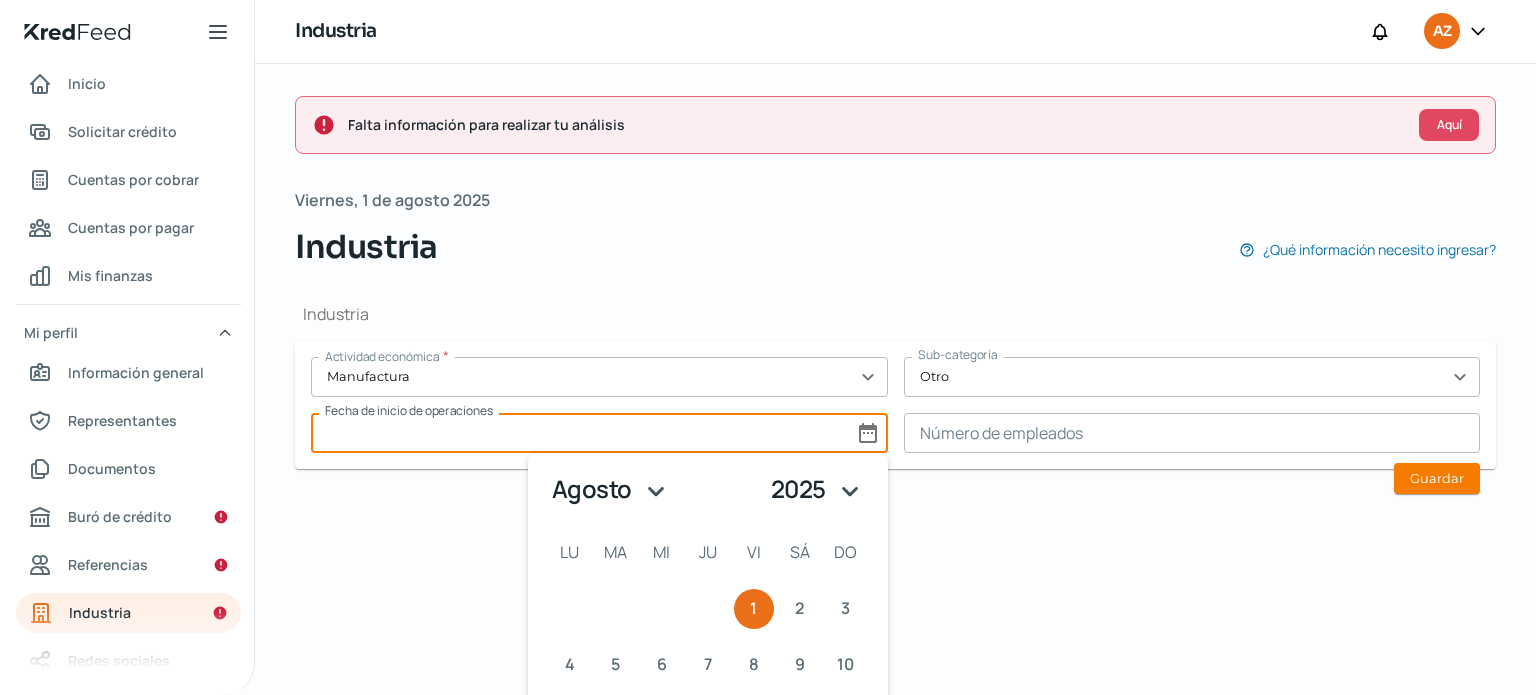 click on "1925 1926 1927 1928 1929 1930 1931 1932 1933 1934 1935 1936 1937 1938 1939 1940 1941 1942 1943 1944 1945 1946 1947 1948 1949 1950 1951 1952 1953 1954 1955 1956 1957 1958 1959 1960 1961 1962 1963 1964 1965 1966 1967 1968 1969 1970 1971 1972 1973 1974 1975 1976 1977 1978 1979 1980 1981 1982 1983 1984 1985 1986 1987 1988 1989 1990 1991 1992 1993 1994 1995 1996 1997 1998 1999 2000 2001 2002 2003 2004 2005 2006 2007 2008 2009 2010 2011 2012 2013 2014 2015 2016 2017 2018 2019 2020 2021 2022 2023 2024 2025" at bounding box center [818, 489] 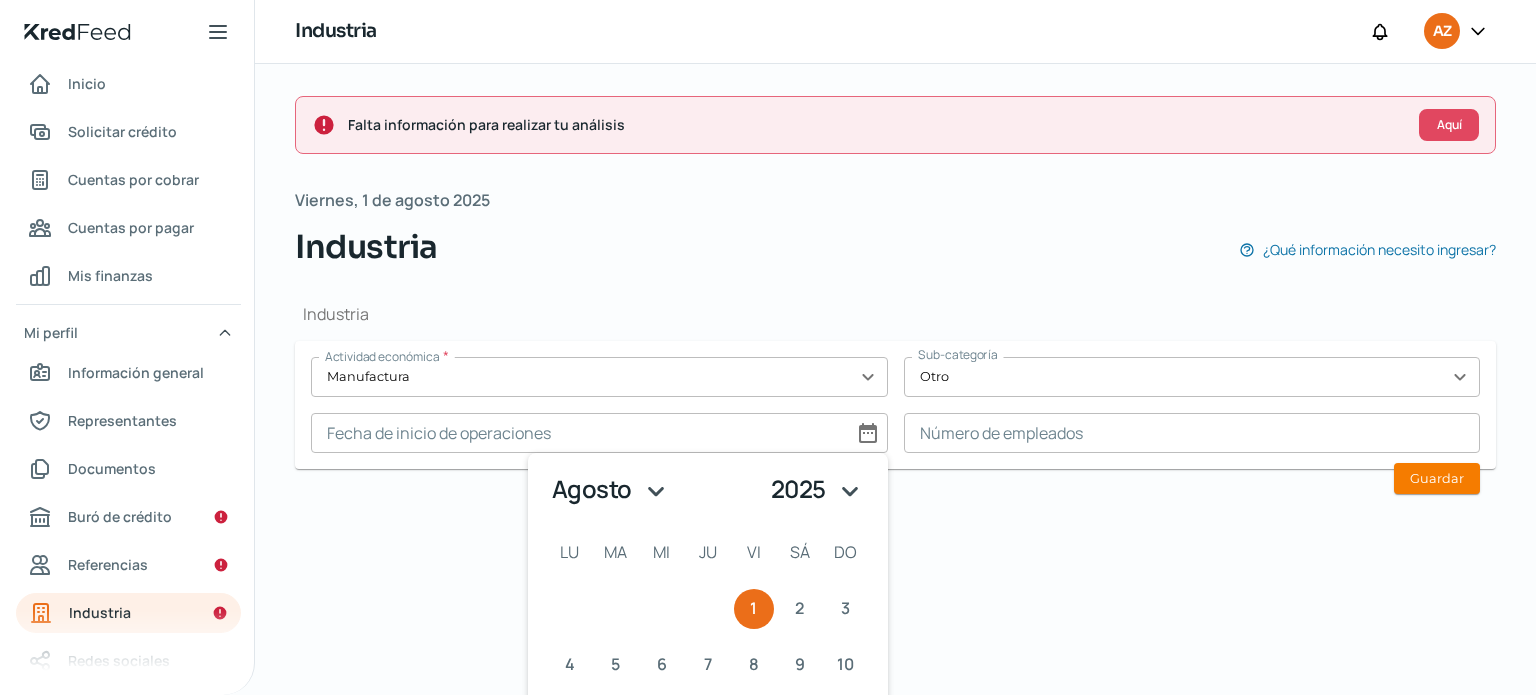 select on "2021" 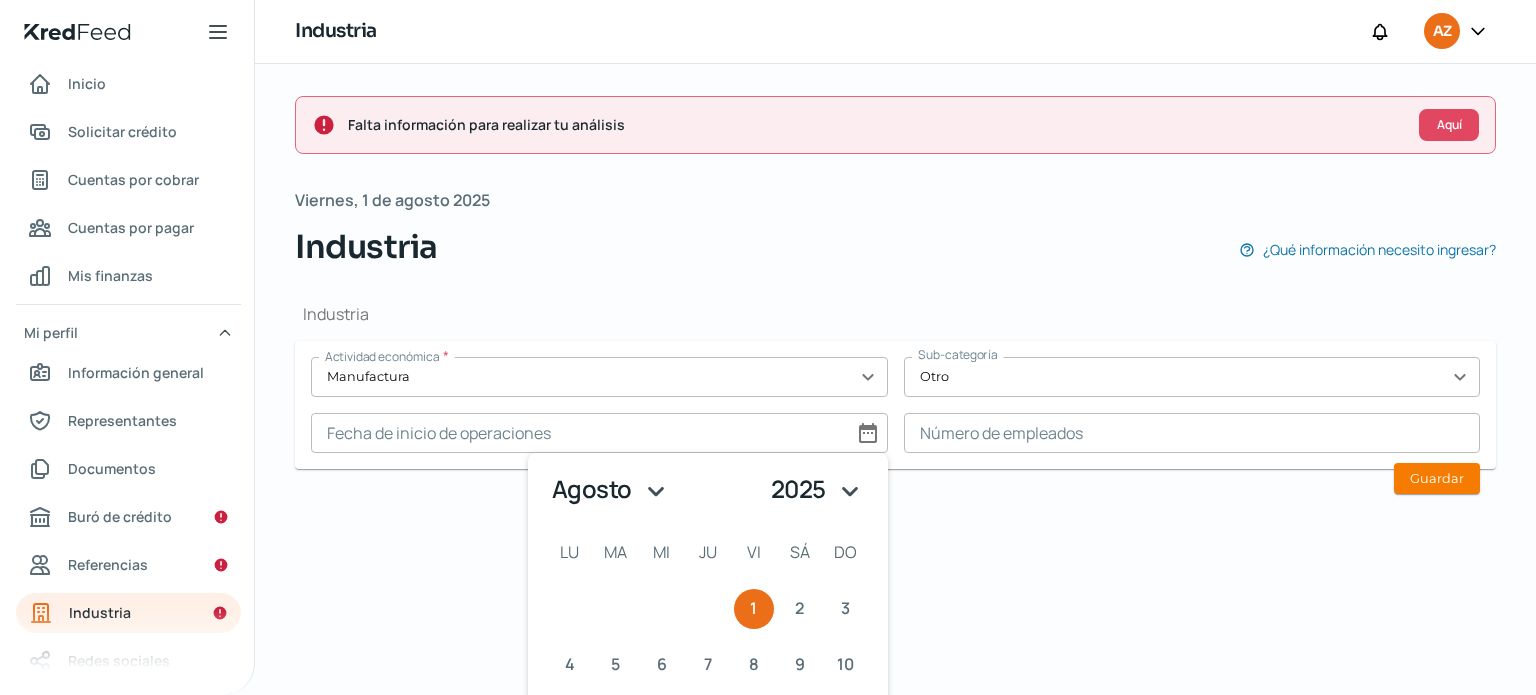 click on "1925 1926 1927 1928 1929 1930 1931 1932 1933 1934 1935 1936 1937 1938 1939 1940 1941 1942 1943 1944 1945 1946 1947 1948 1949 1950 1951 1952 1953 1954 1955 1956 1957 1958 1959 1960 1961 1962 1963 1964 1965 1966 1967 1968 1969 1970 1971 1972 1973 1974 1975 1976 1977 1978 1979 1980 1981 1982 1983 1984 1985 1986 1987 1988 1989 1990 1991 1992 1993 1994 1995 1996 1997 1998 1999 2000 2001 2002 2003 2004 2005 2006 2007 2008 2009 2010 2011 2012 2013 2014 2015 2016 2017 2018 2019 2020 2021 2022 2023 2024 2025" at bounding box center (818, 489) 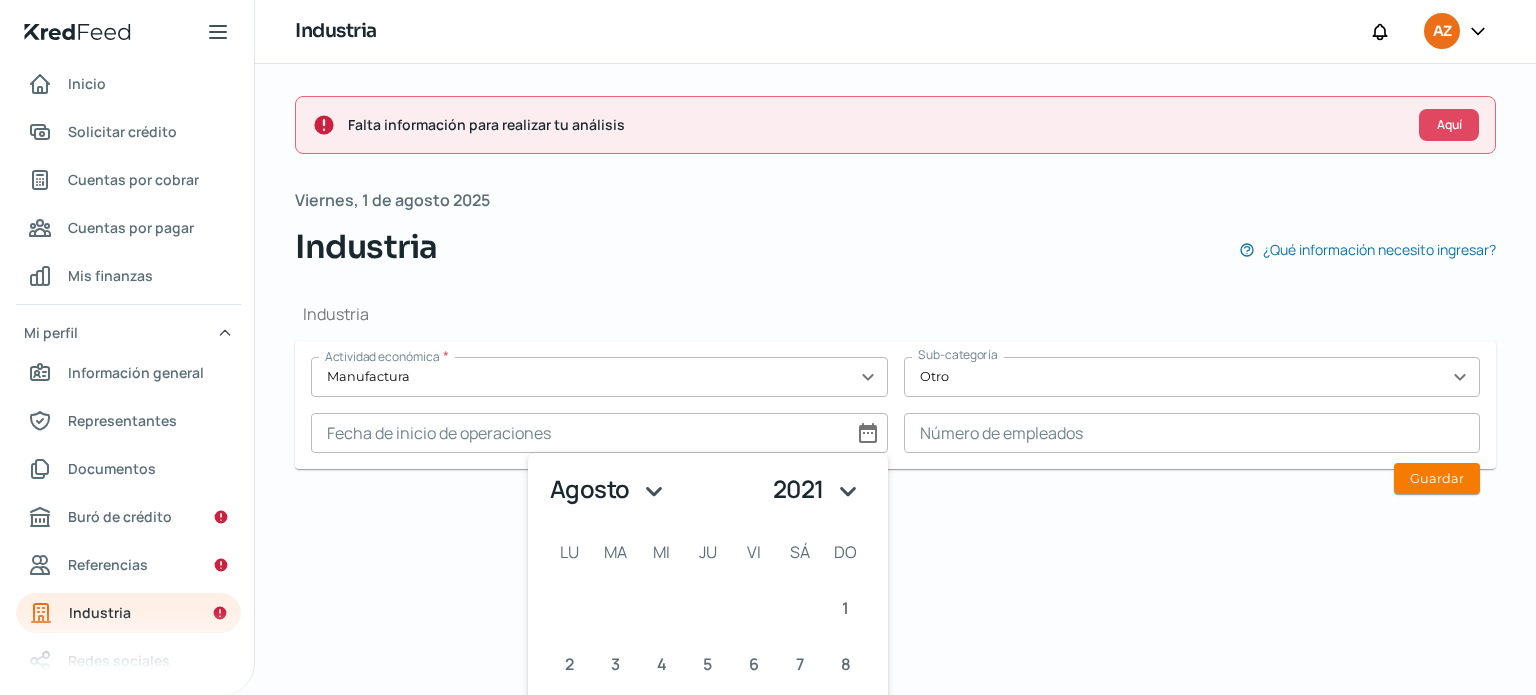 click on "enero febrero marzo abril mayo junio julio agosto septiembre octubre noviembre diciembre" at bounding box center (610, 489) 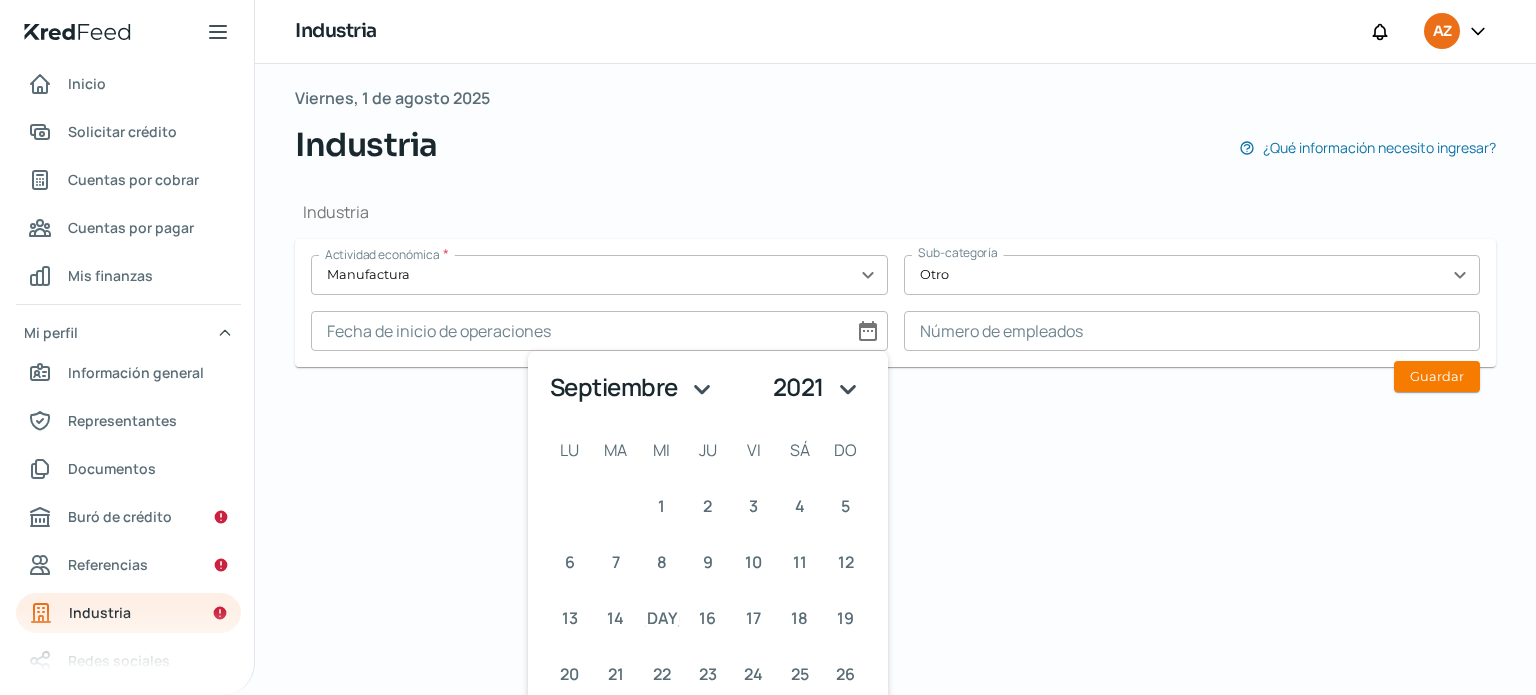 scroll, scrollTop: 188, scrollLeft: 0, axis: vertical 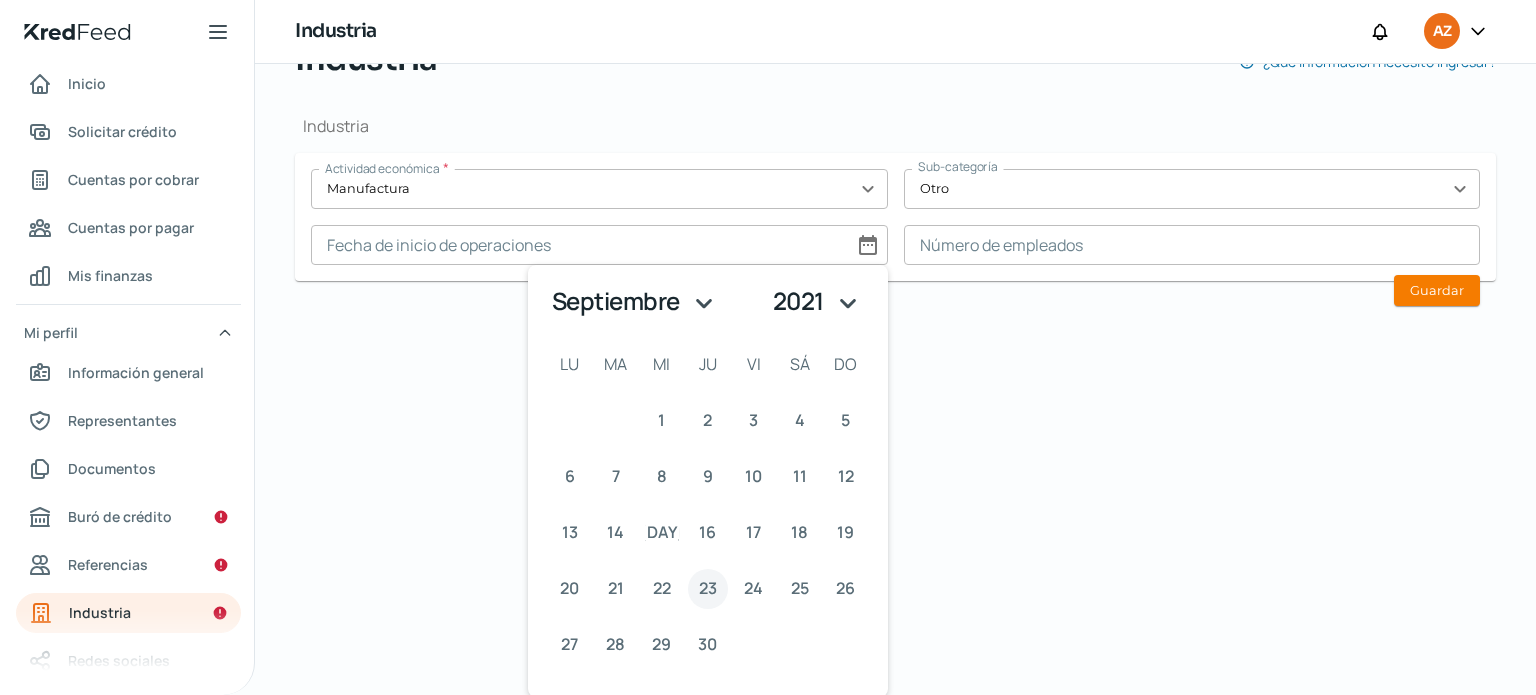 click on "23" at bounding box center [708, 588] 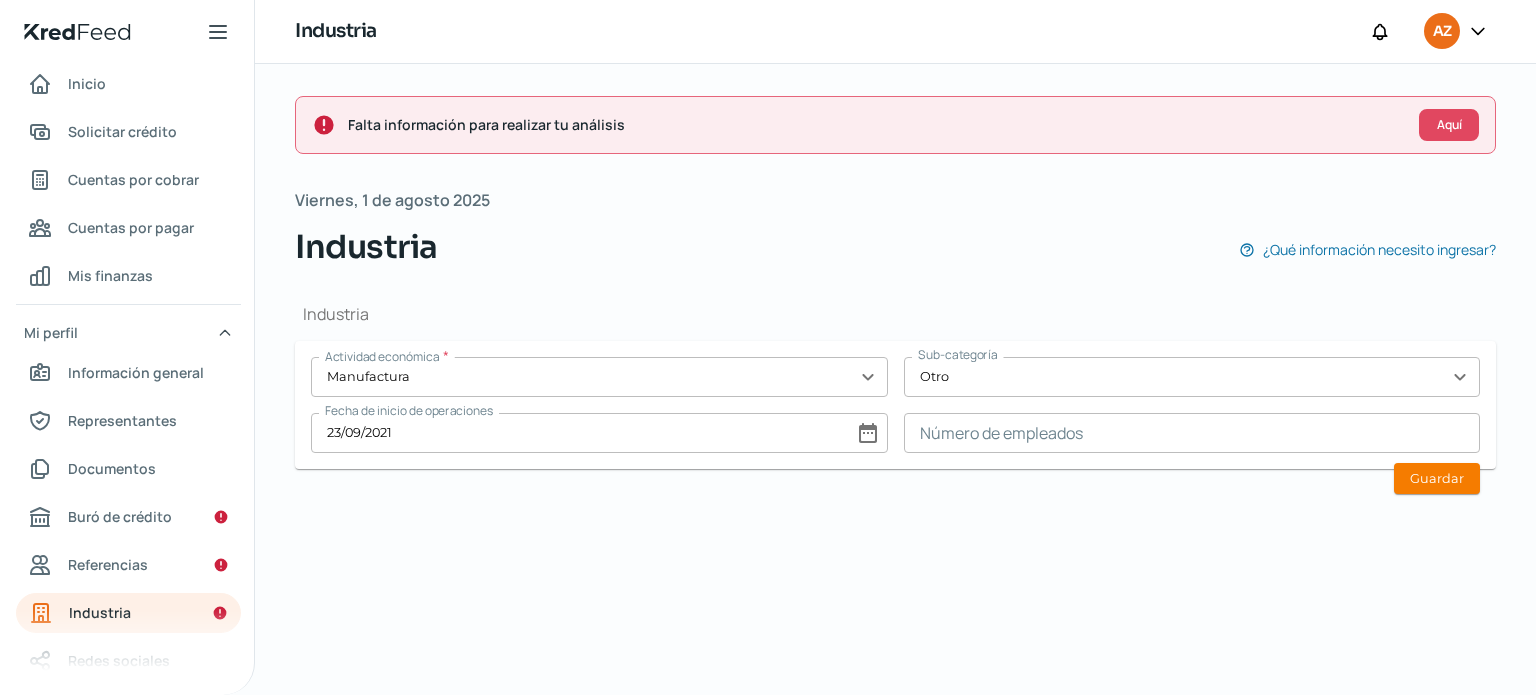 scroll, scrollTop: 0, scrollLeft: 0, axis: both 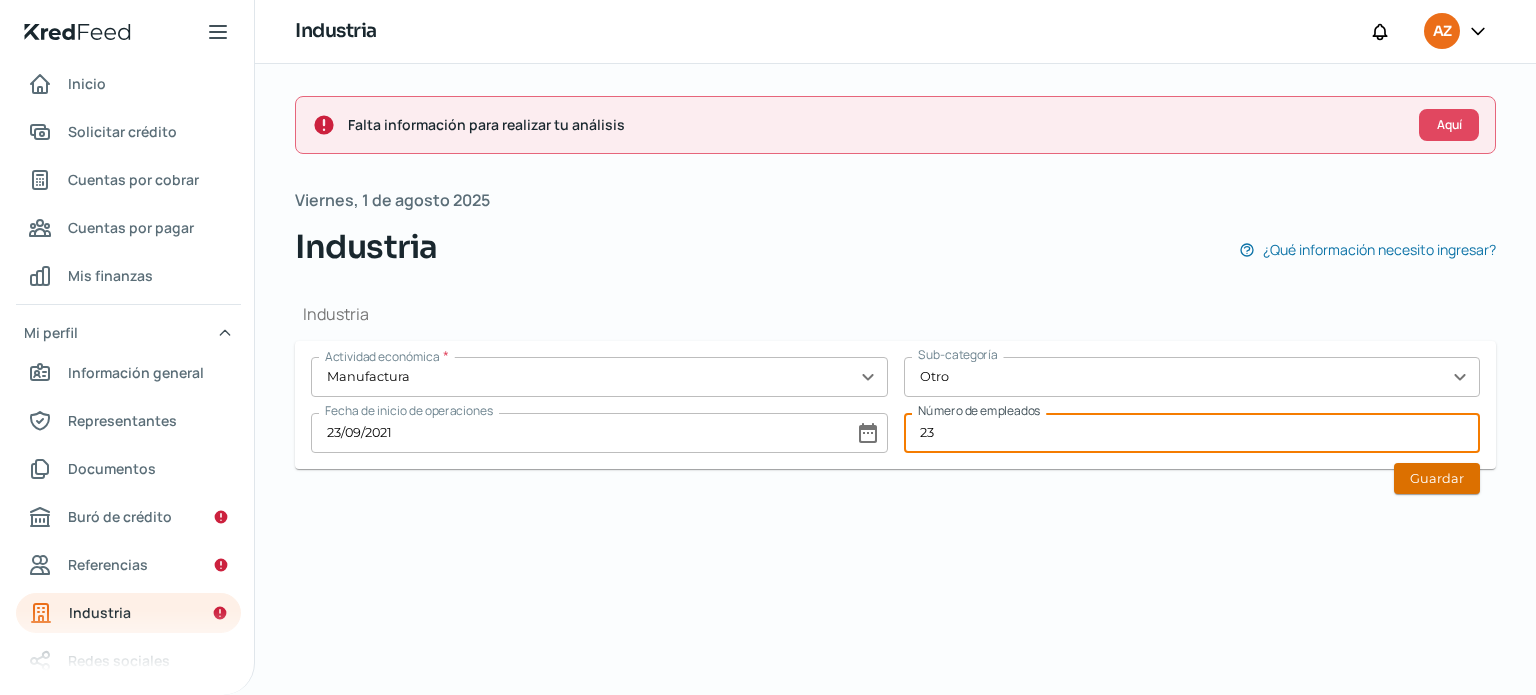 type on "23" 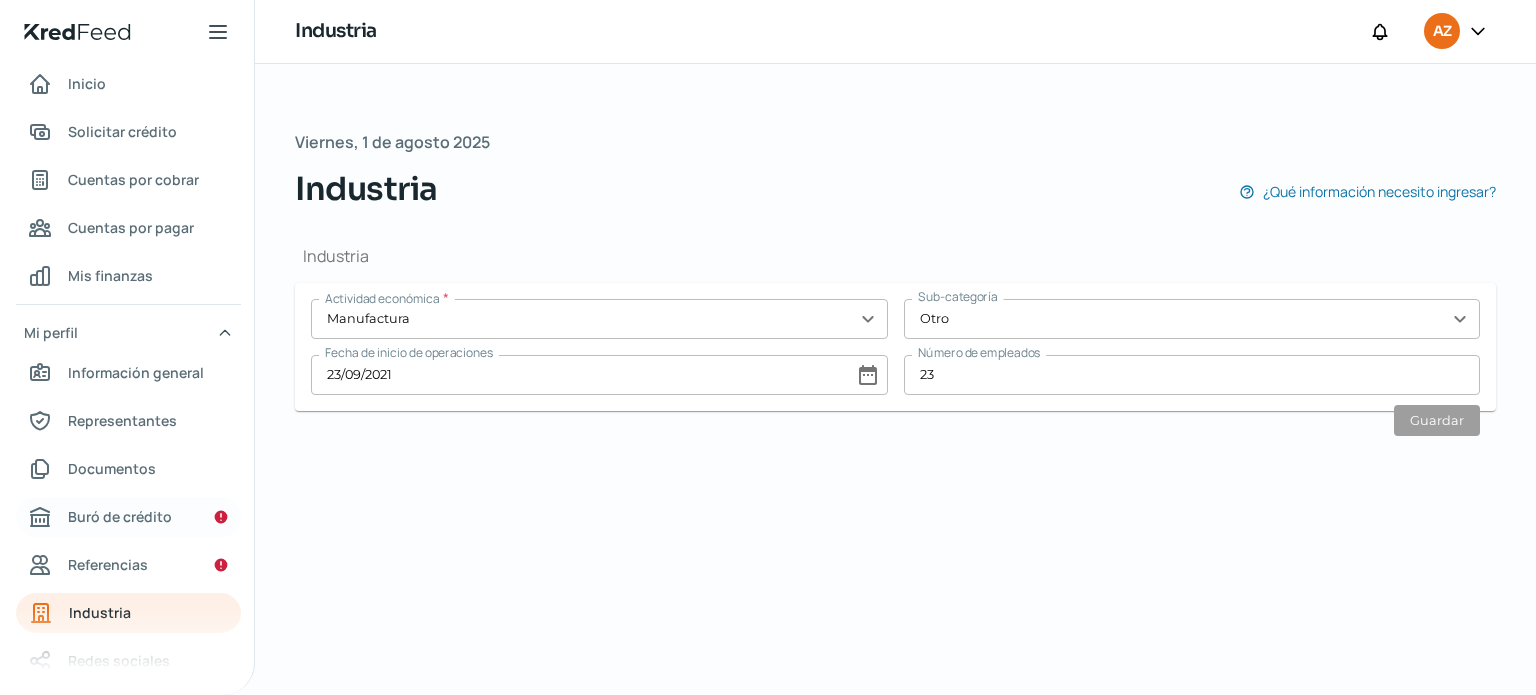 click on "Buró de crédito" at bounding box center [120, 516] 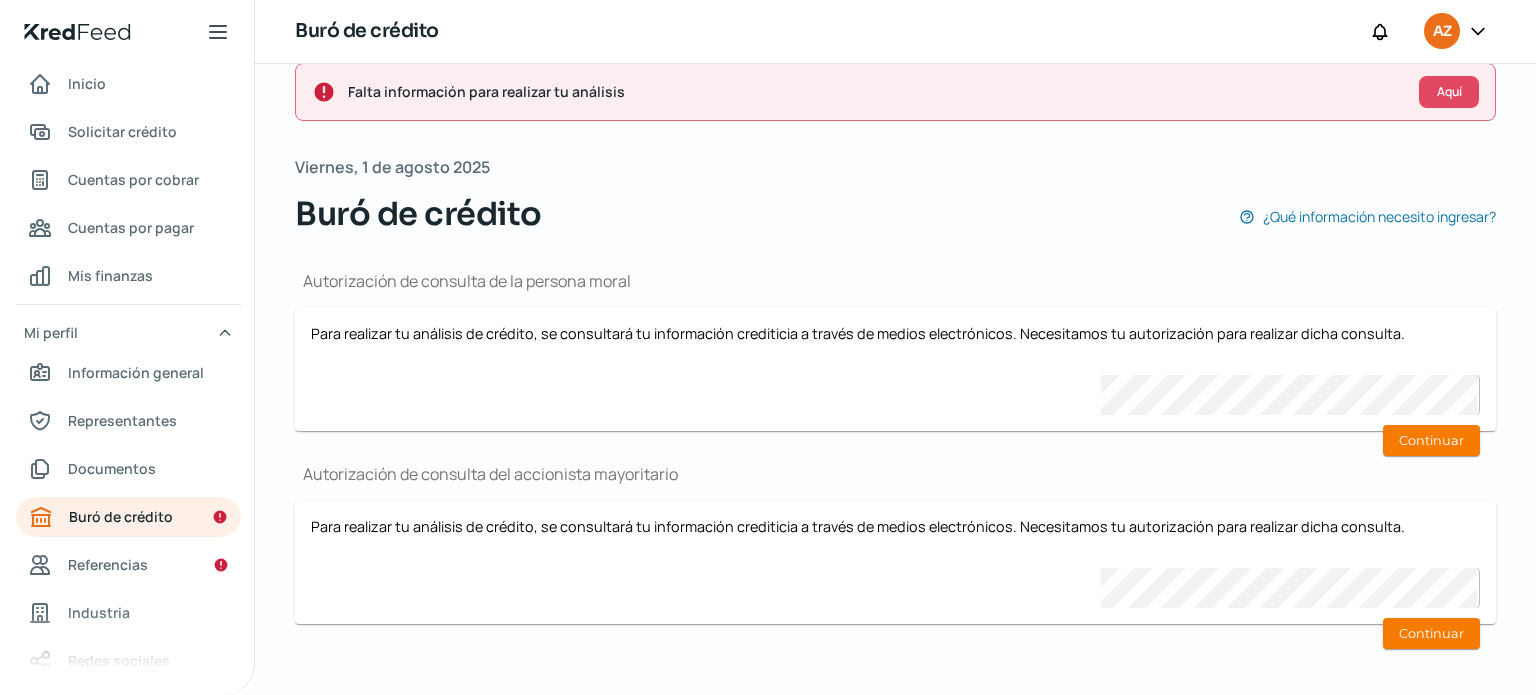 scroll, scrollTop: 40, scrollLeft: 0, axis: vertical 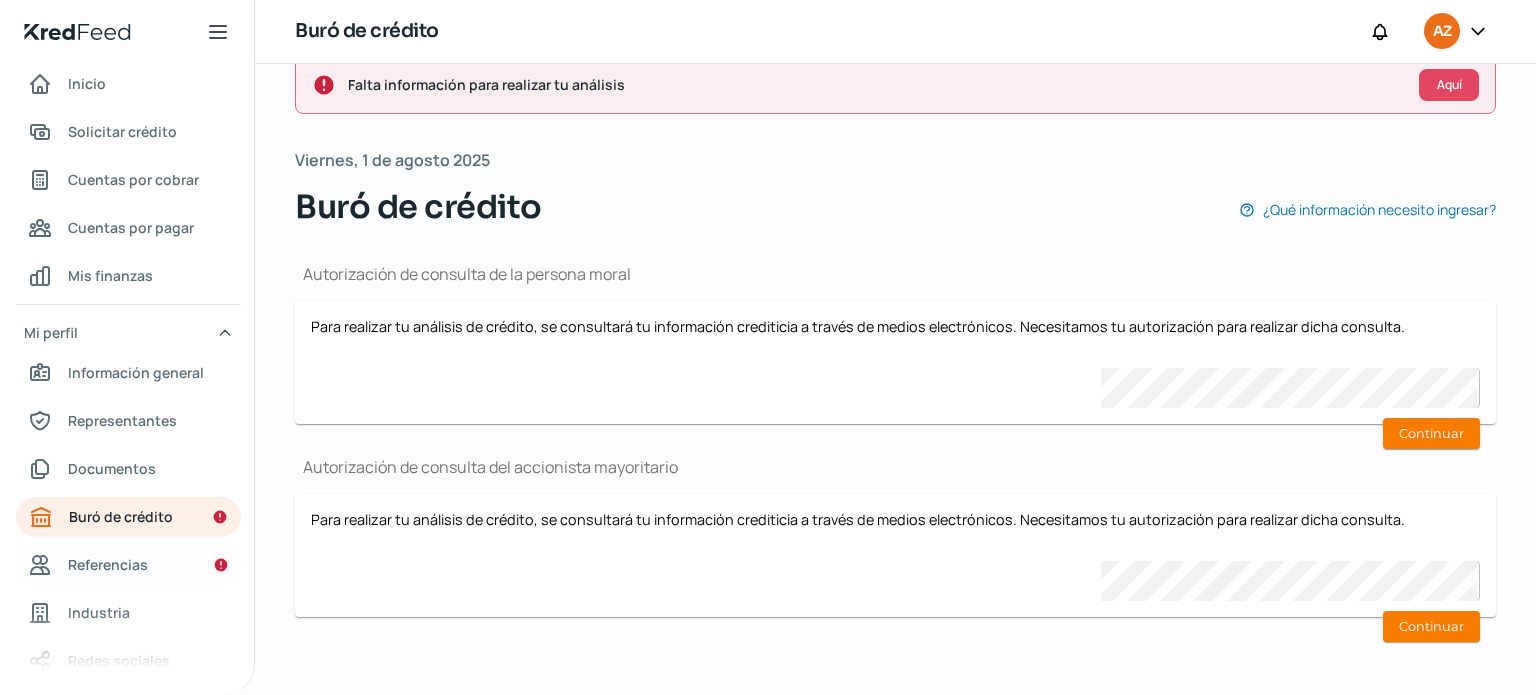 click on "Referencias" at bounding box center (108, 564) 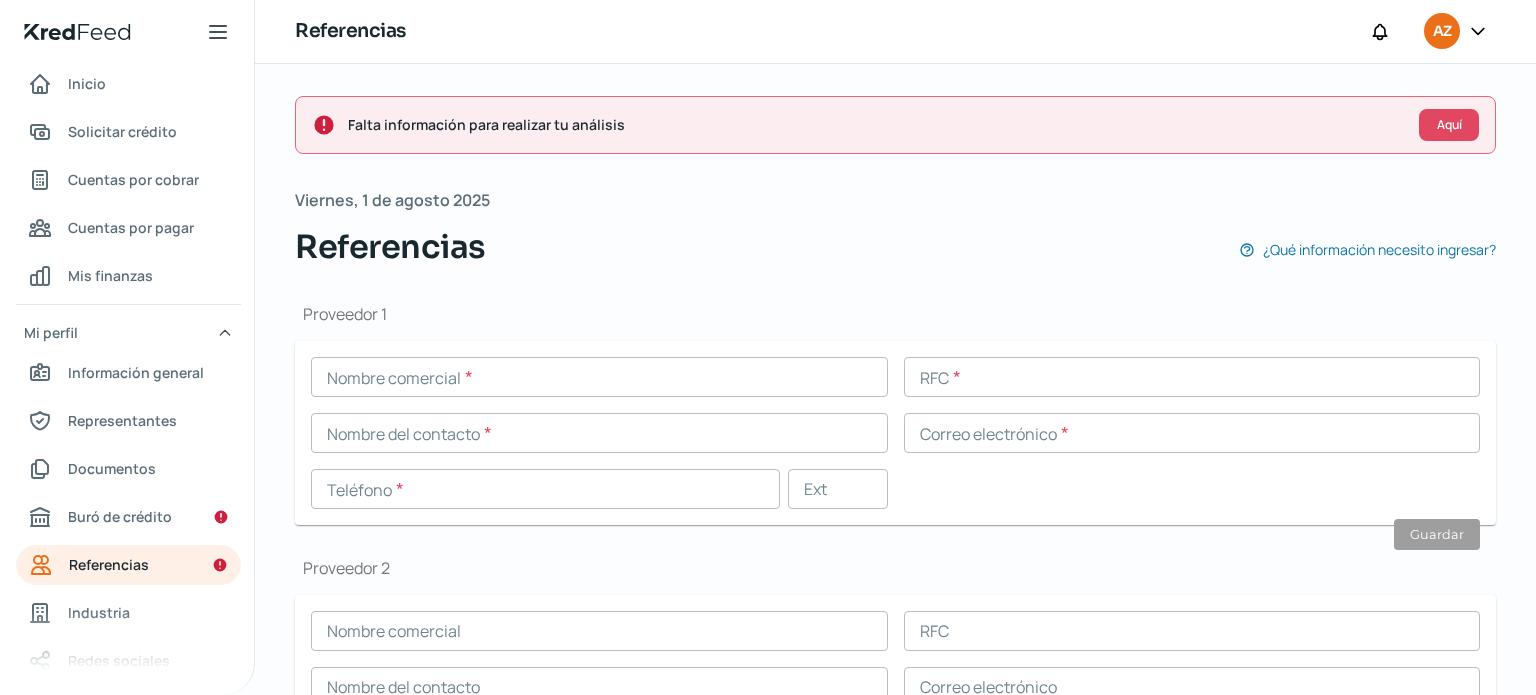 click at bounding box center (599, 377) 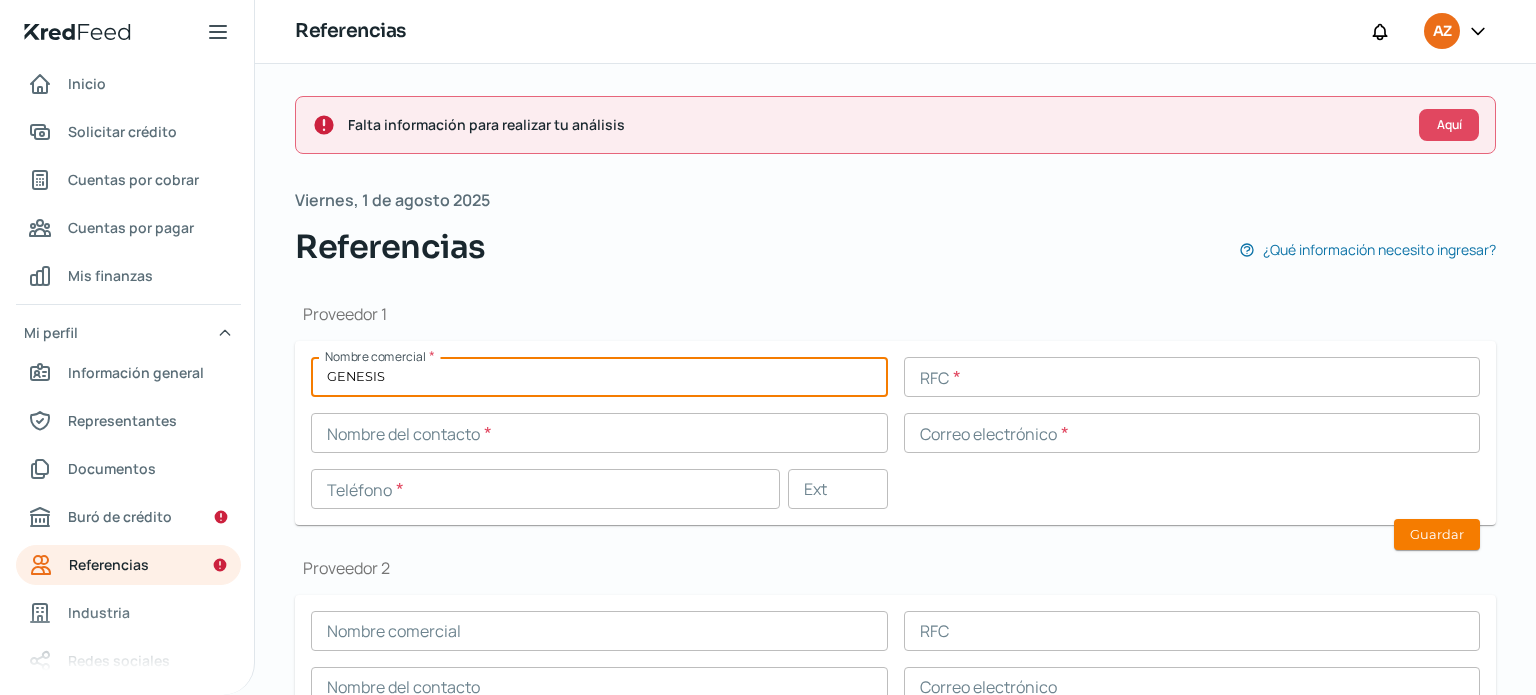 type on "GENESIS" 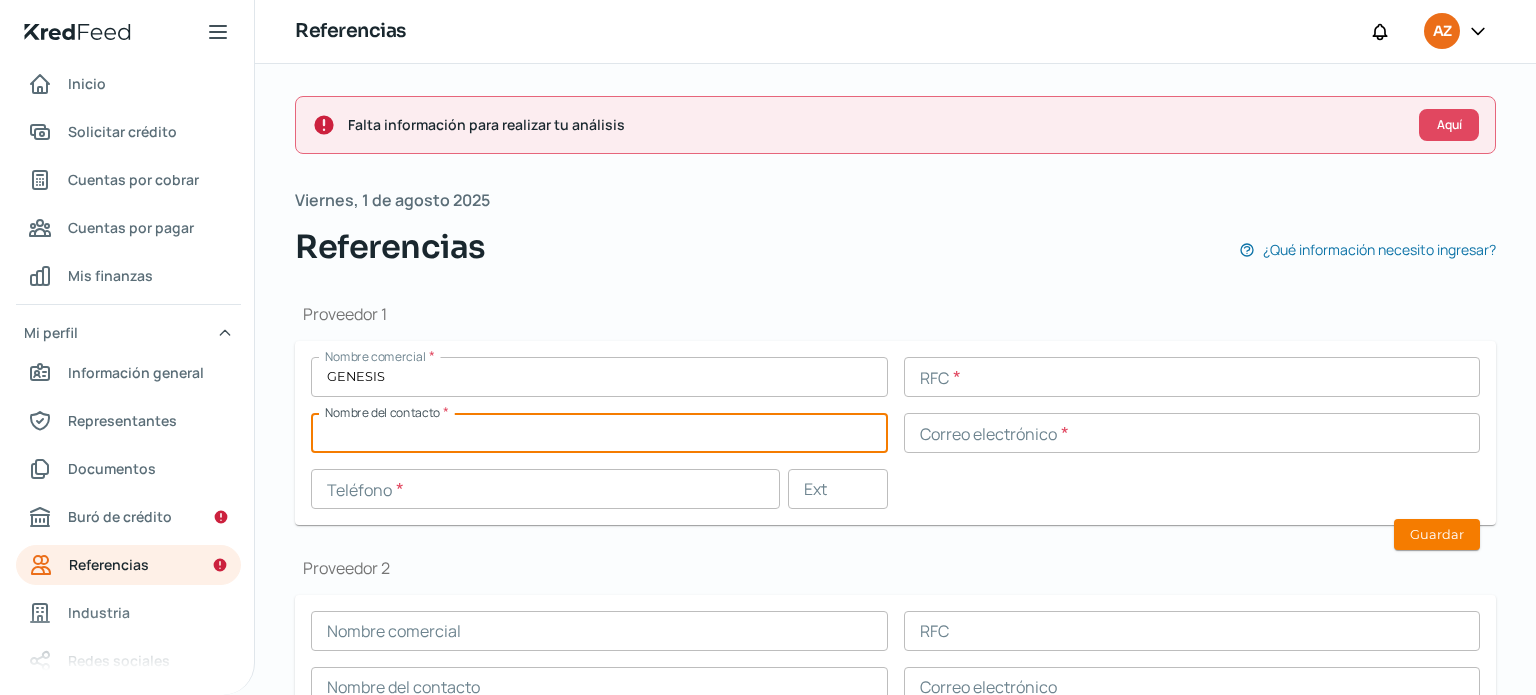 click at bounding box center (599, 433) 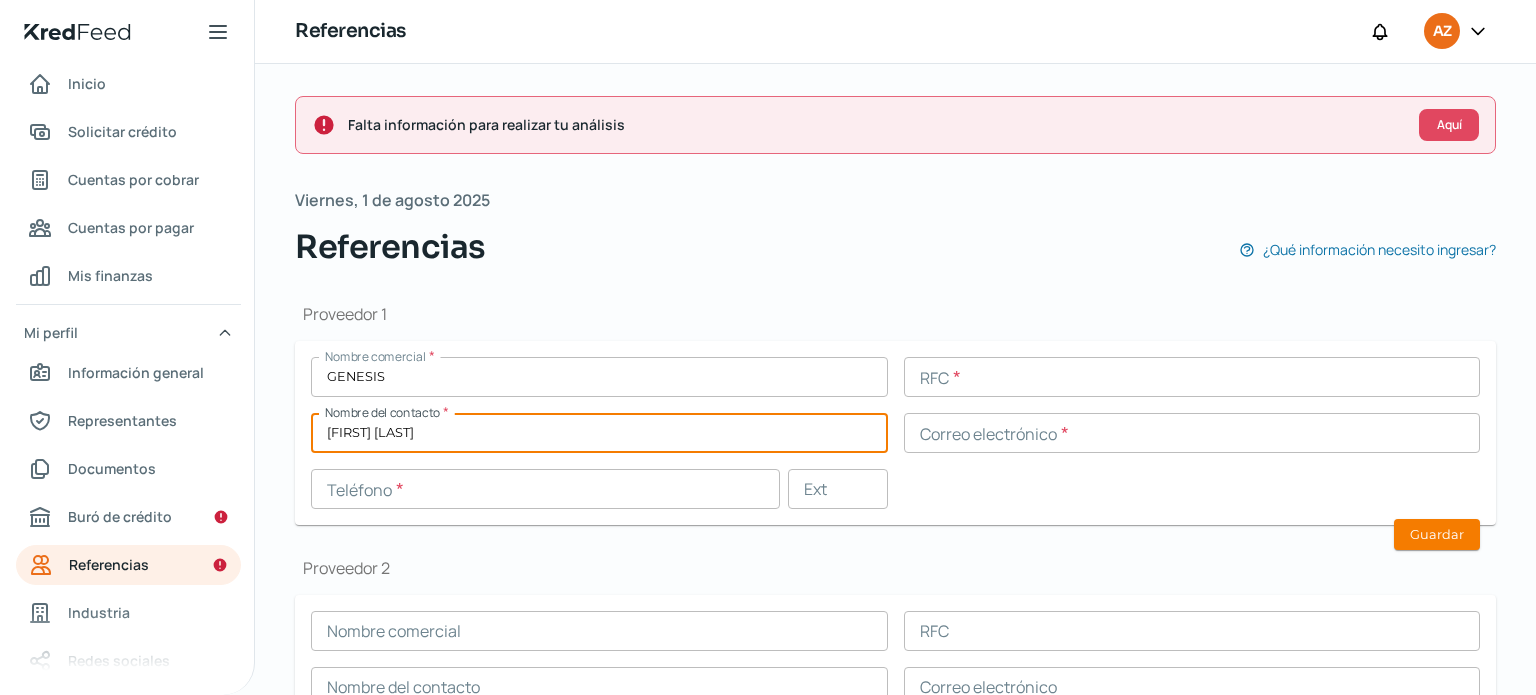 type on "[FIRST] [LAST]" 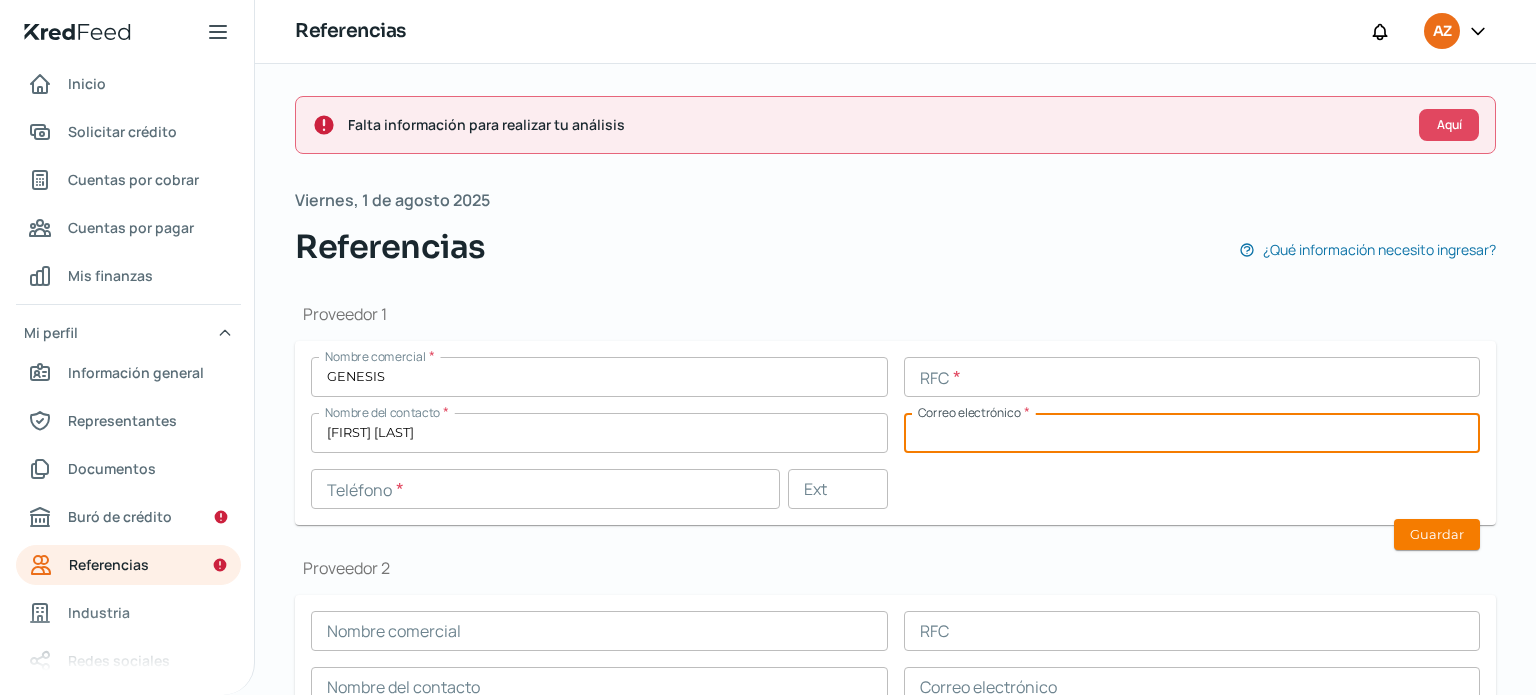 click at bounding box center (545, 489) 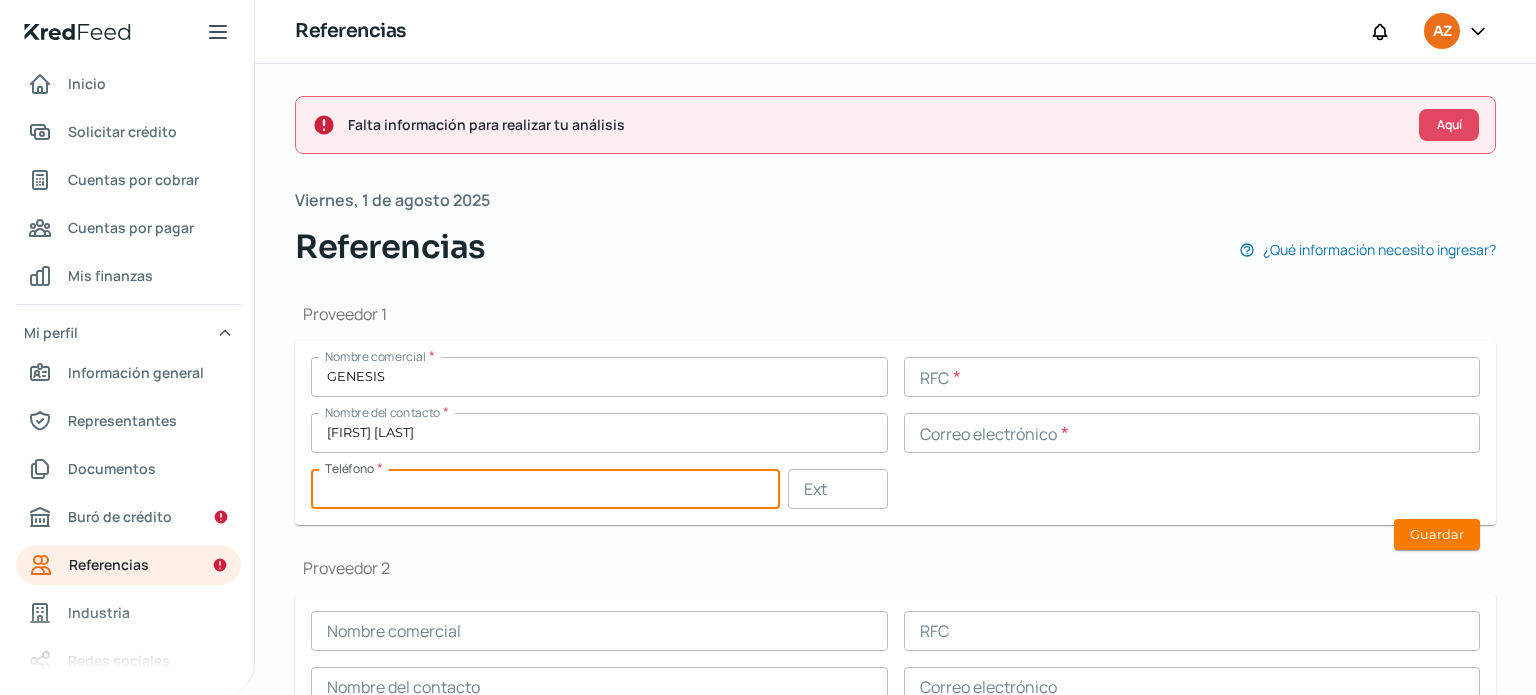 paste on "[PHONE]" 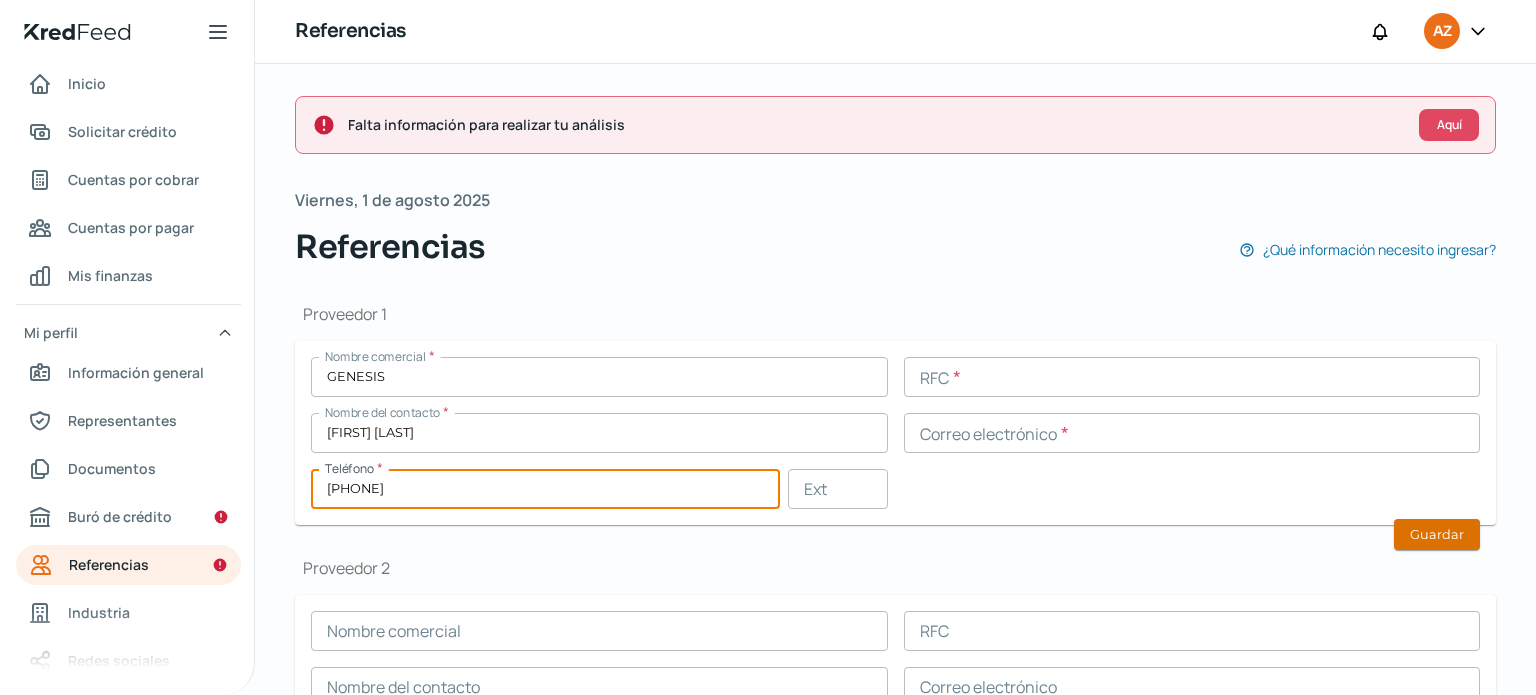 type on "[PHONE]" 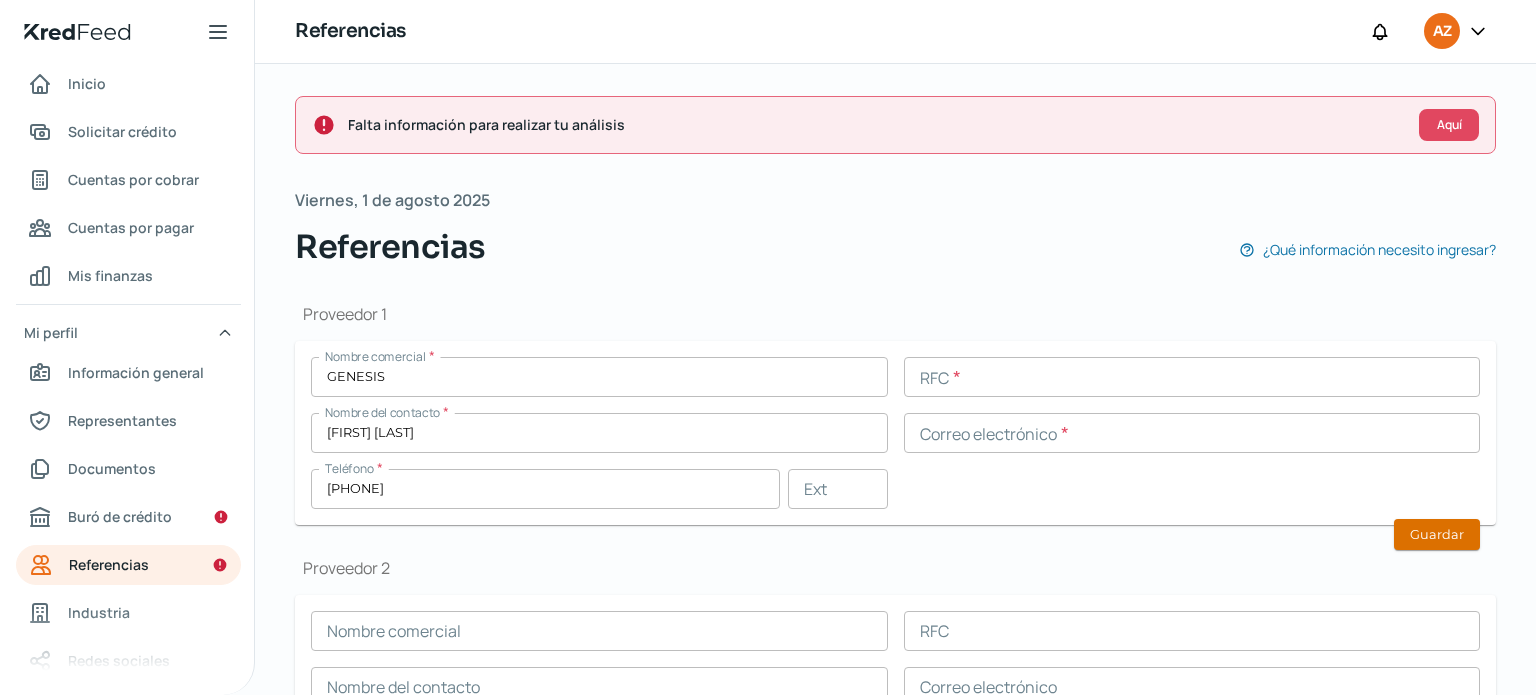 click on "Guardar" at bounding box center (1437, 534) 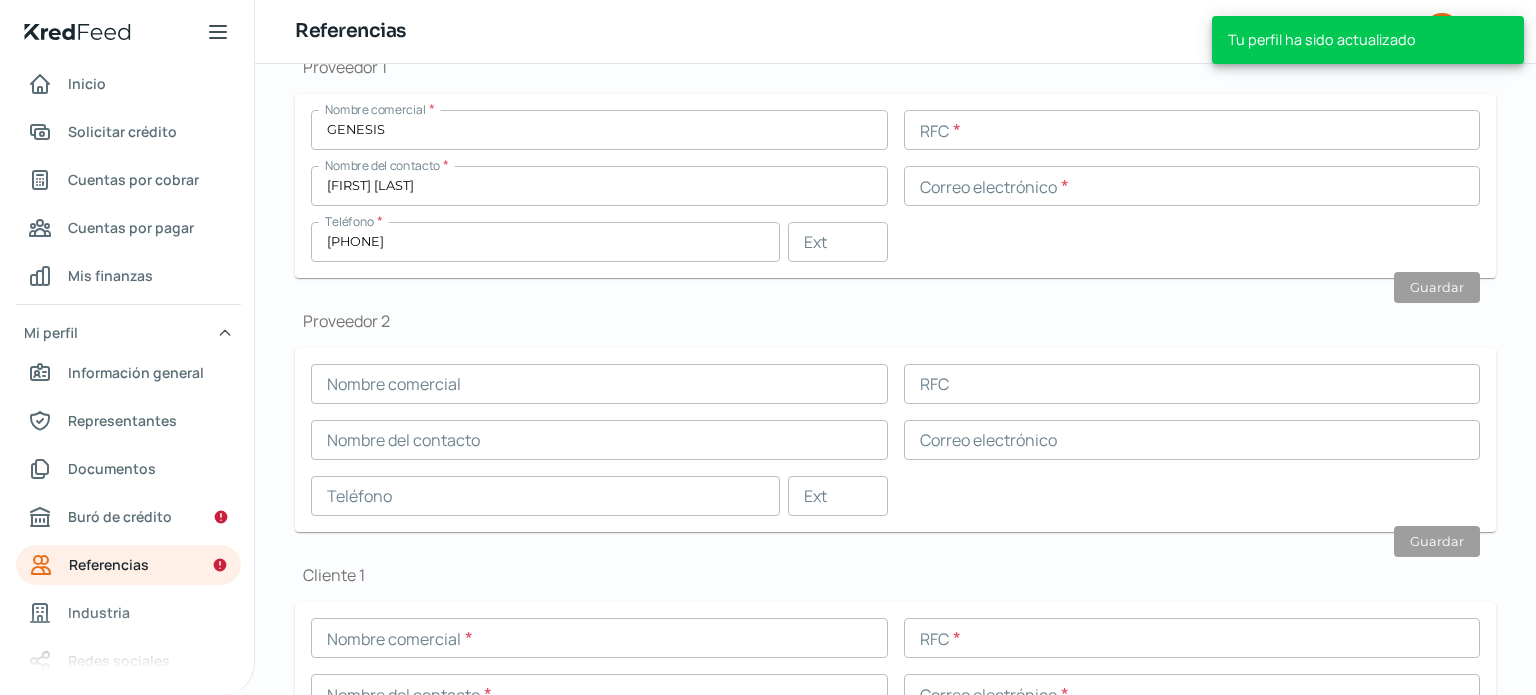 scroll, scrollTop: 300, scrollLeft: 0, axis: vertical 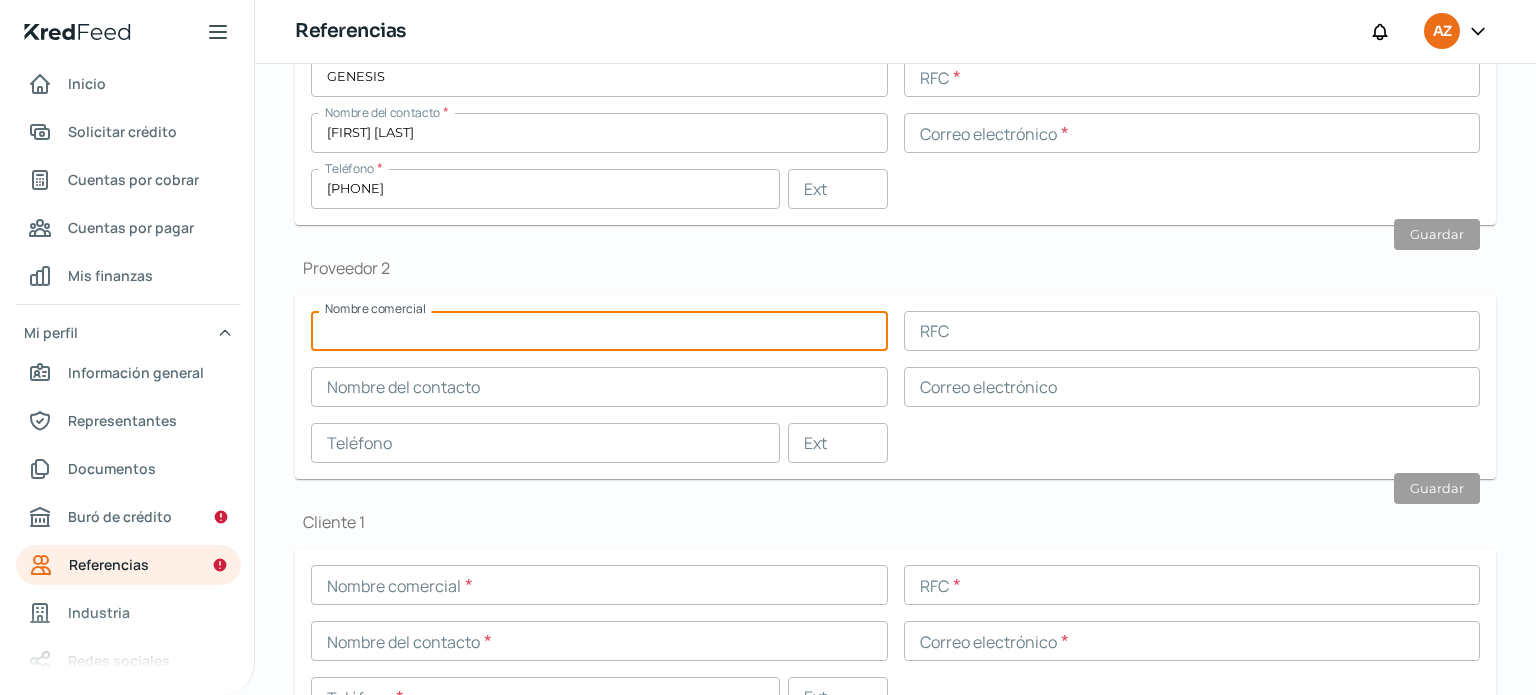 click at bounding box center [599, 331] 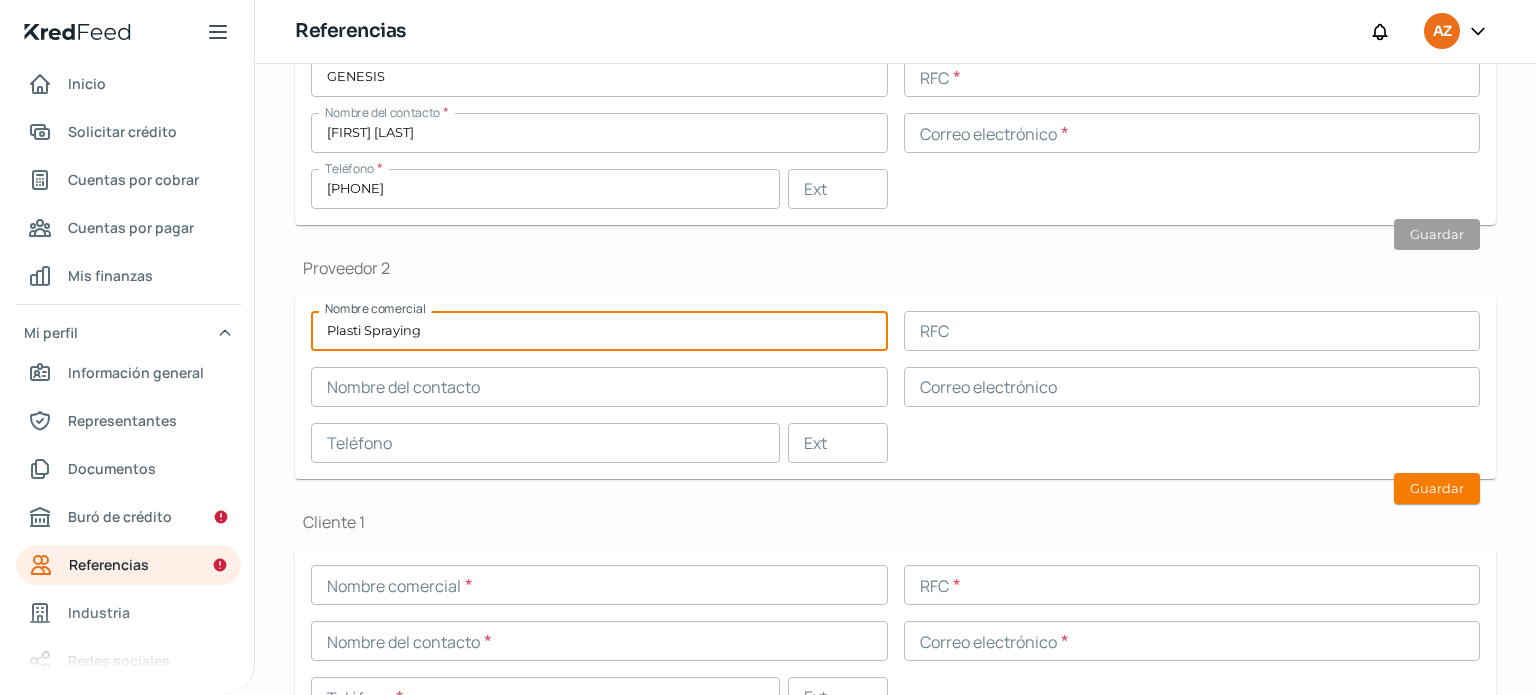 type on "Plasti Spraying" 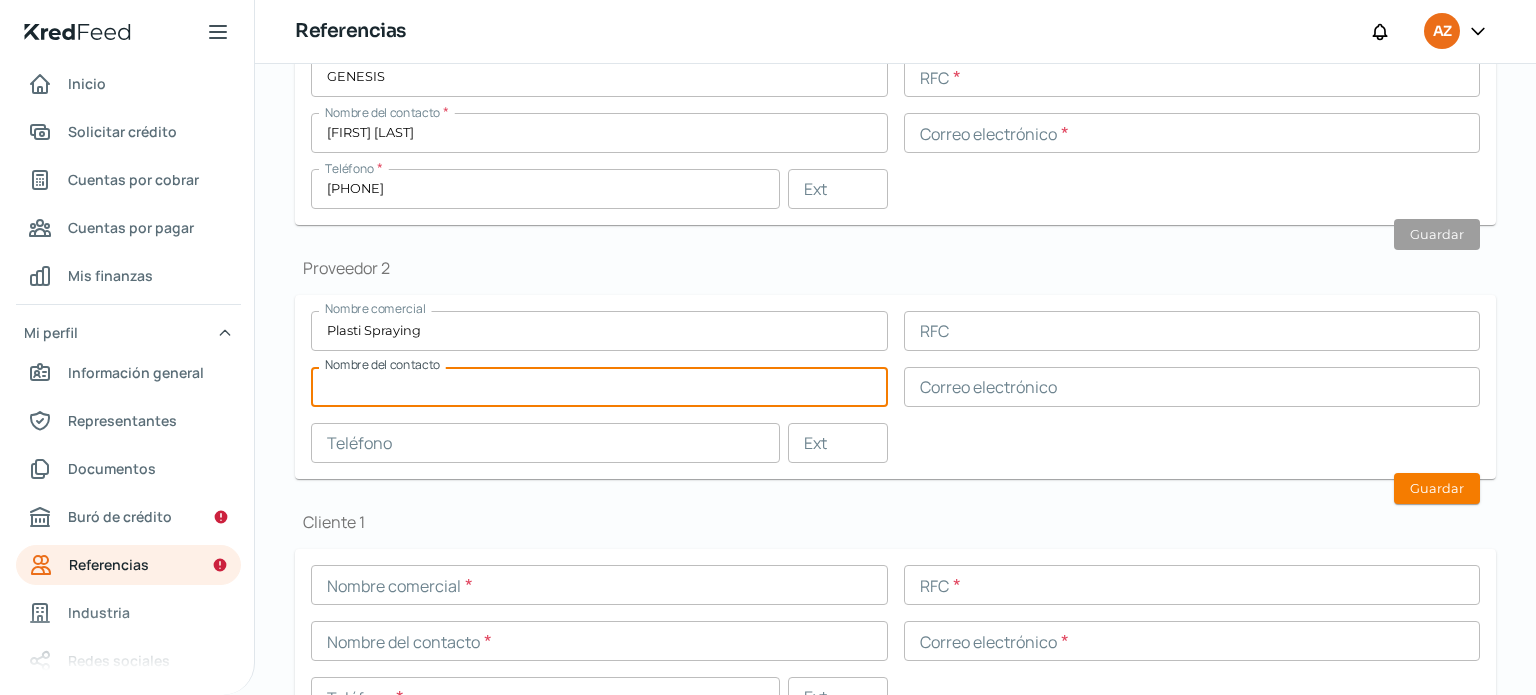 click at bounding box center [599, 387] 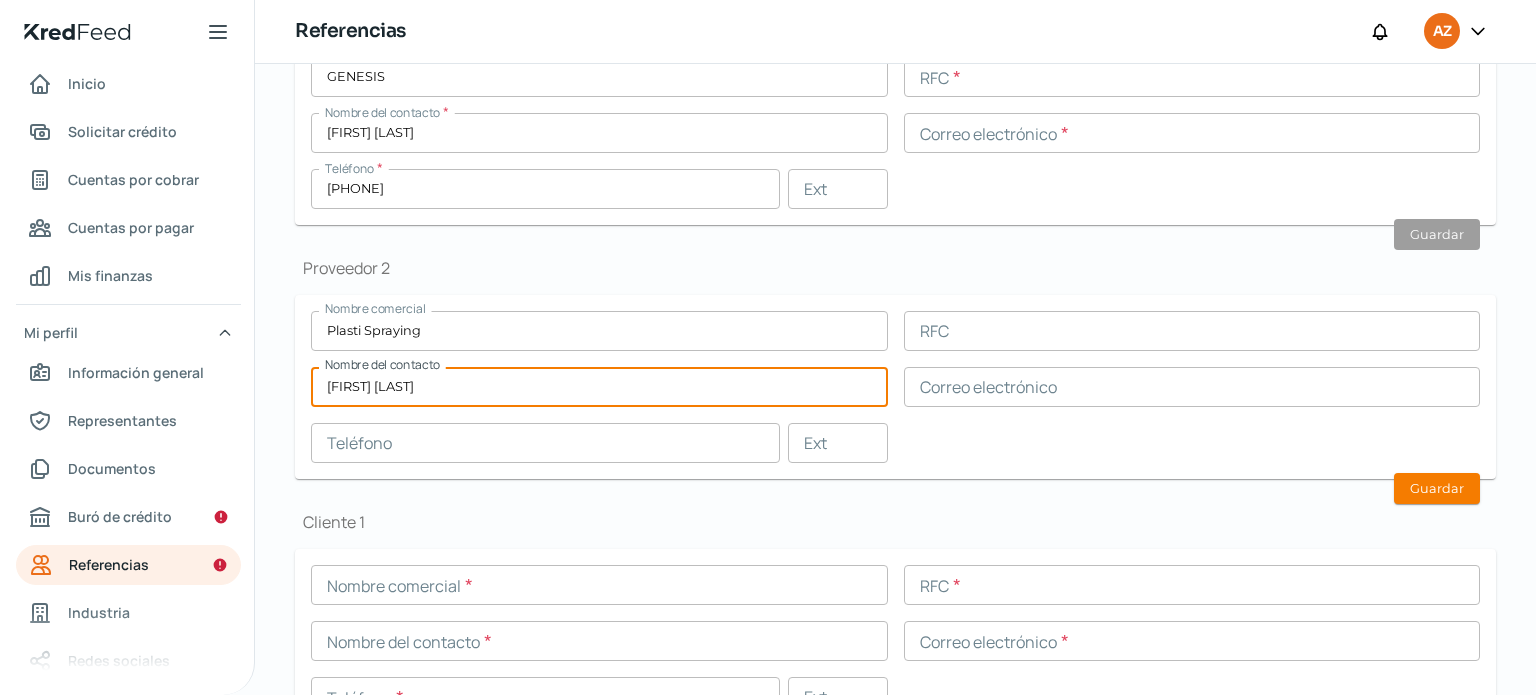 type on "[FIRST] [LAST]" 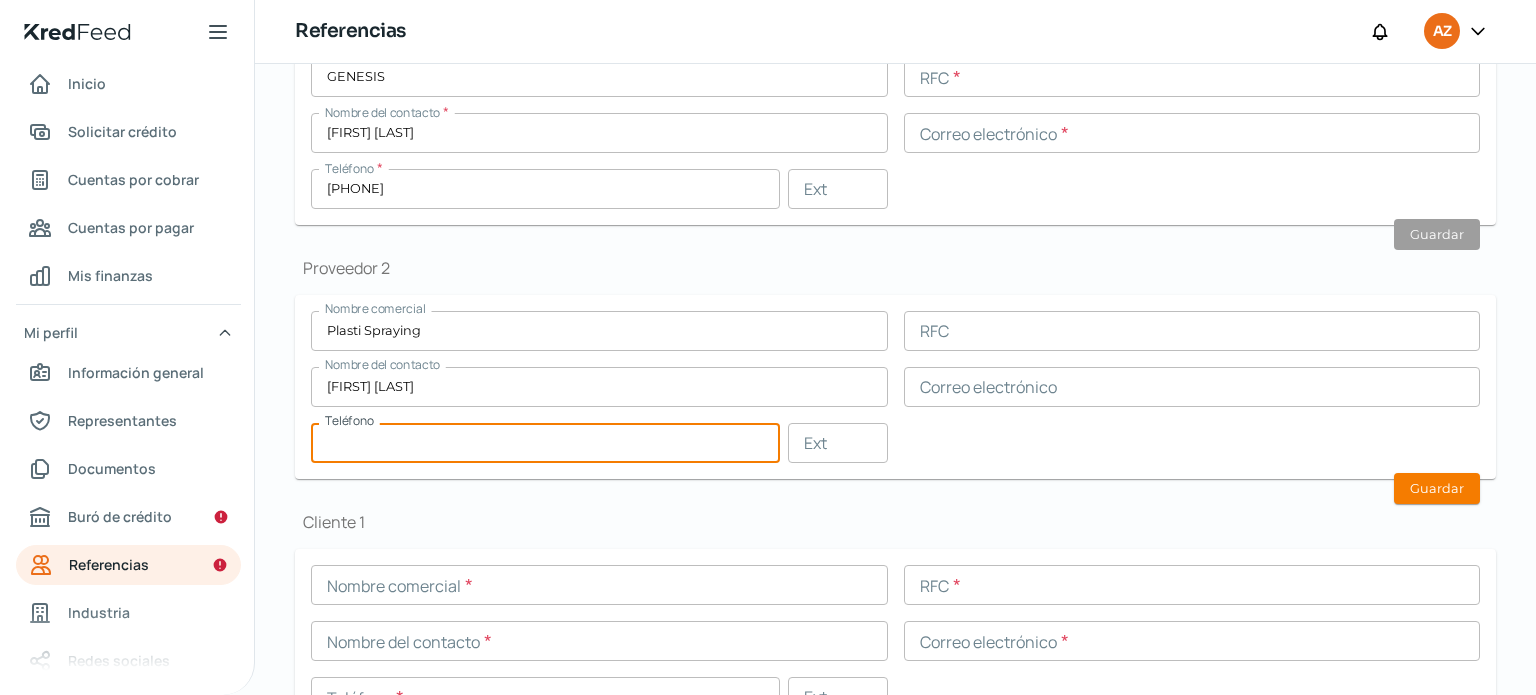 click at bounding box center [545, 443] 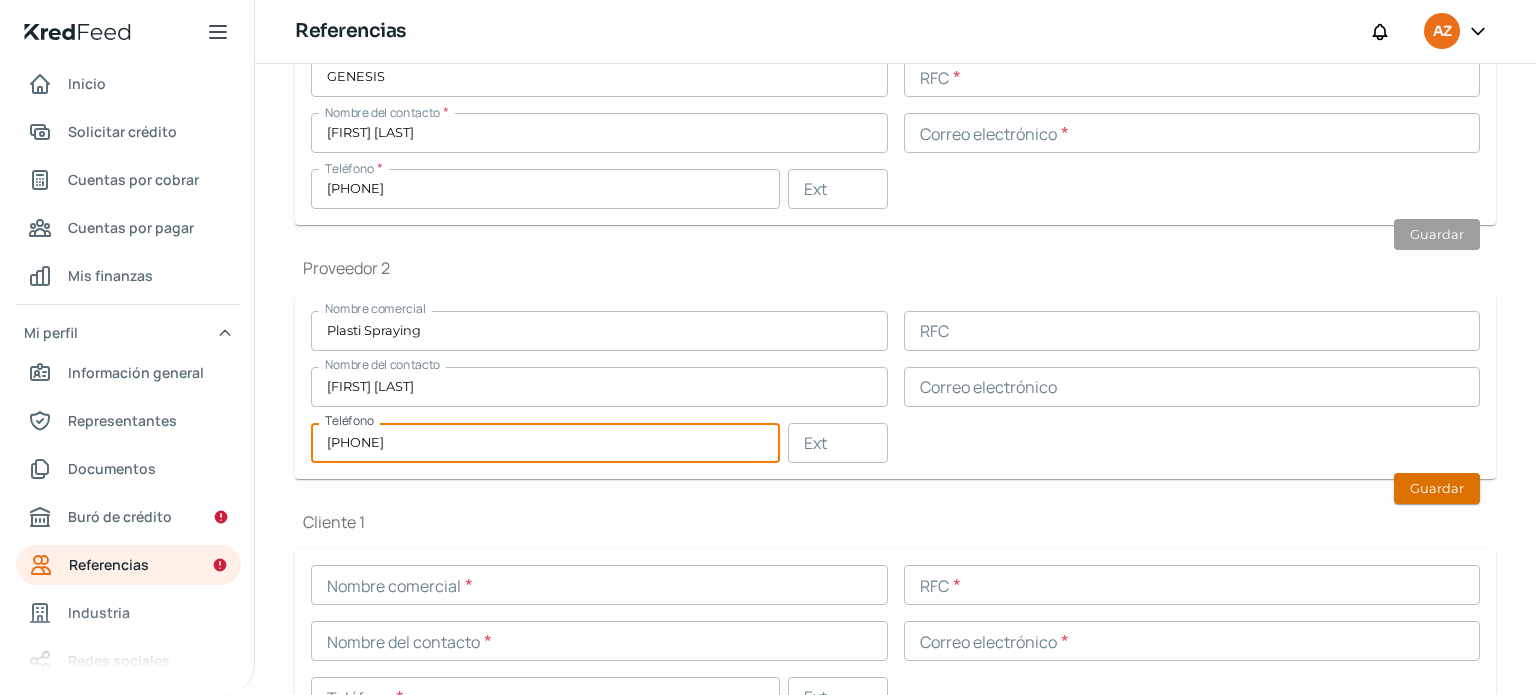 type on "[PHONE]" 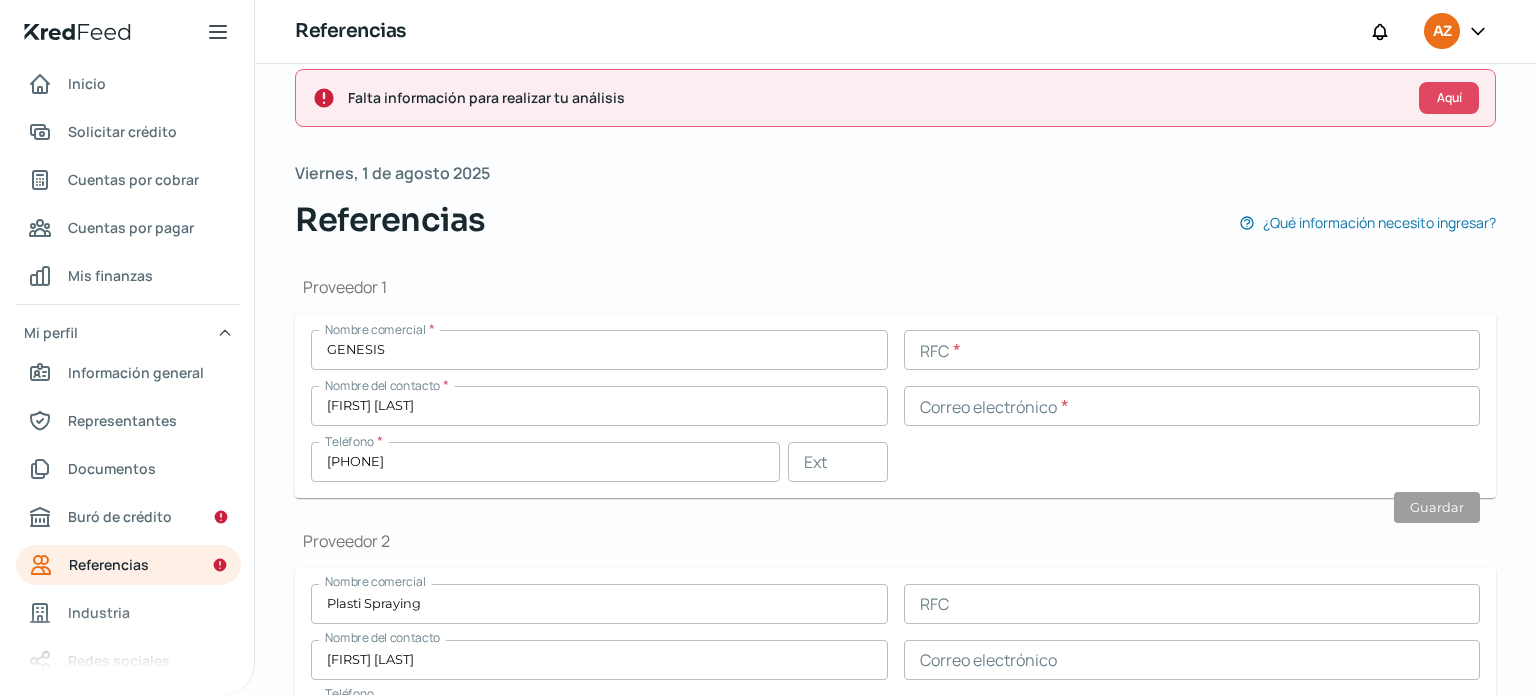 scroll, scrollTop: 0, scrollLeft: 0, axis: both 